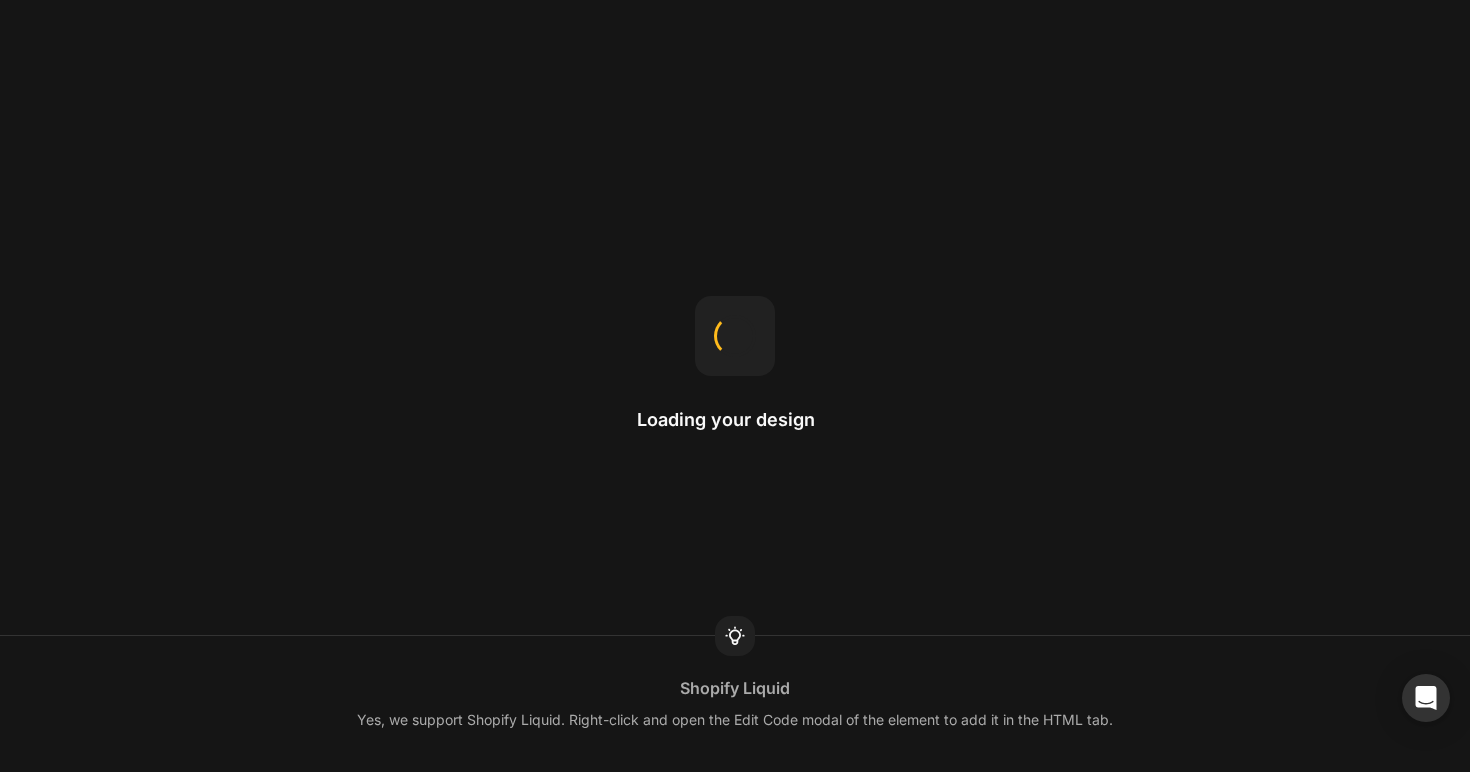 scroll, scrollTop: 0, scrollLeft: 0, axis: both 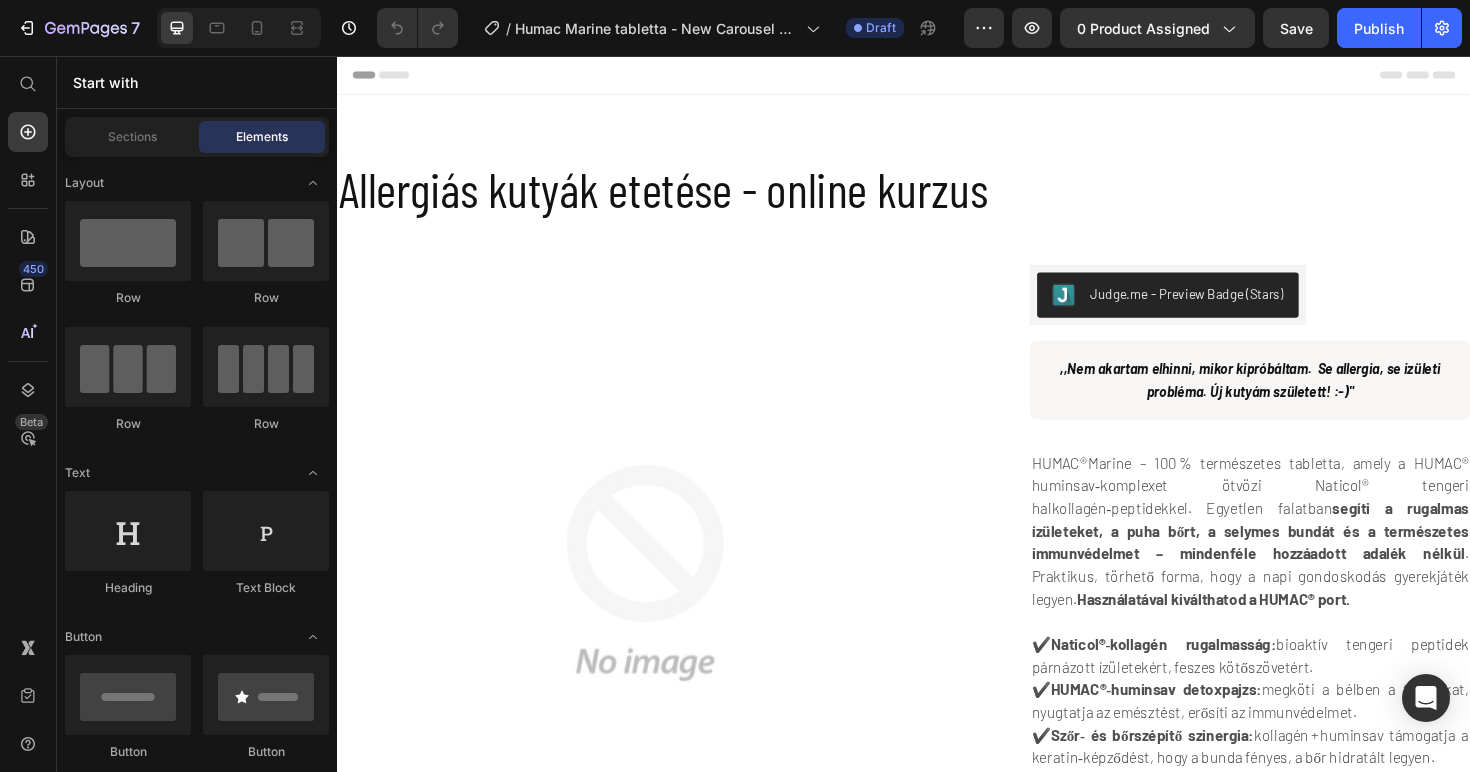 click at bounding box center (663, 603) 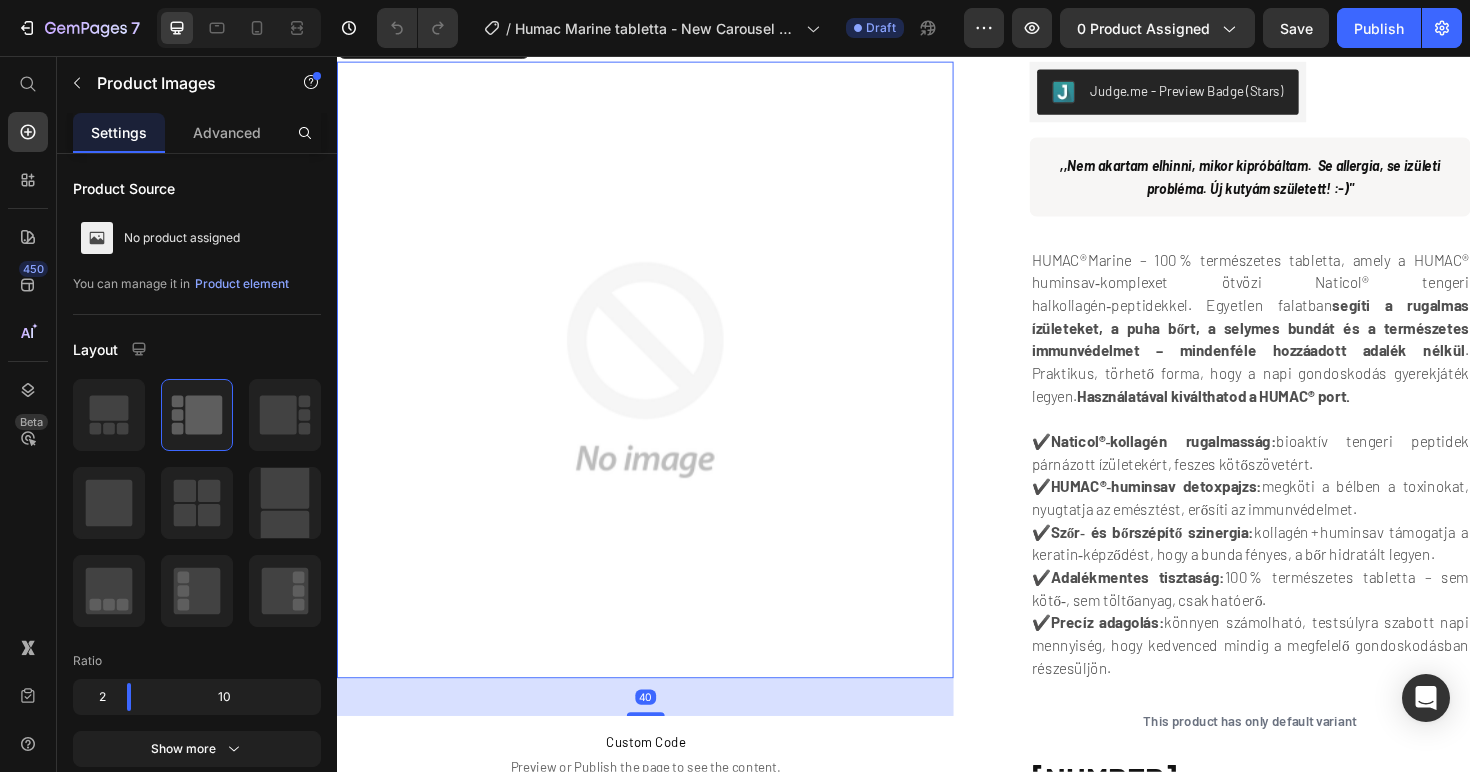 scroll, scrollTop: 222, scrollLeft: 0, axis: vertical 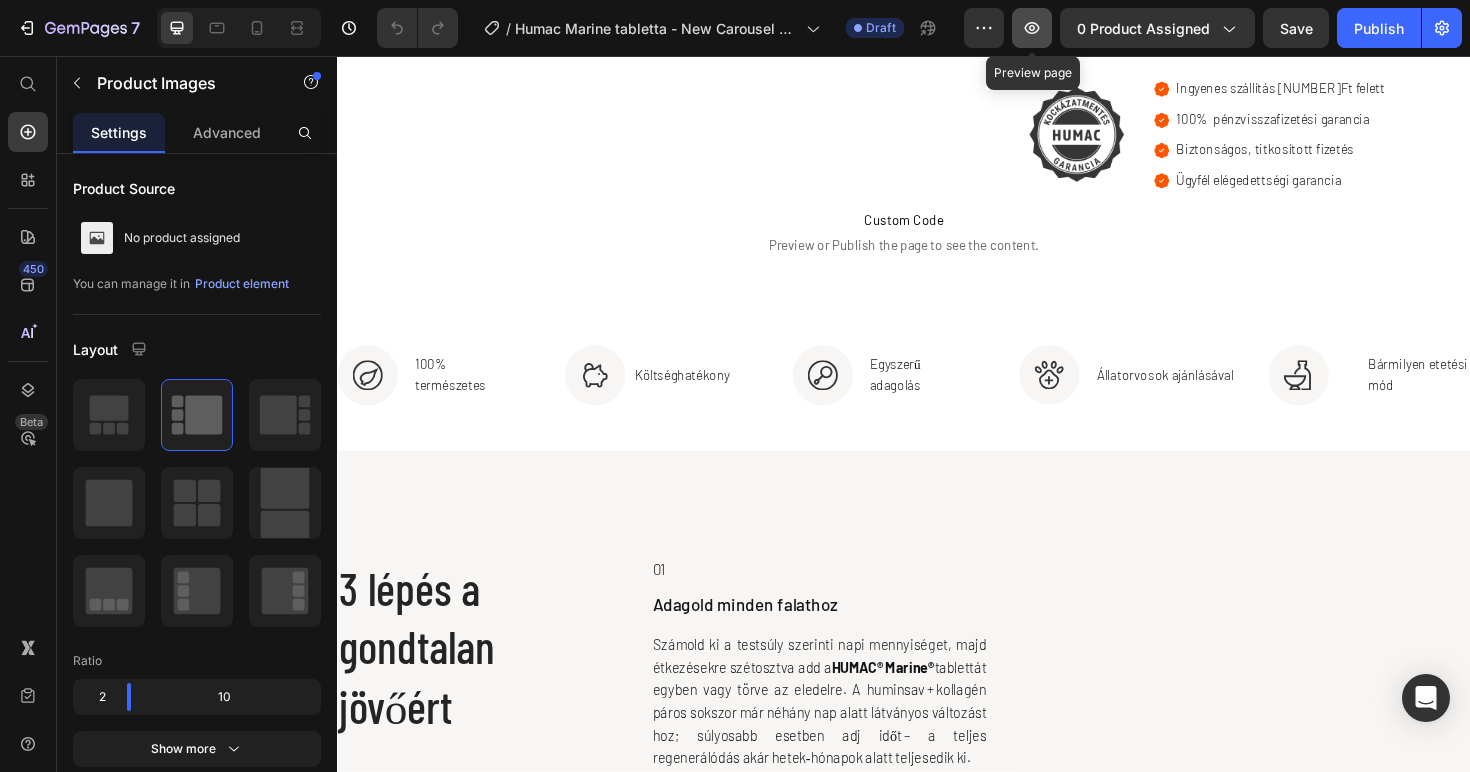 click 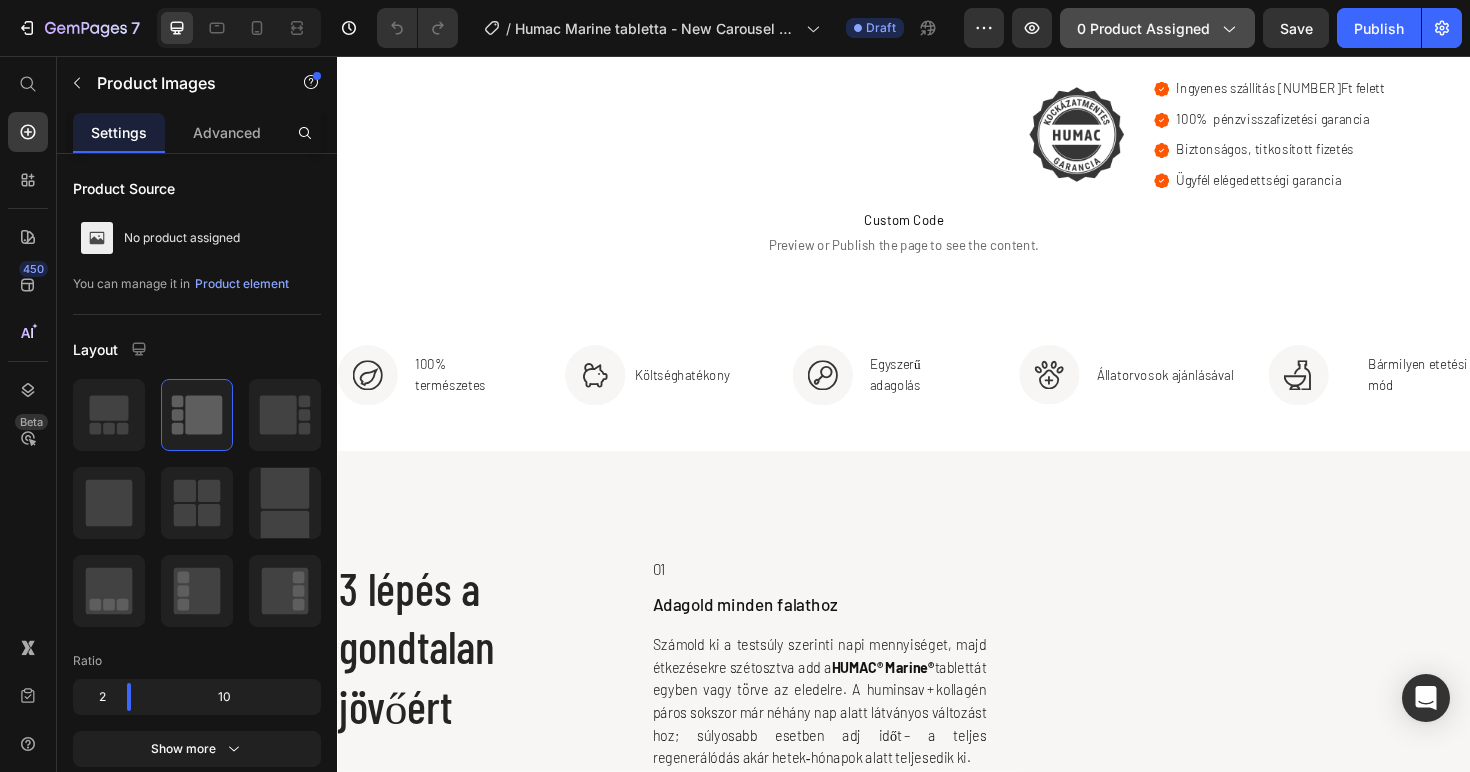 click on "0 product assigned" 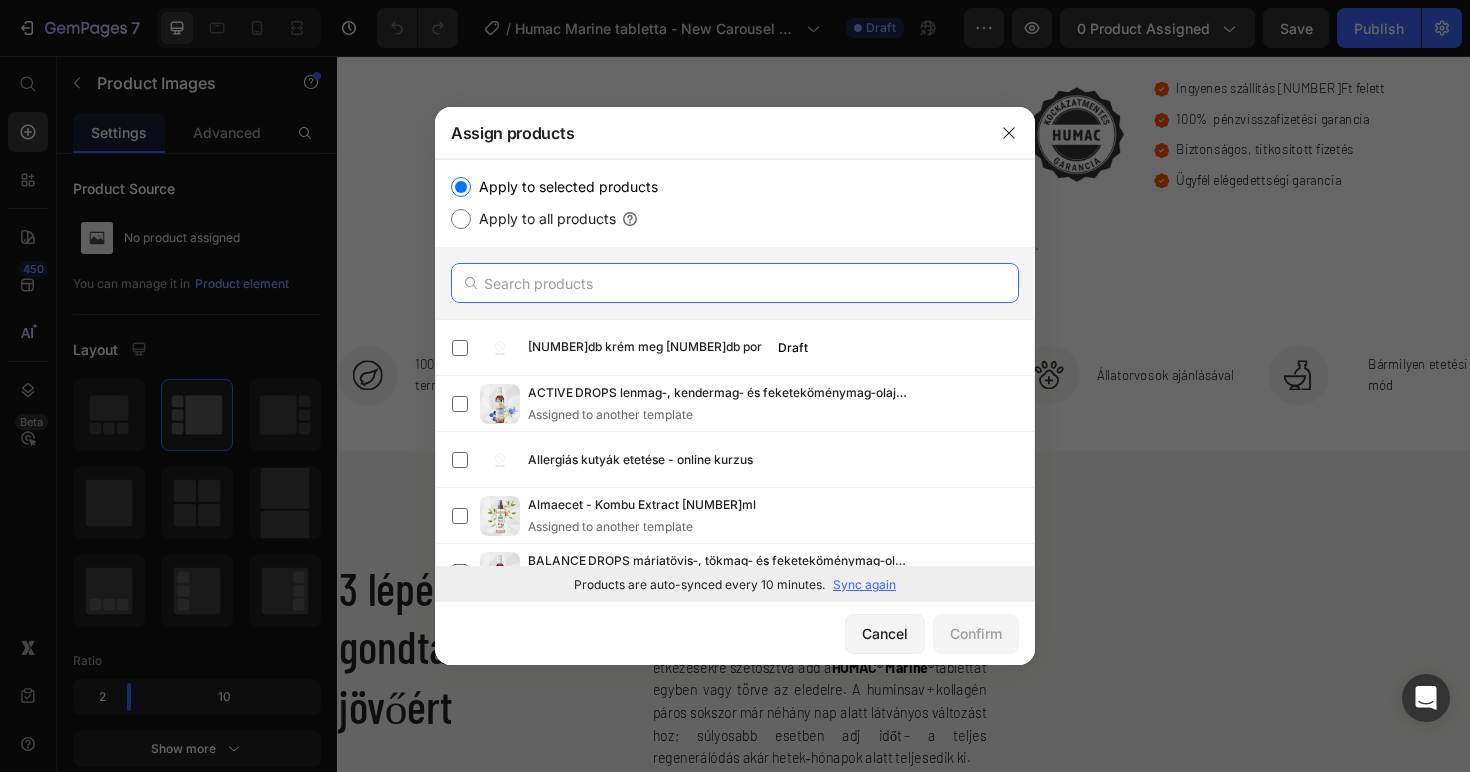 click at bounding box center [735, 283] 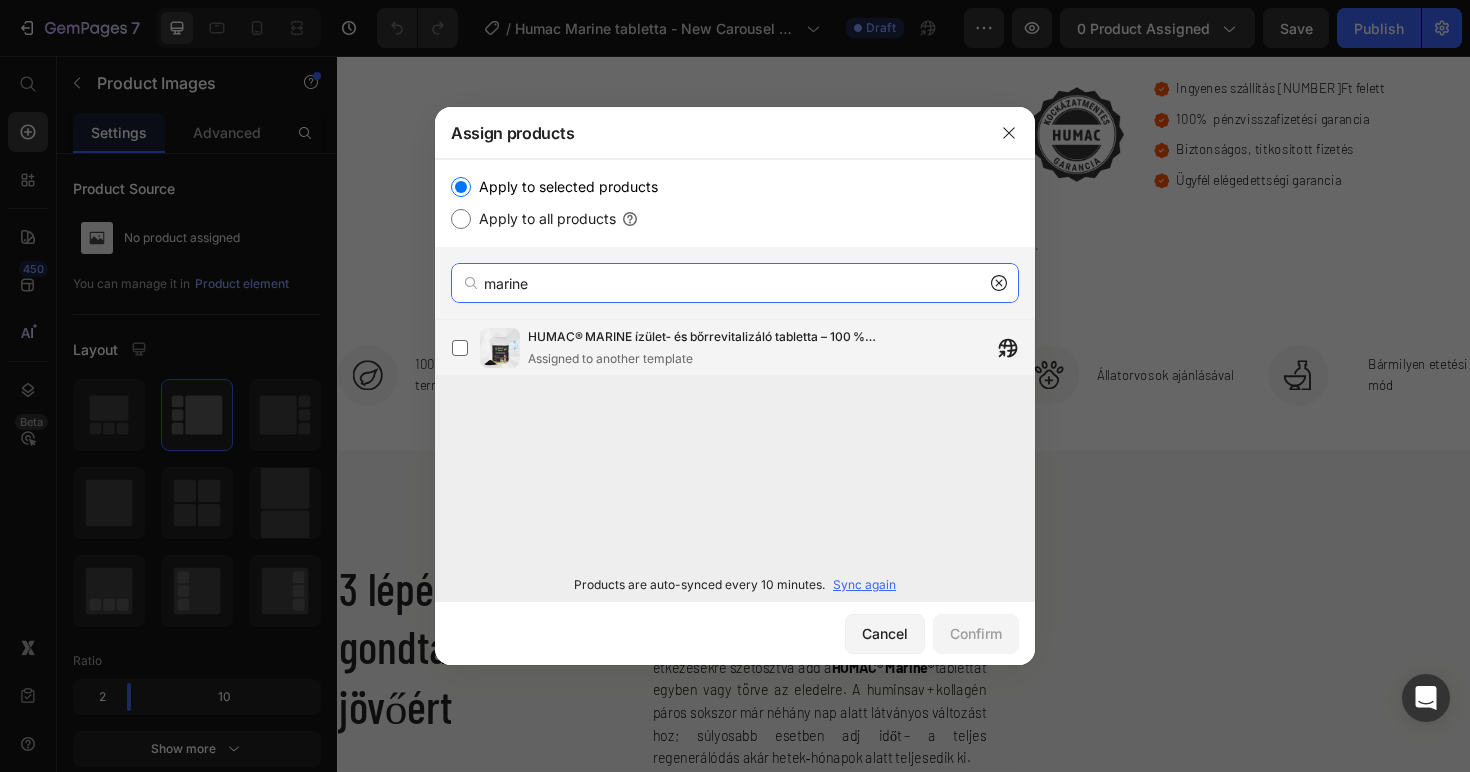 type on "marine" 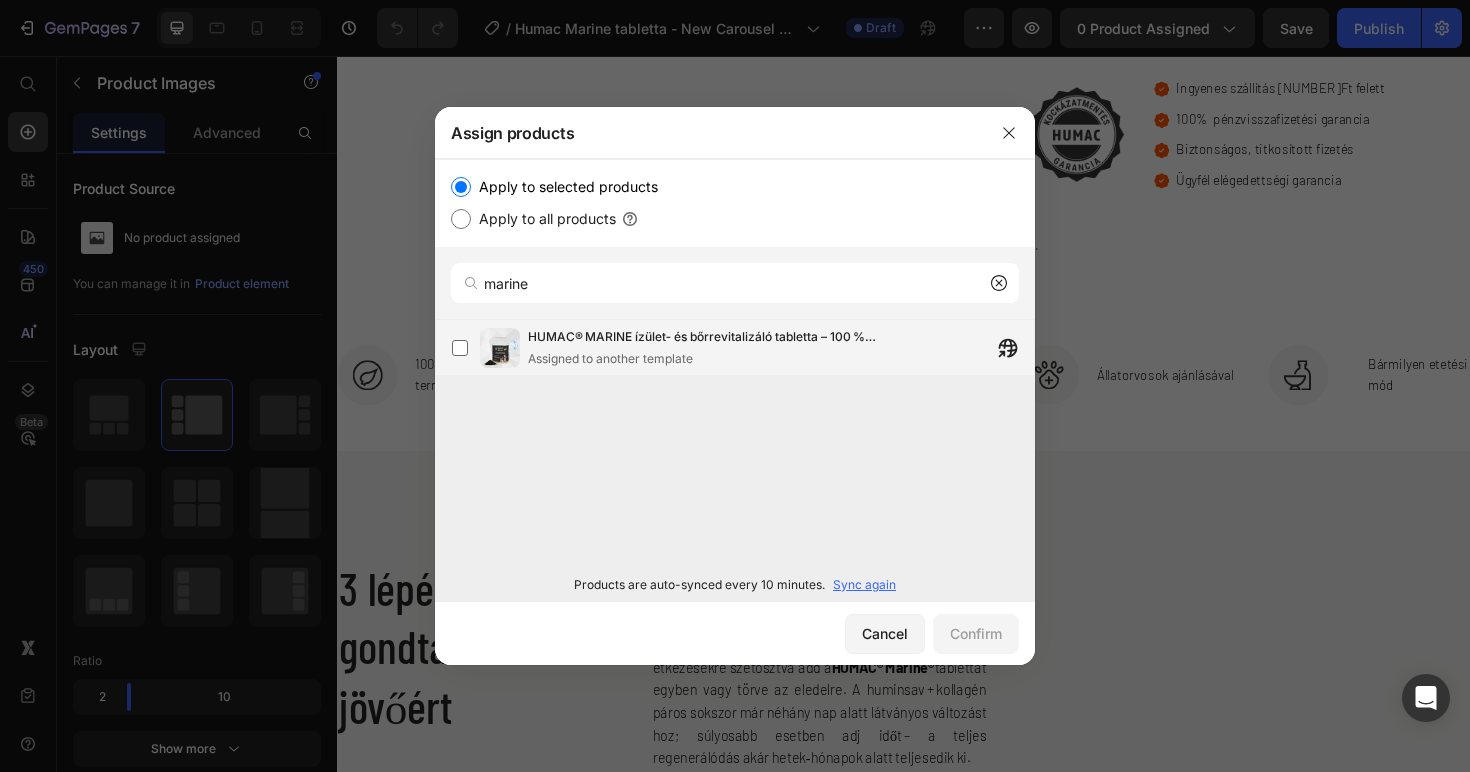 click on "HUMAC® MARINE ízület‑ és bőrrevitalizáló tabletta – 100 % természetes erő" at bounding box center [718, 337] 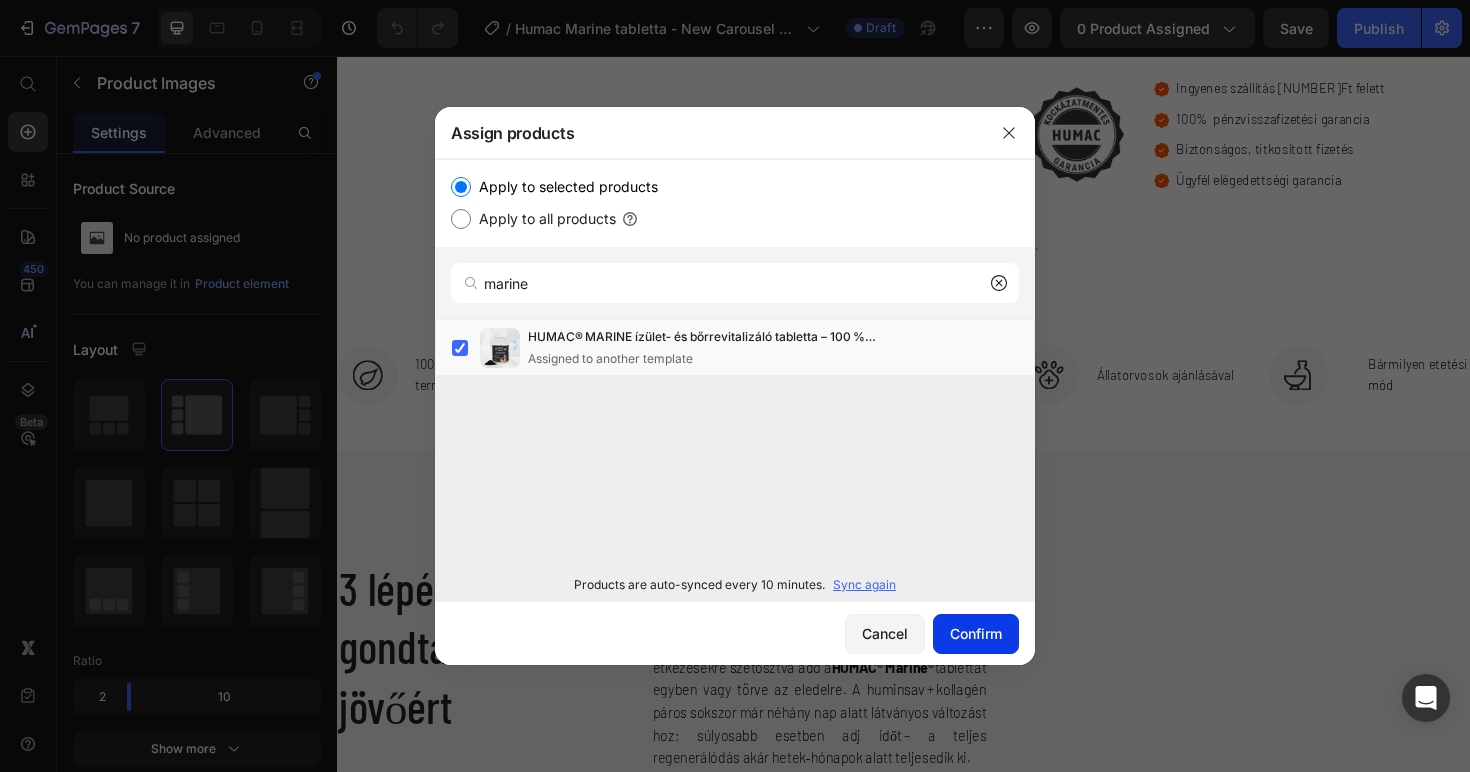 click on "Confirm" at bounding box center [976, 633] 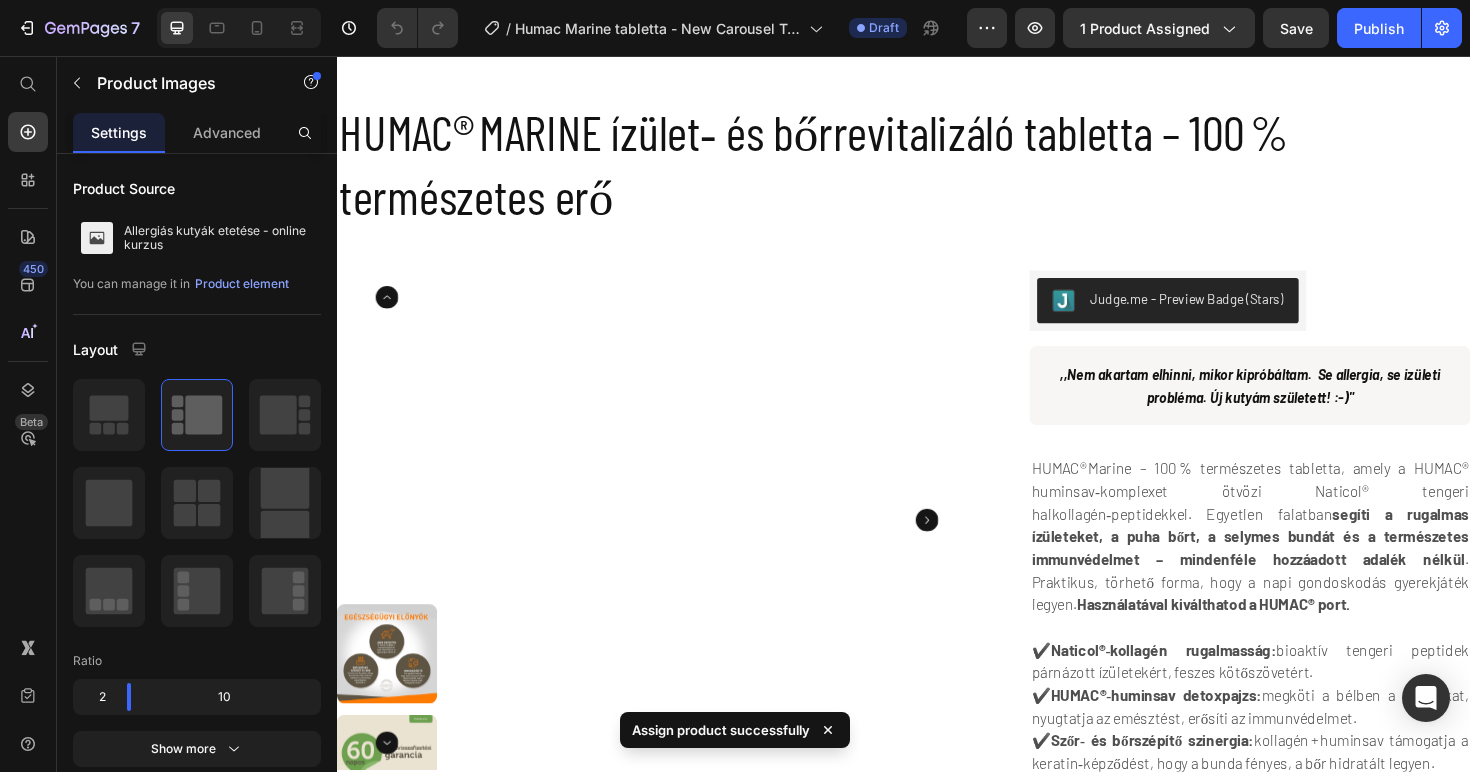 scroll, scrollTop: 60, scrollLeft: 0, axis: vertical 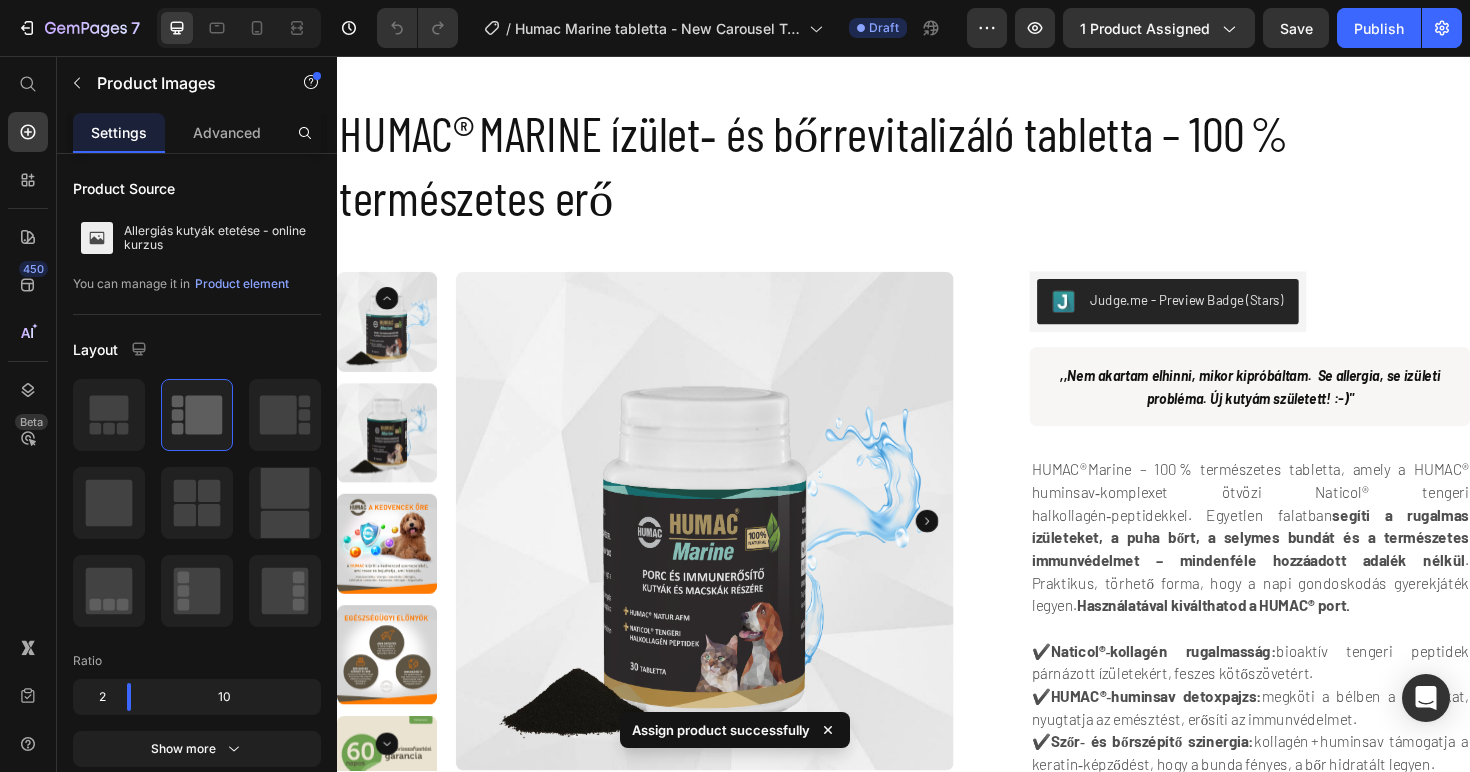 click at bounding box center (390, 337) 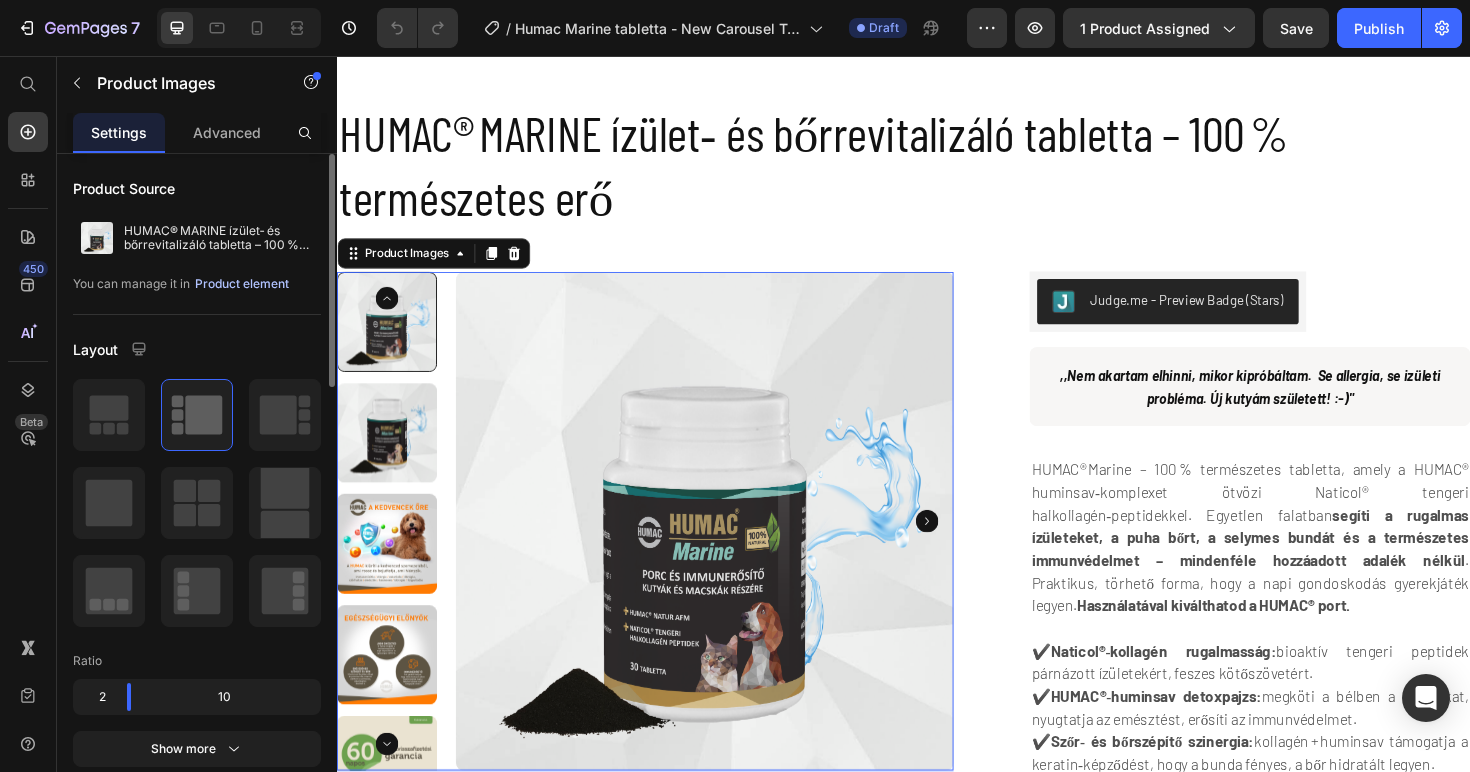 click on "Product element" at bounding box center (242, 284) 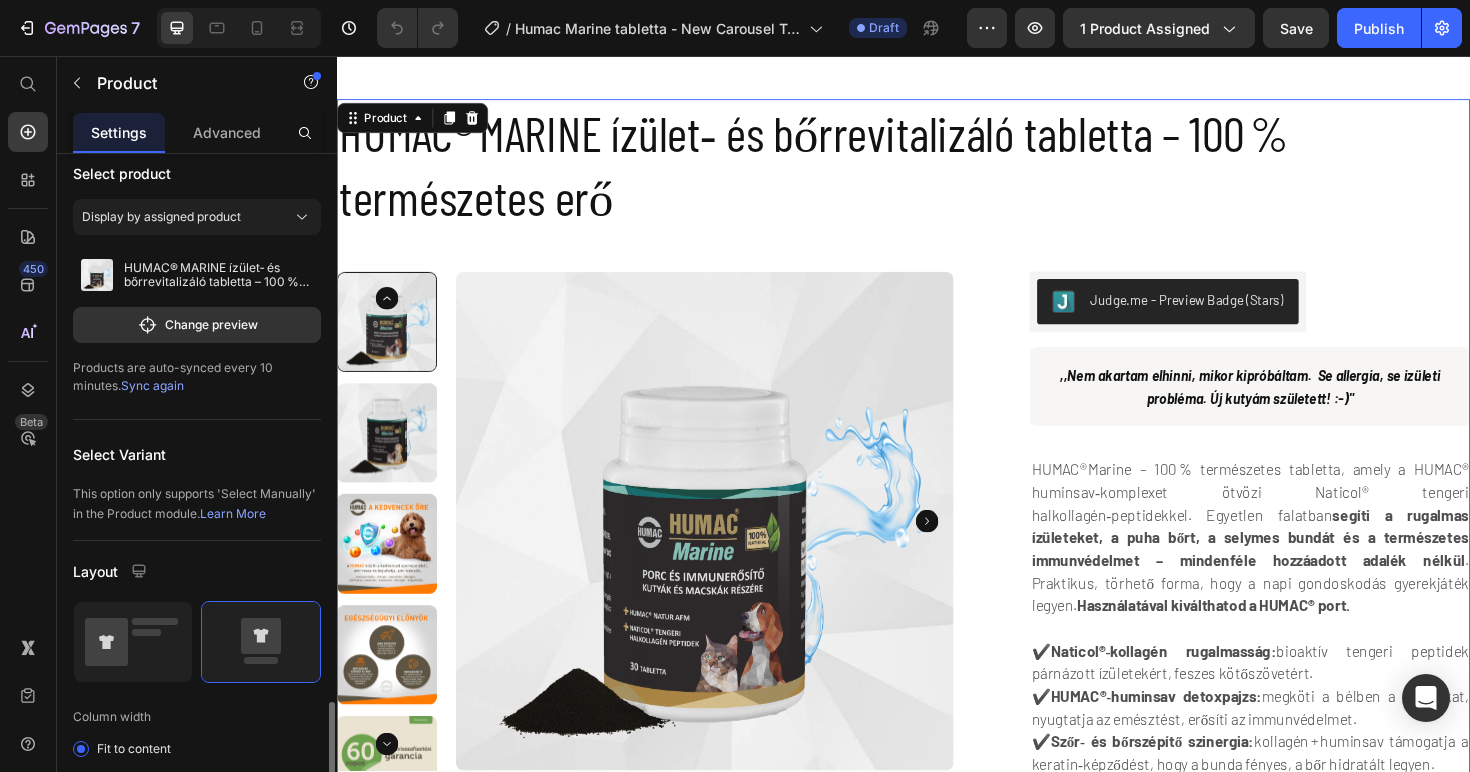scroll, scrollTop: 0, scrollLeft: 0, axis: both 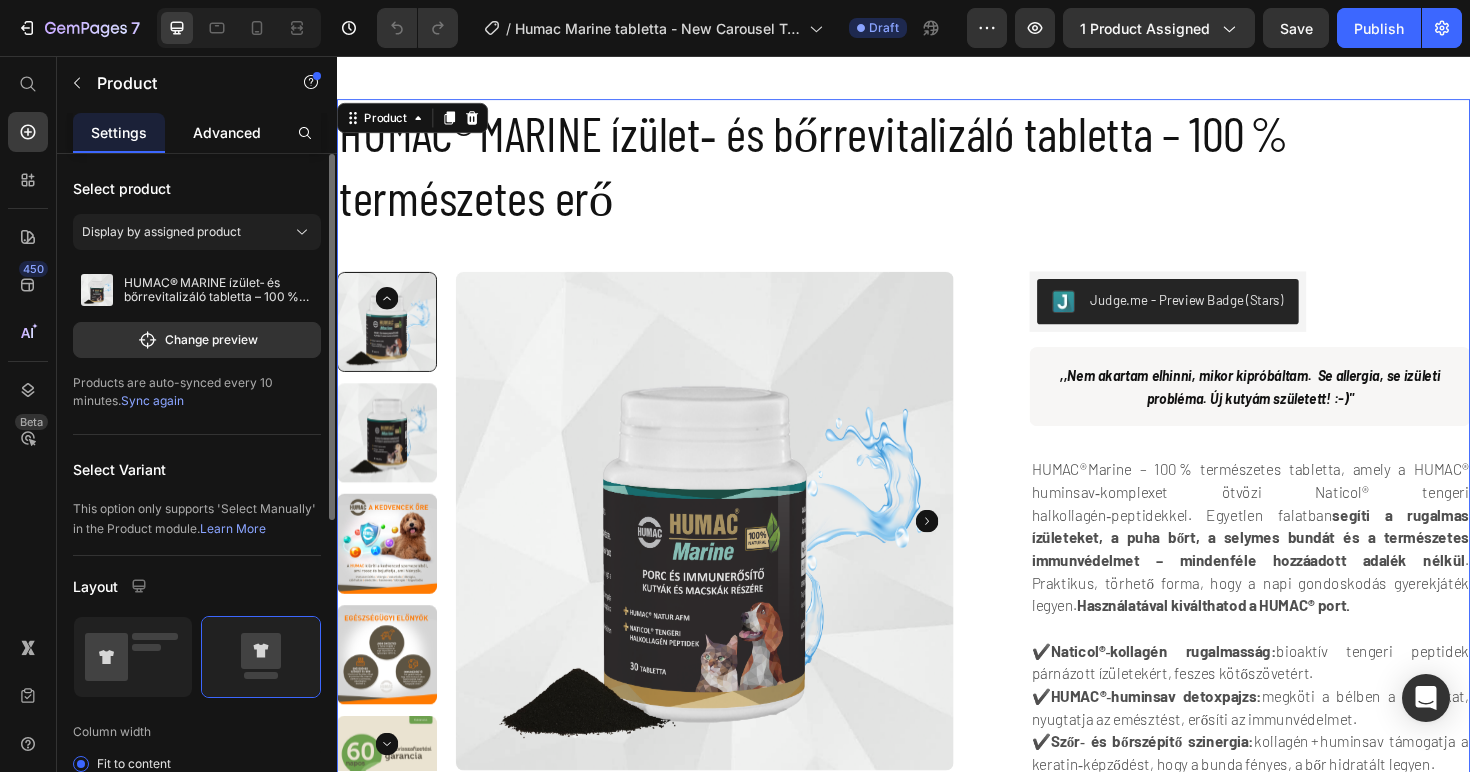 click on "Advanced" 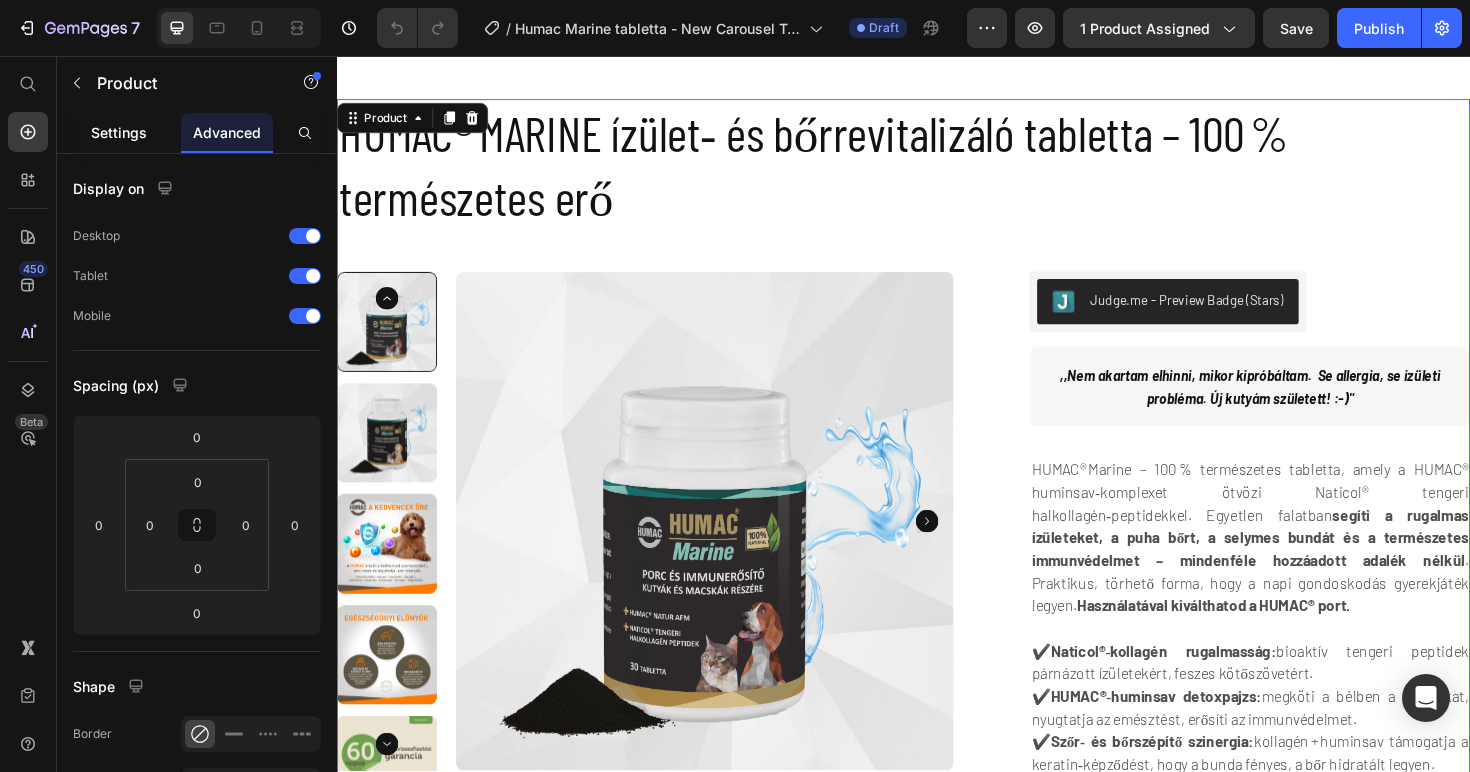 click on "Settings" at bounding box center [119, 132] 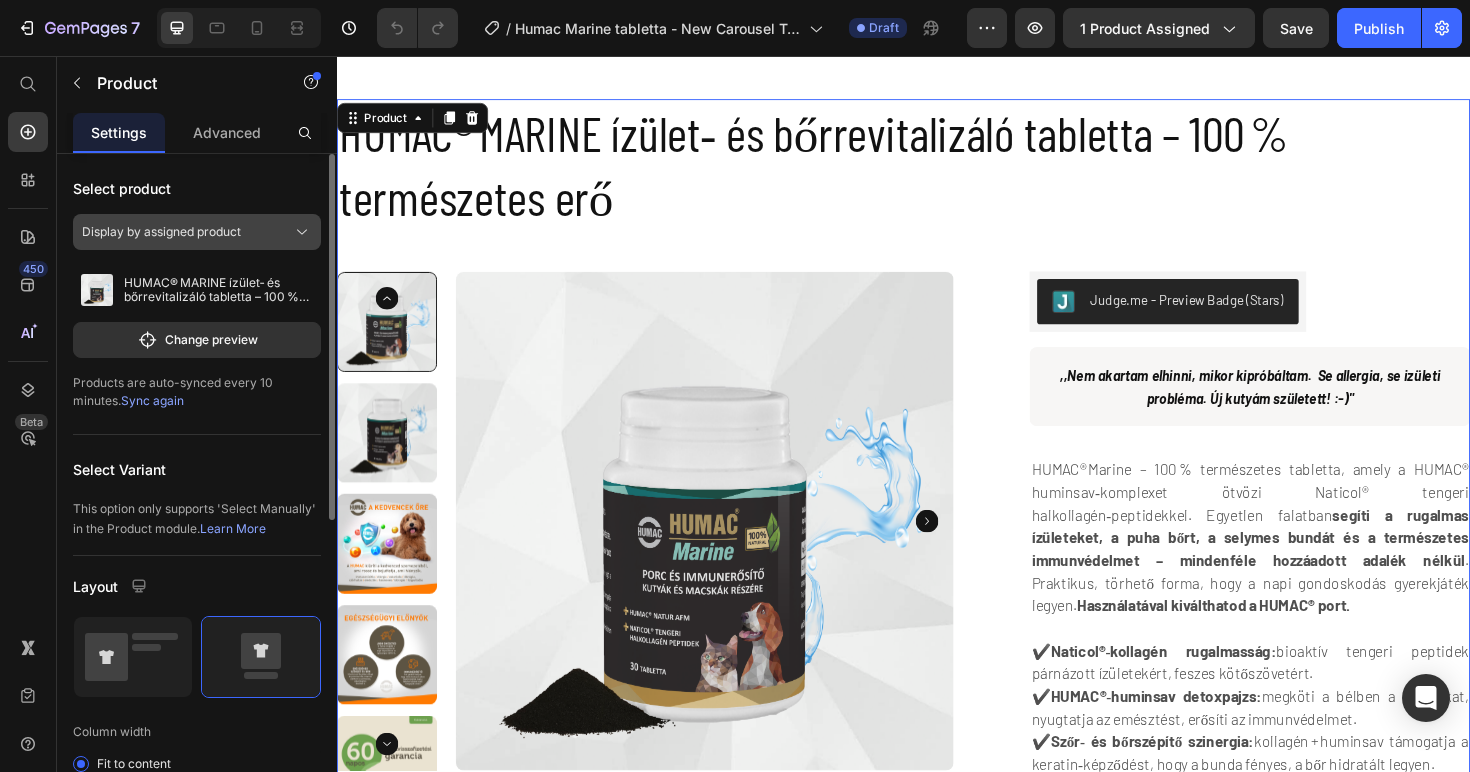click on "Display by assigned product" at bounding box center (197, 232) 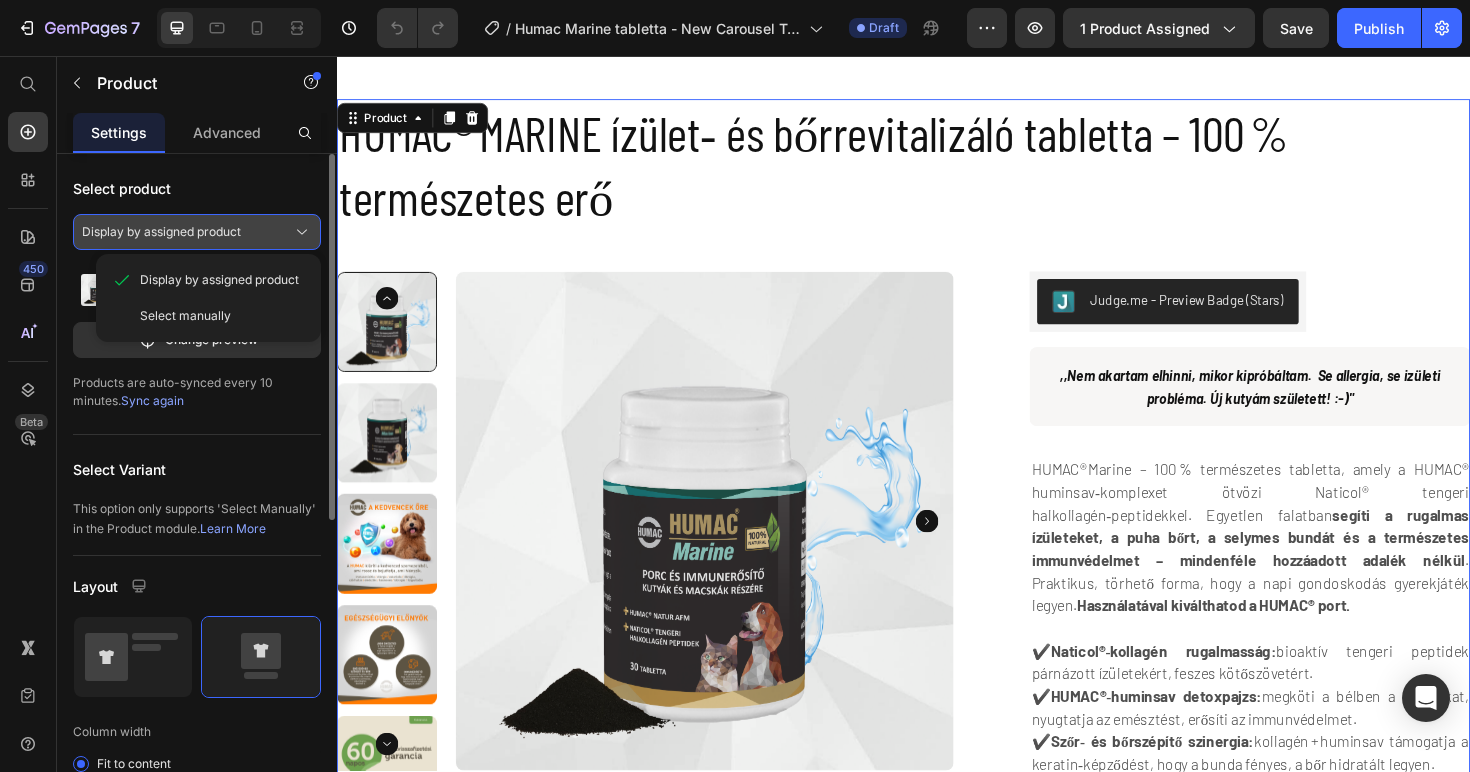click on "Display by assigned product" at bounding box center [161, 232] 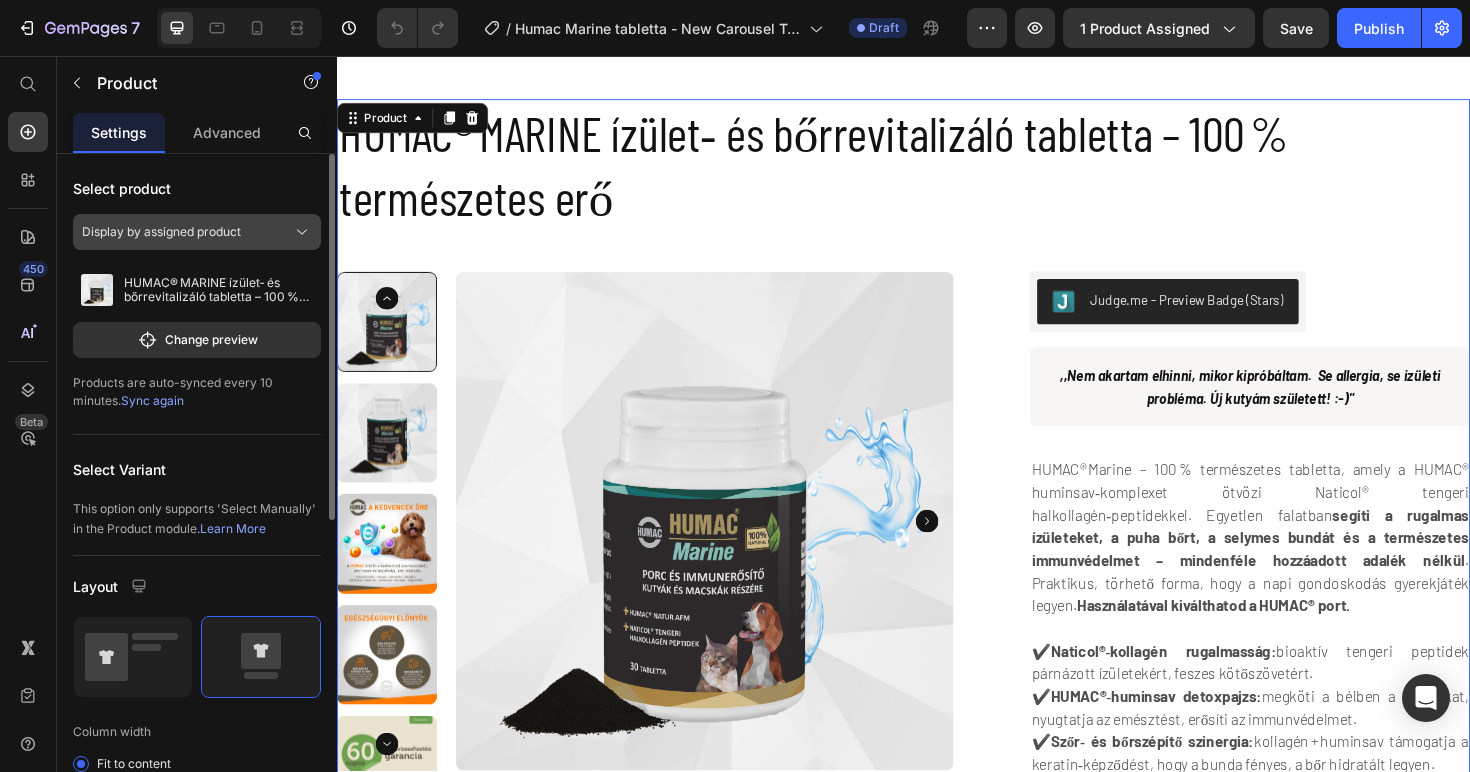click on "Display by assigned product" at bounding box center (197, 232) 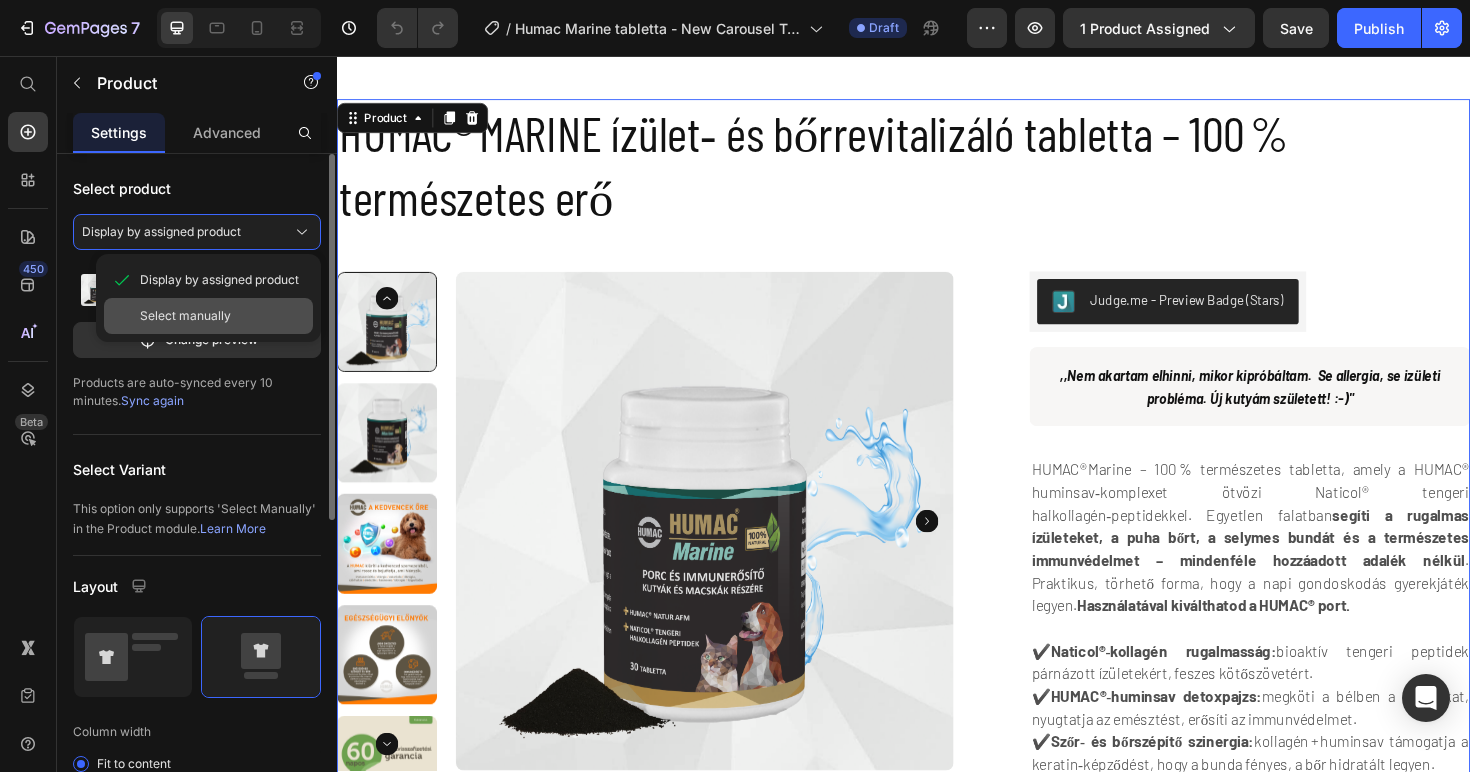 click on "Select manually" at bounding box center [185, 316] 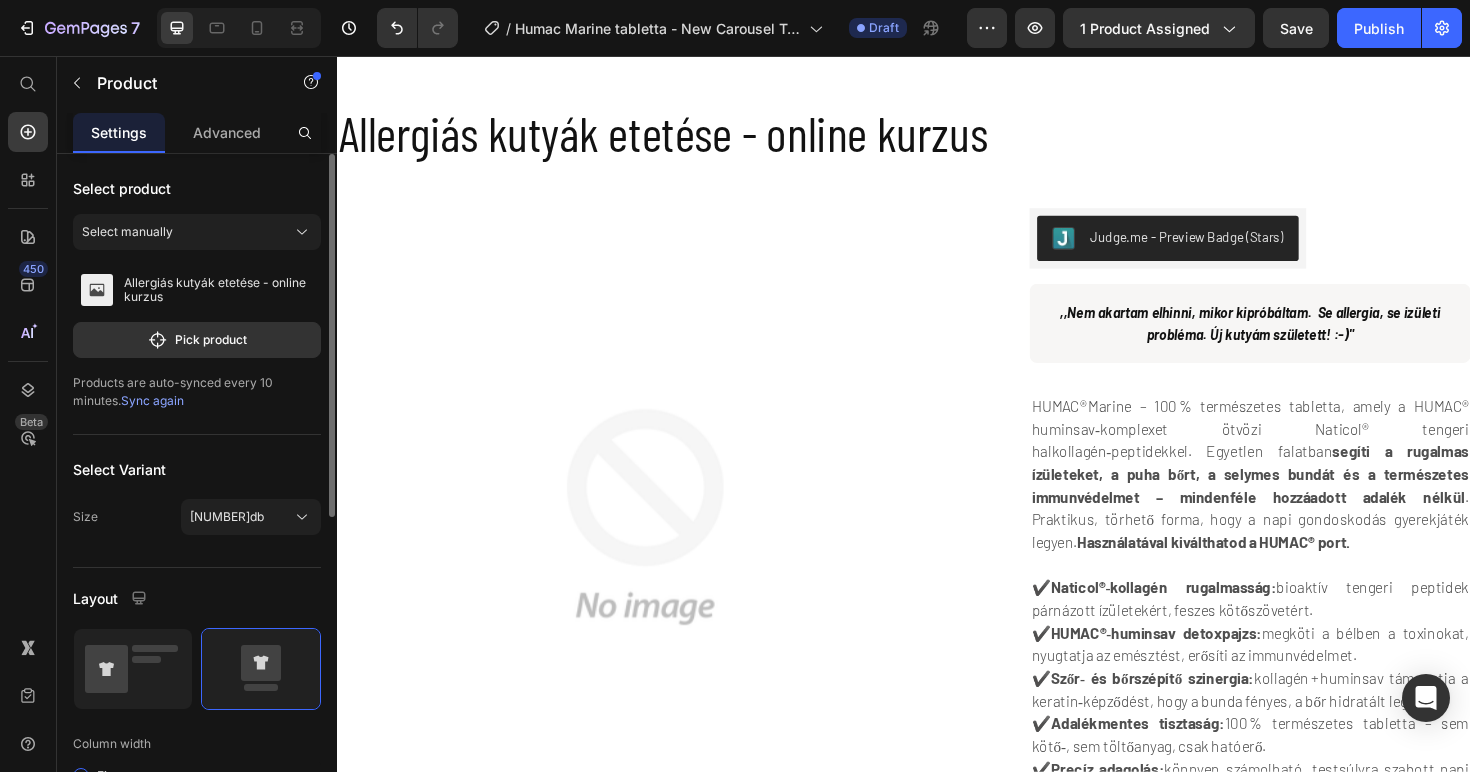 click on "Select product Select manually Allergiás kutyák etetése - online kurzus Pick product  Products are auto-synced every 10 minutes.  Sync again" at bounding box center [197, 294] 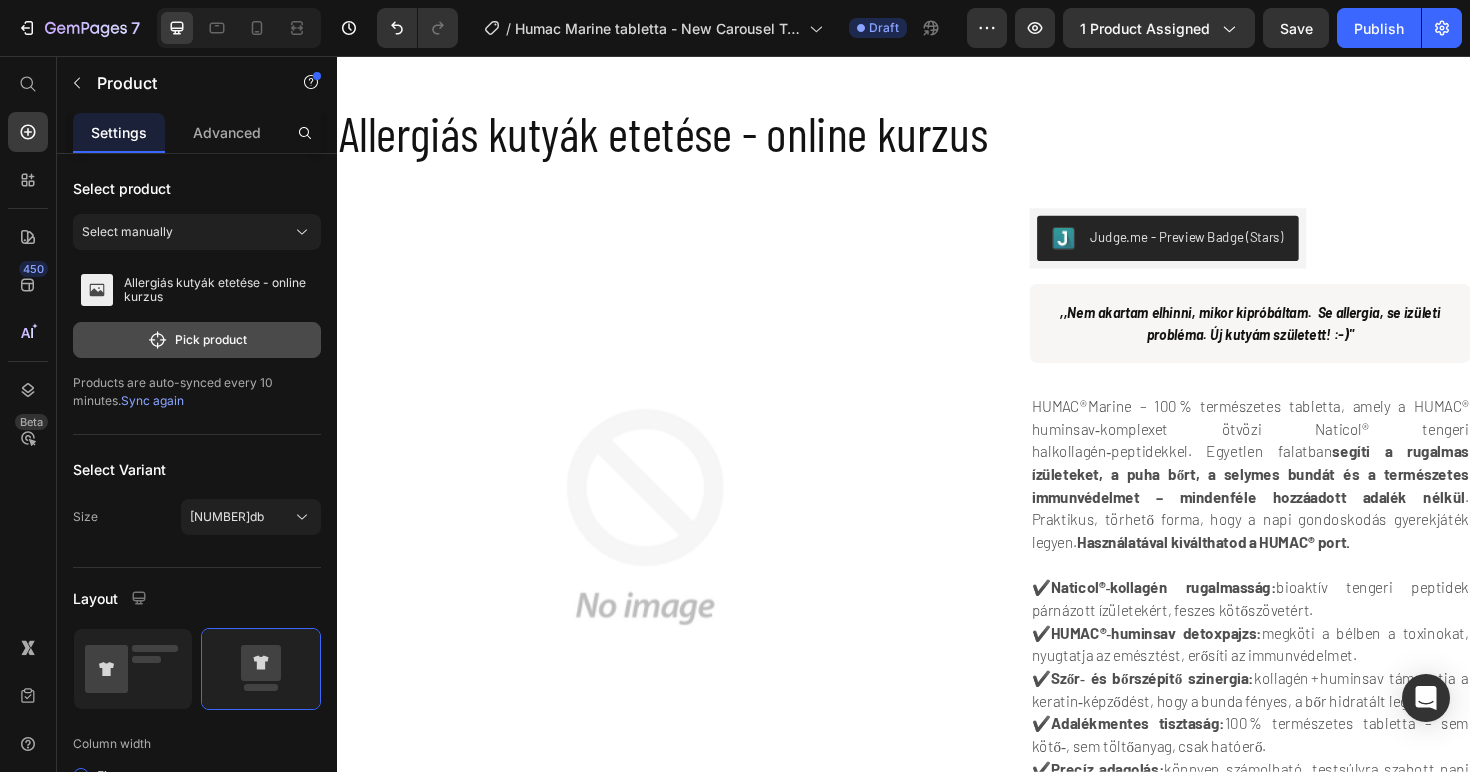 click on "Pick product" at bounding box center (197, 340) 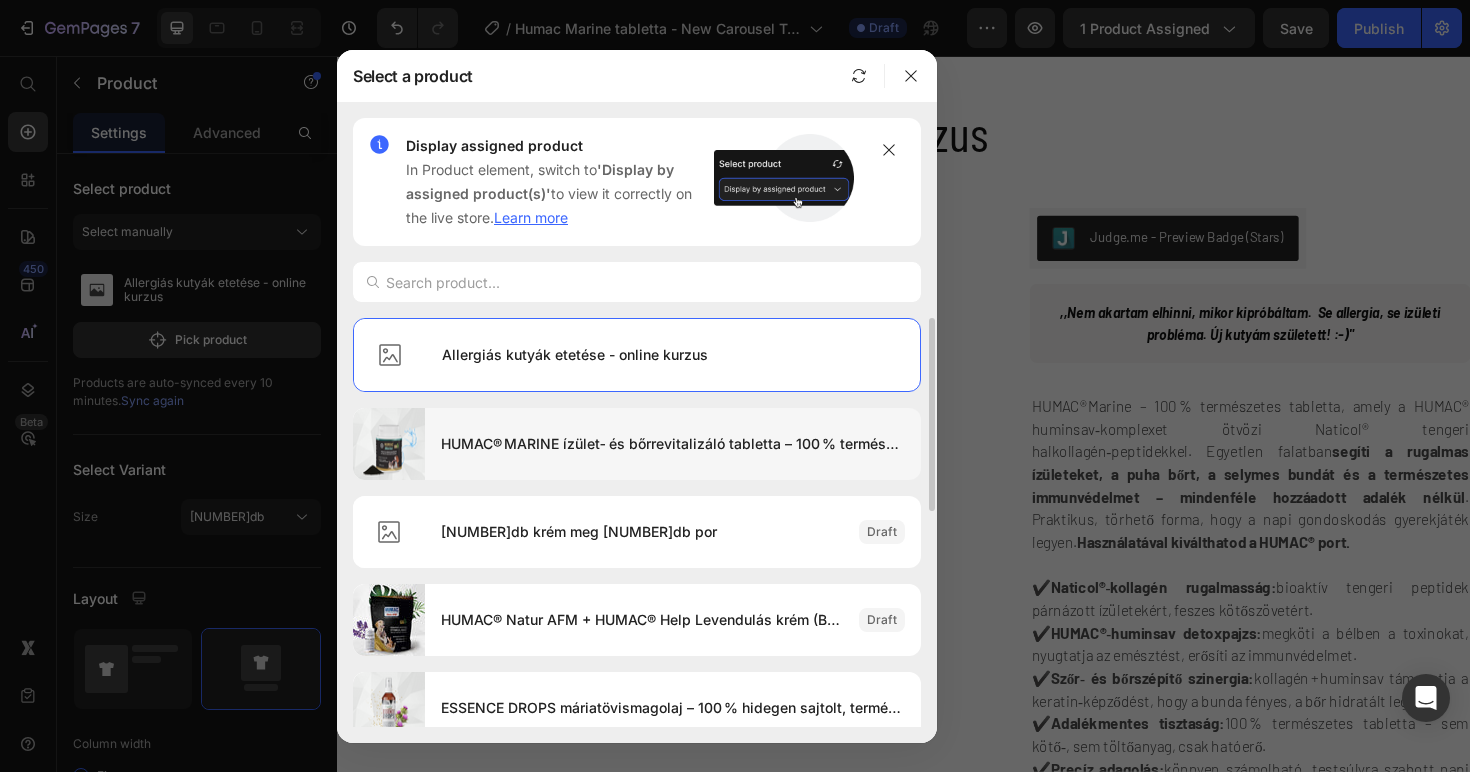 click on "HUMAC® MARINE ízület‑ és bőrrevitalizáló tabletta – 100 % természetes erő" at bounding box center (673, 444) 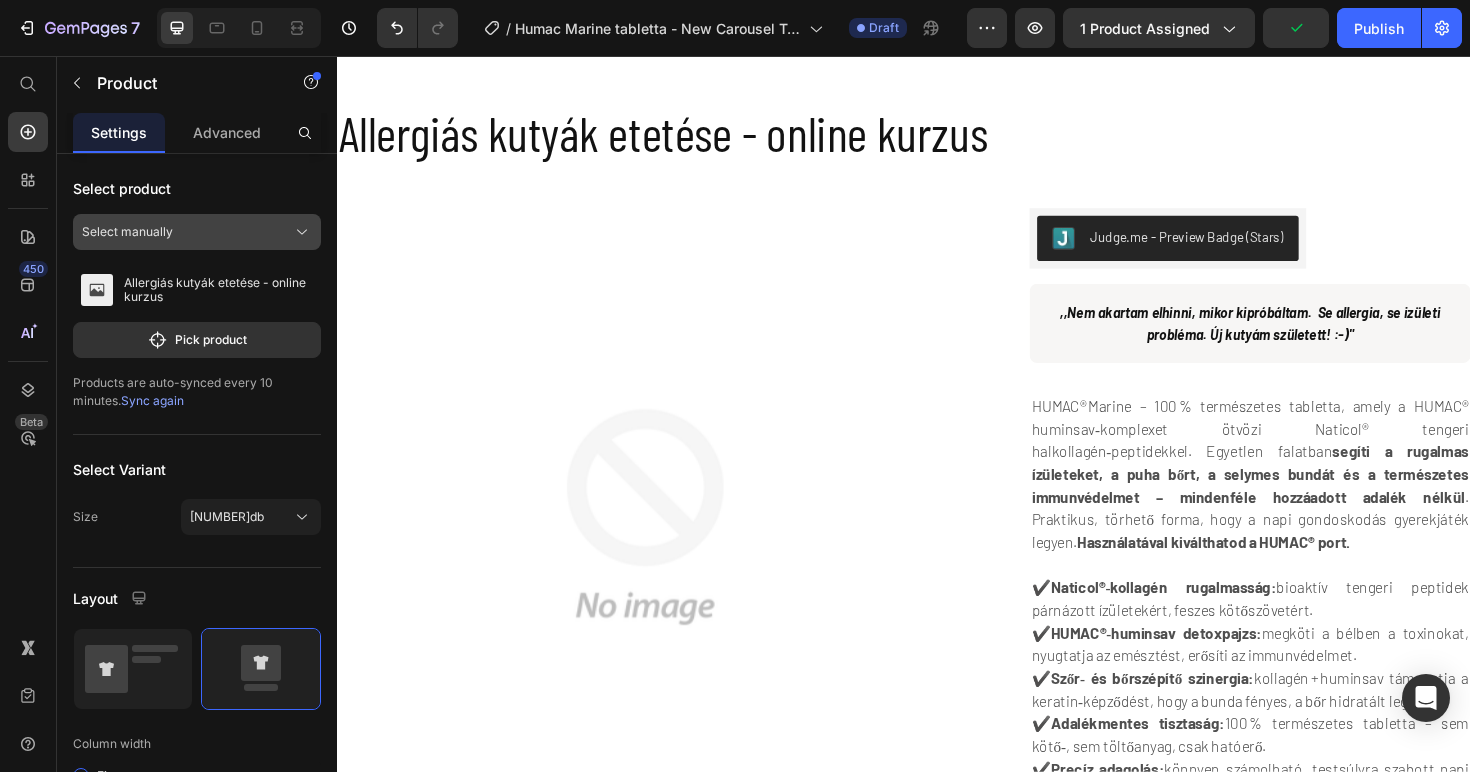 click on "Select manually" 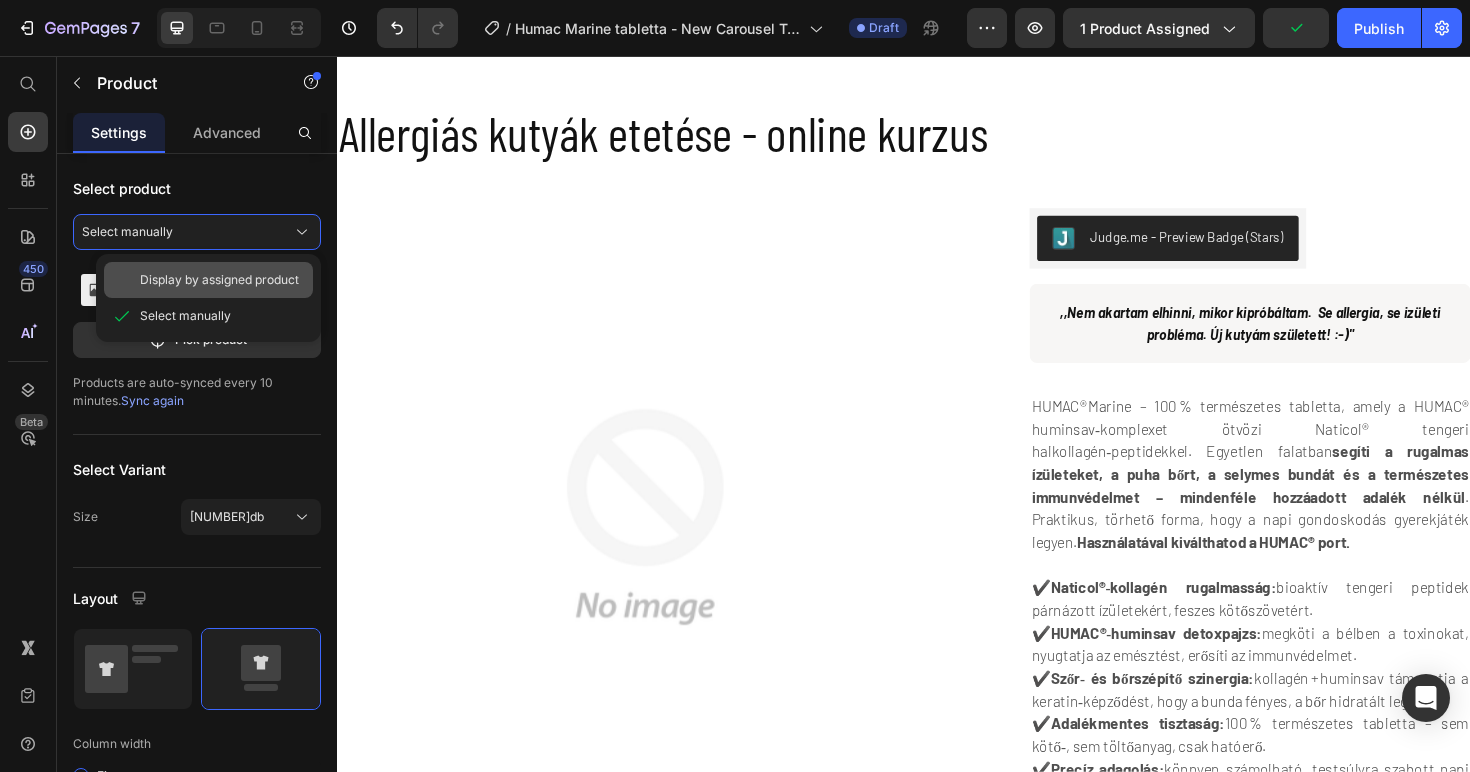 click on "Display by assigned product" 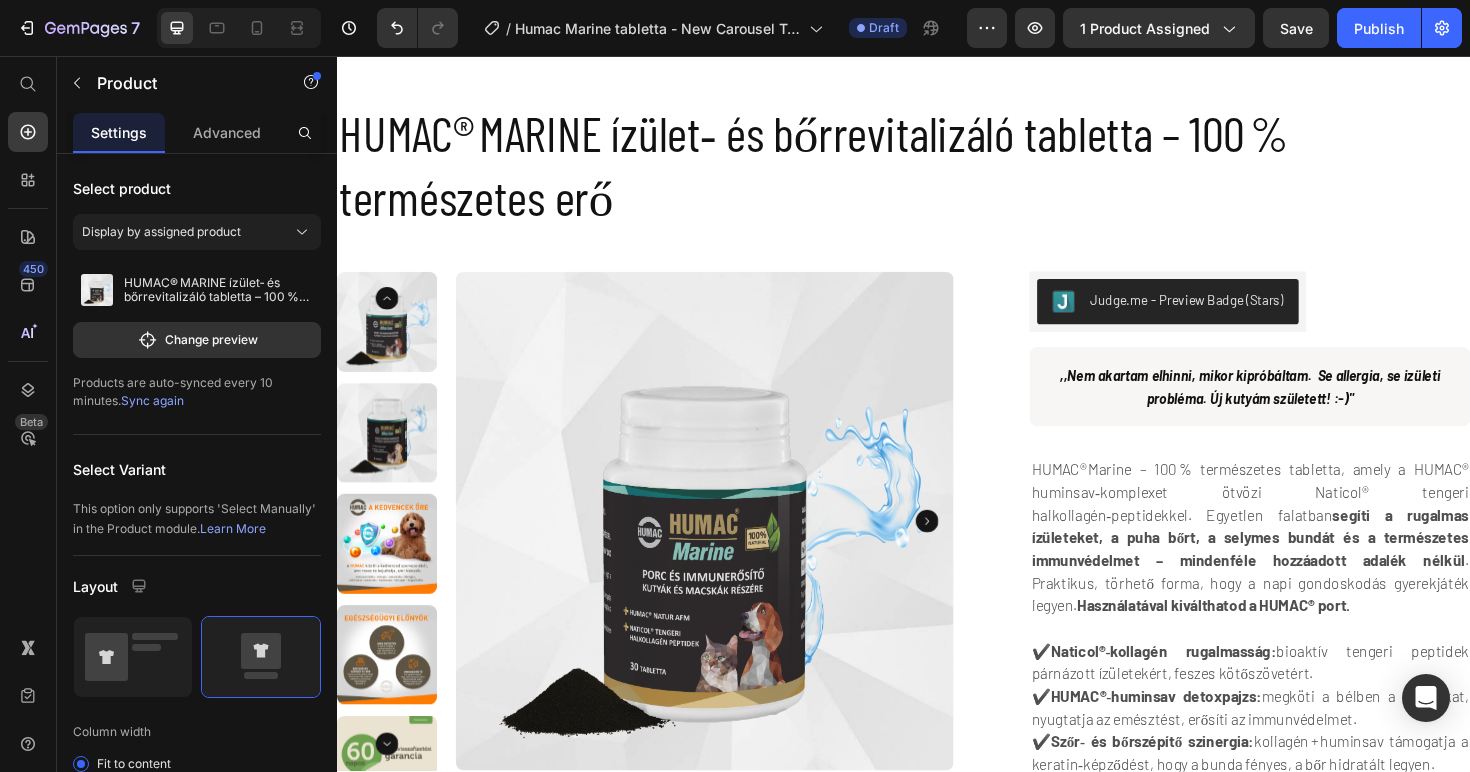 click on "Display by assigned product" at bounding box center [197, 236] 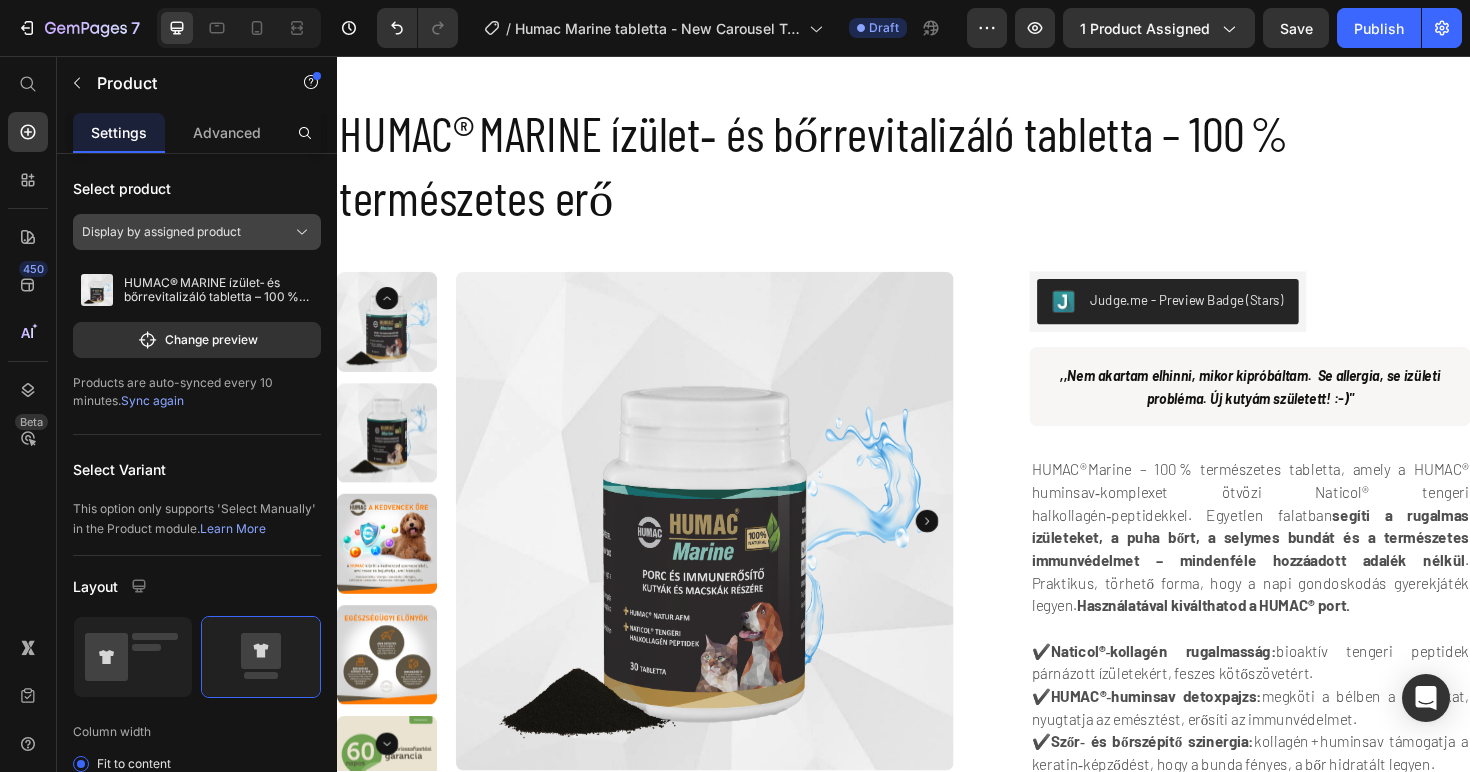click on "Display by assigned product" at bounding box center [197, 232] 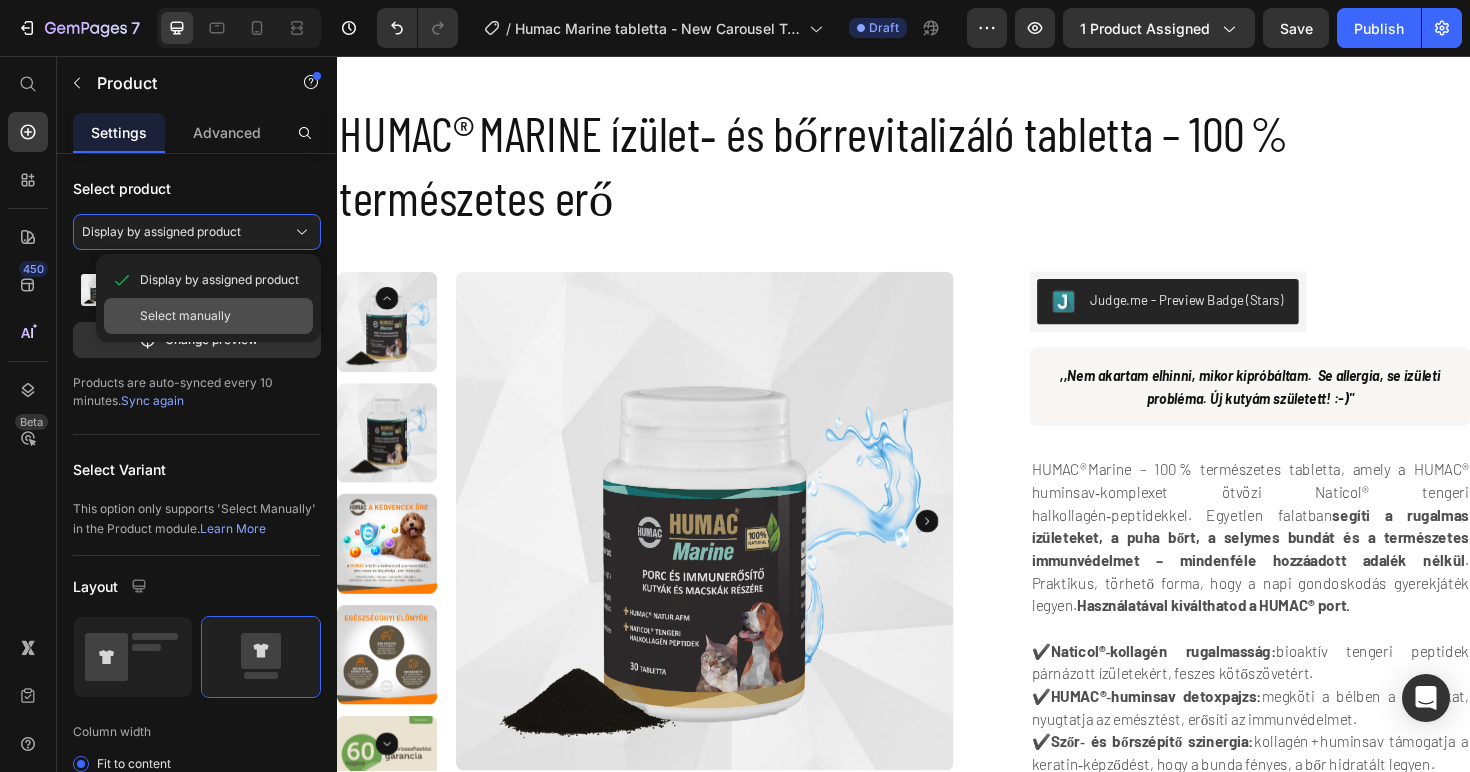 click on "Select manually" at bounding box center [185, 316] 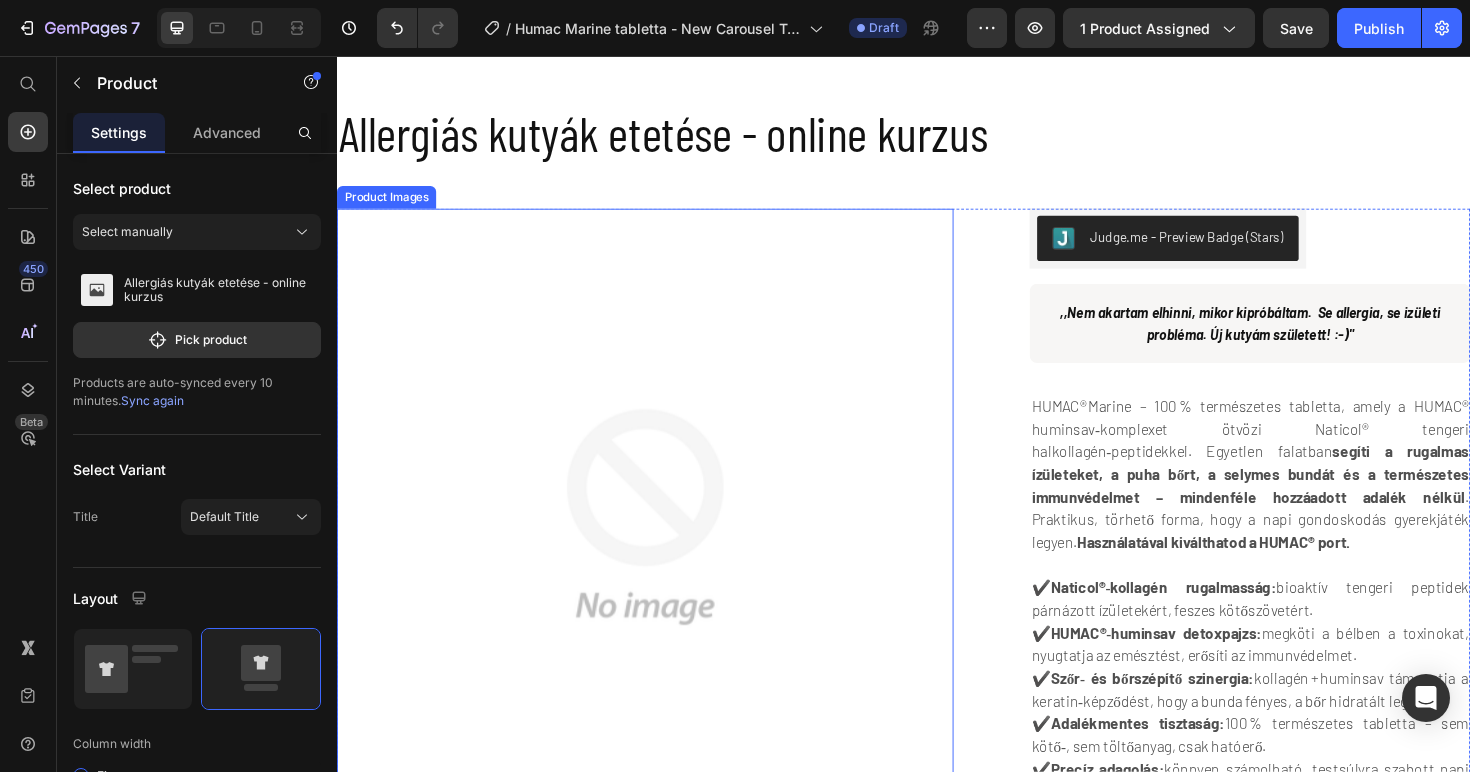 click at bounding box center (663, 543) 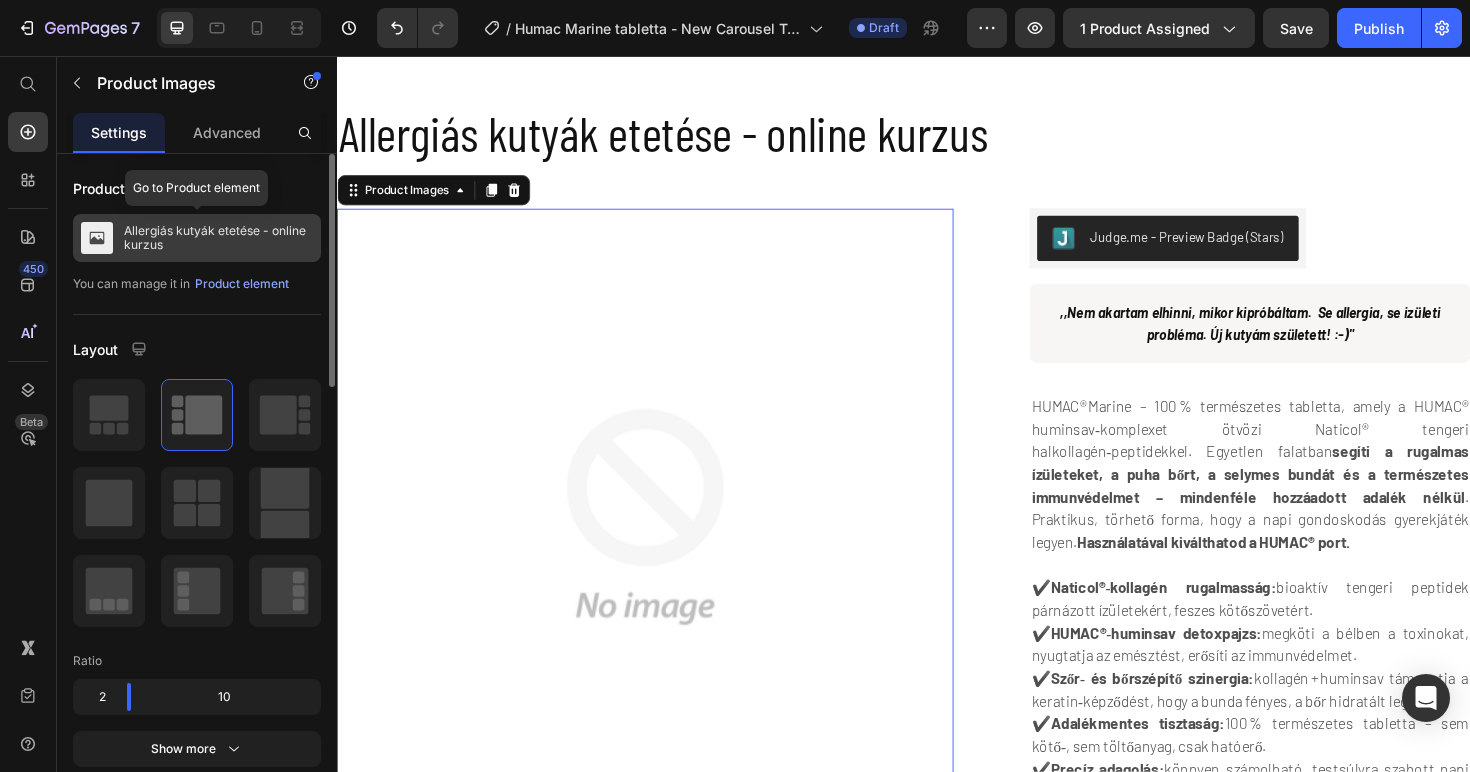 click on "Allergiás kutyák etetése - online kurzus" at bounding box center [218, 238] 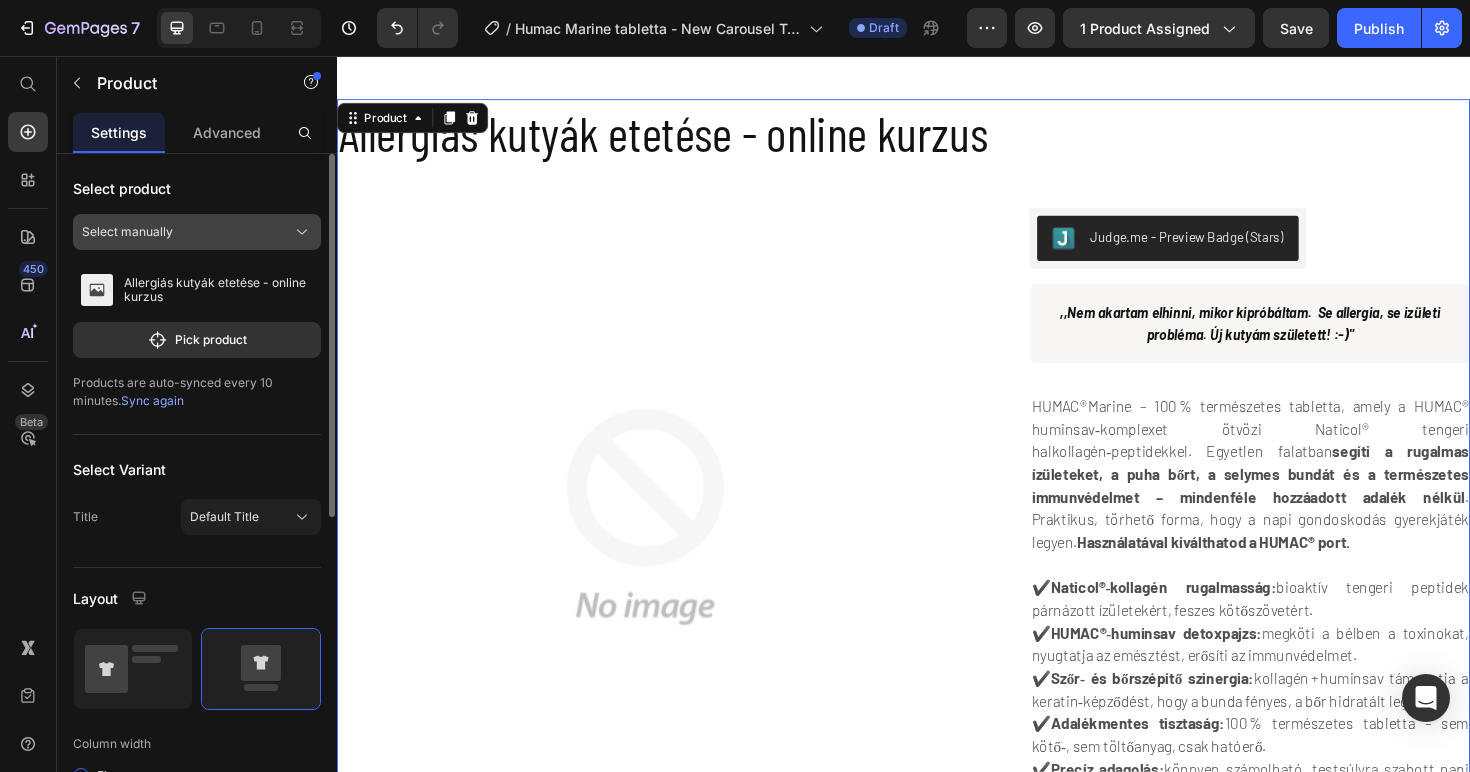 click on "Select manually" 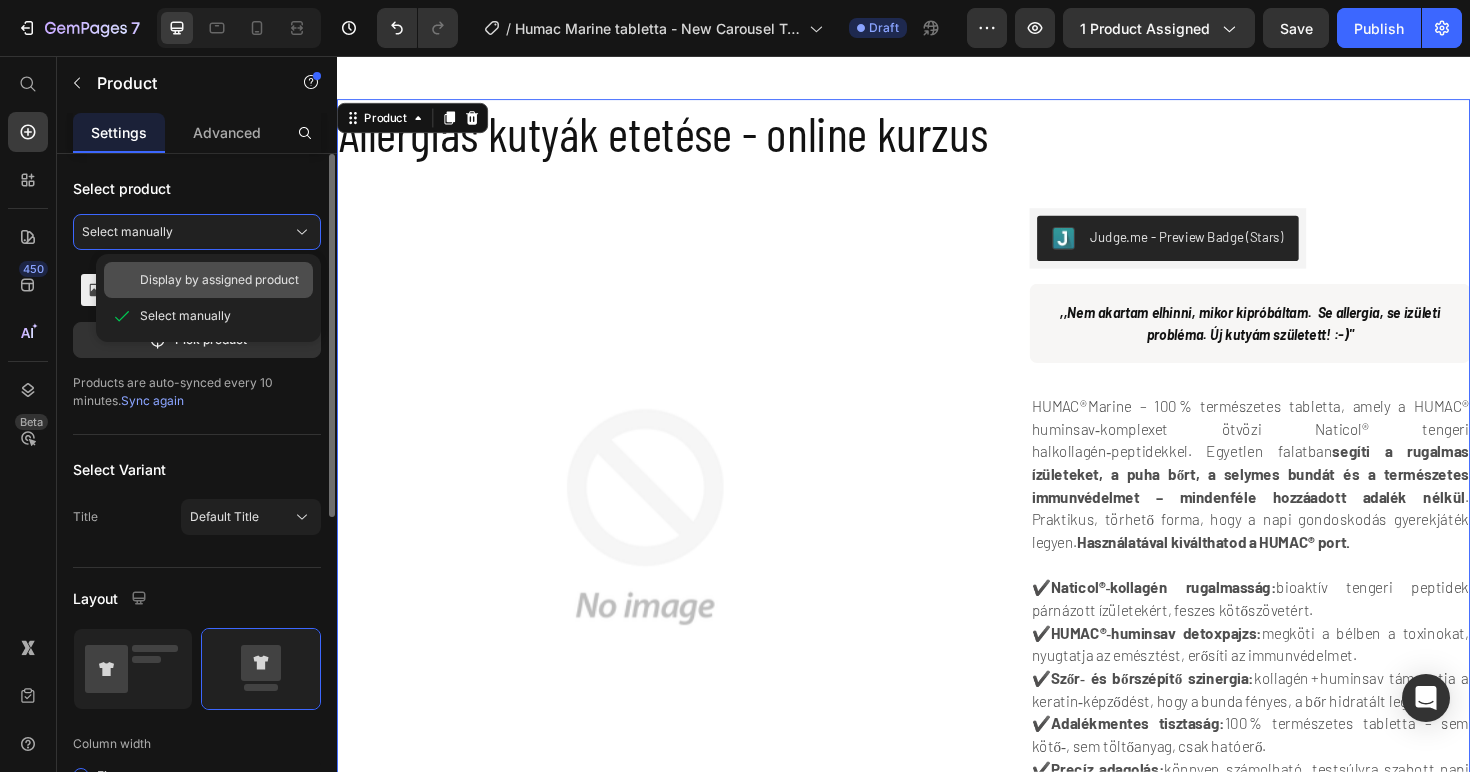 click on "Display by assigned product" at bounding box center [219, 280] 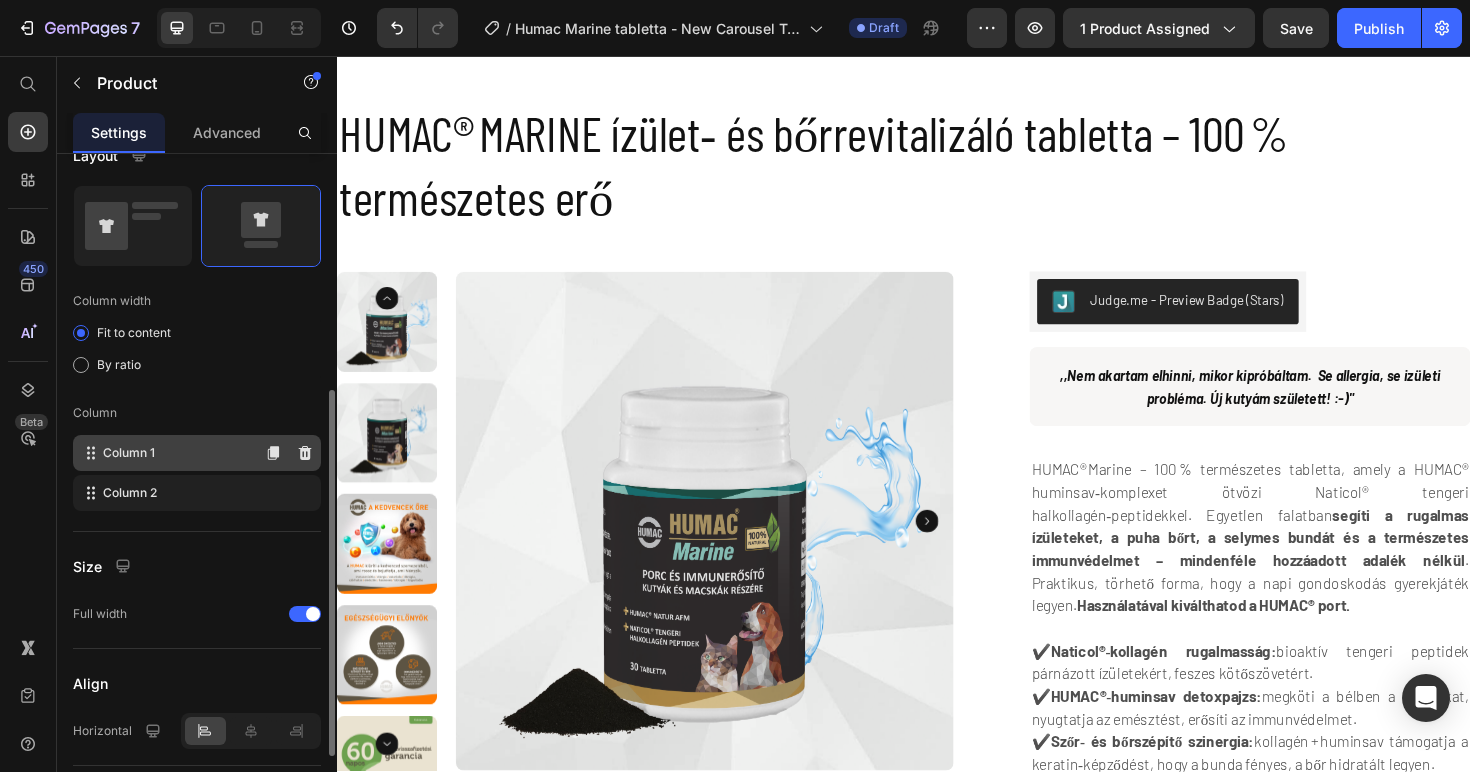 scroll, scrollTop: 432, scrollLeft: 0, axis: vertical 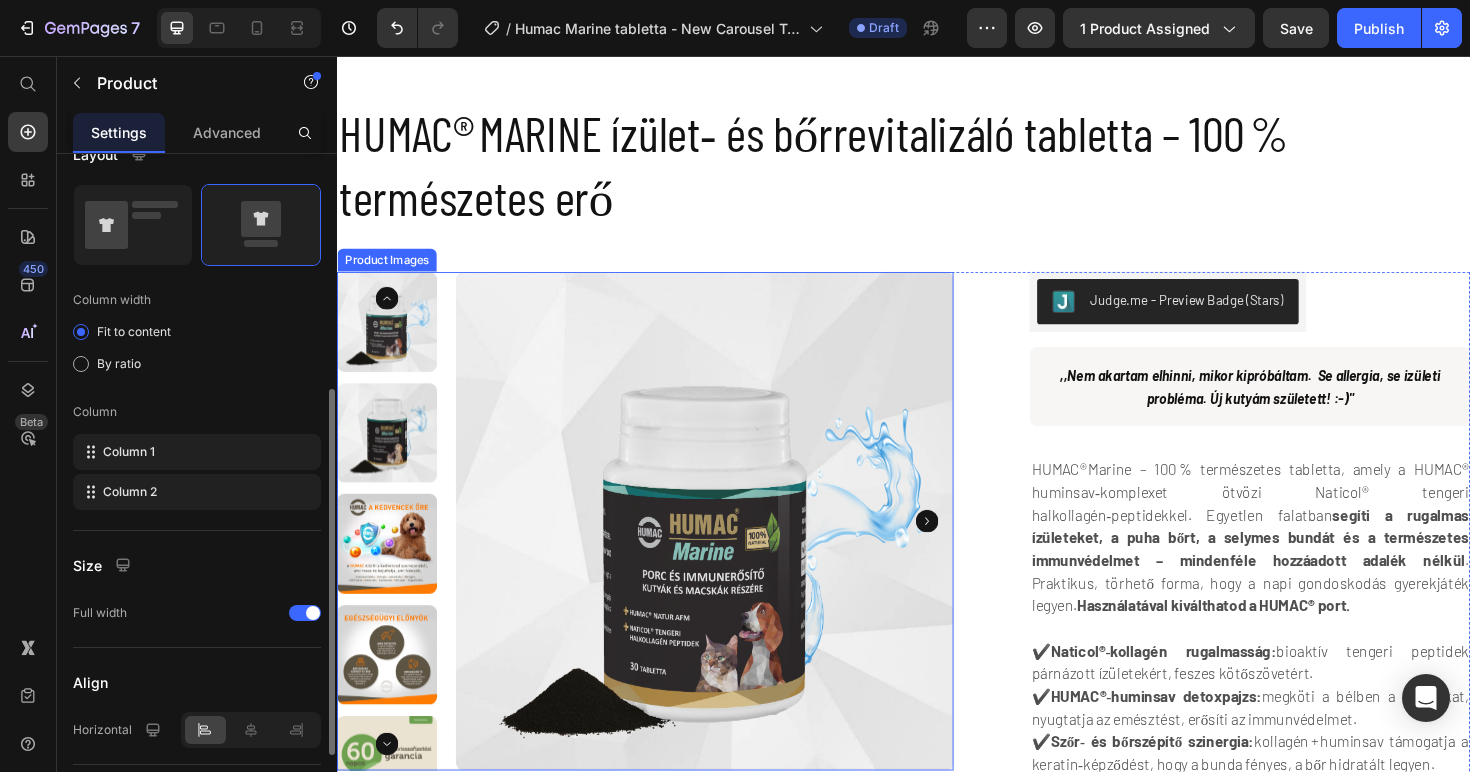 click at bounding box center (727, 548) 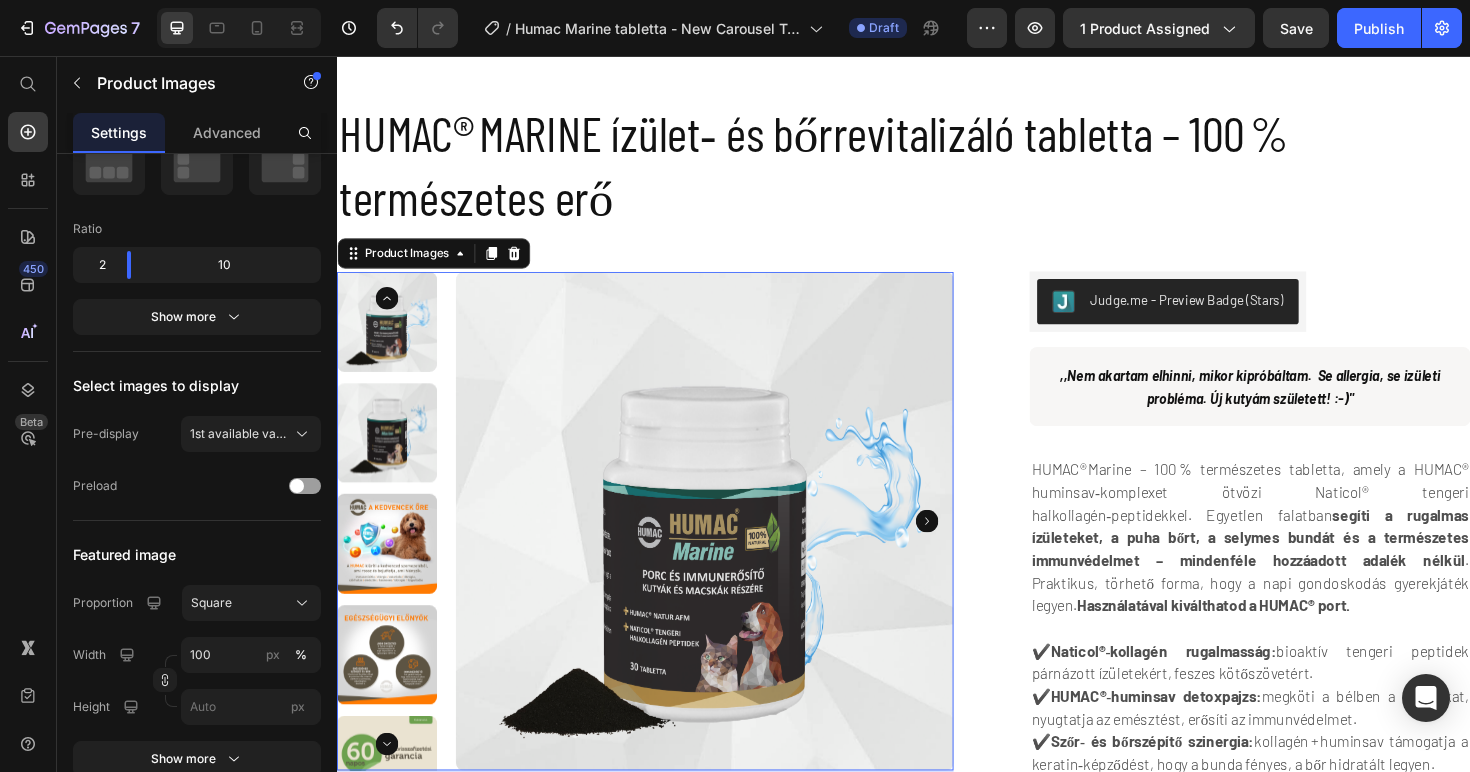 scroll, scrollTop: 0, scrollLeft: 0, axis: both 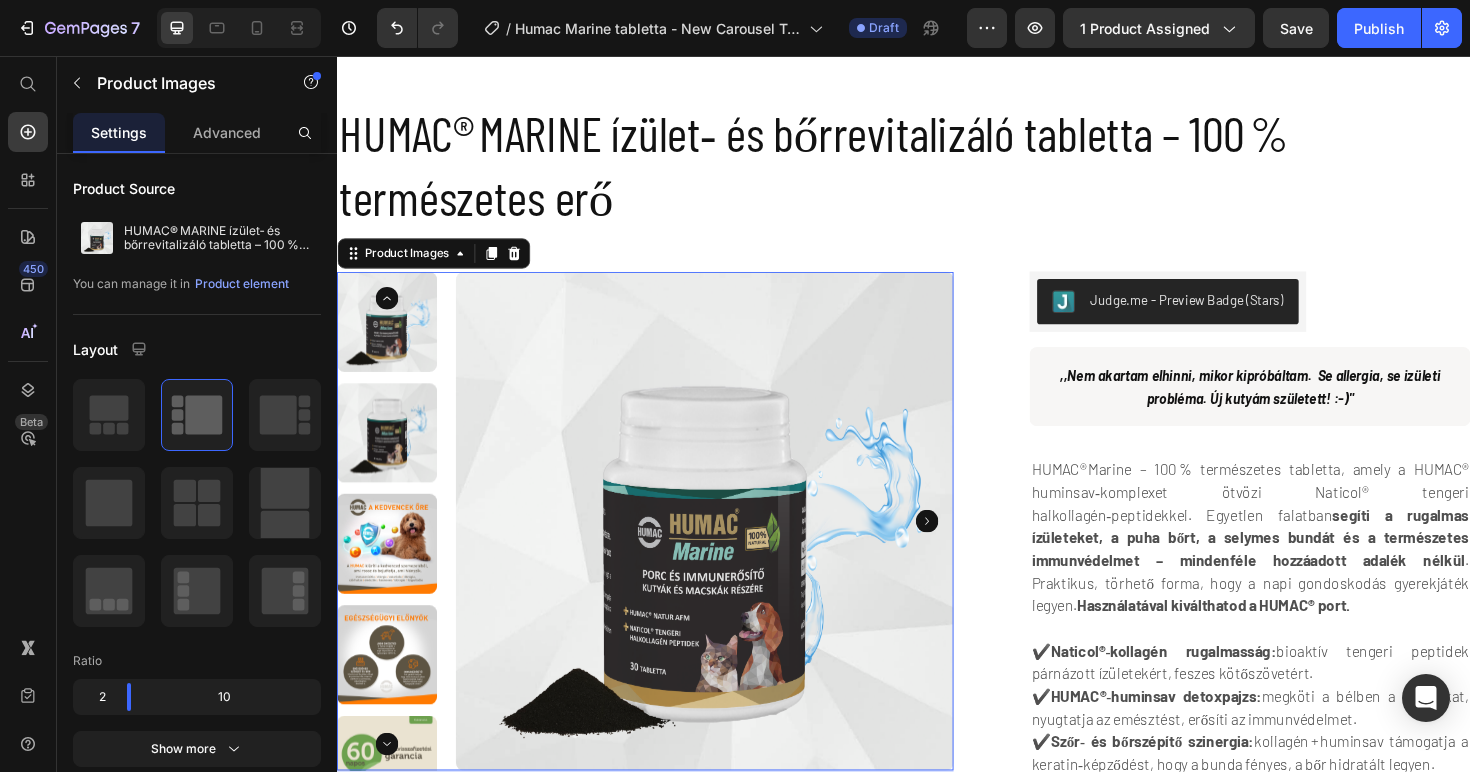 click at bounding box center (390, 337) 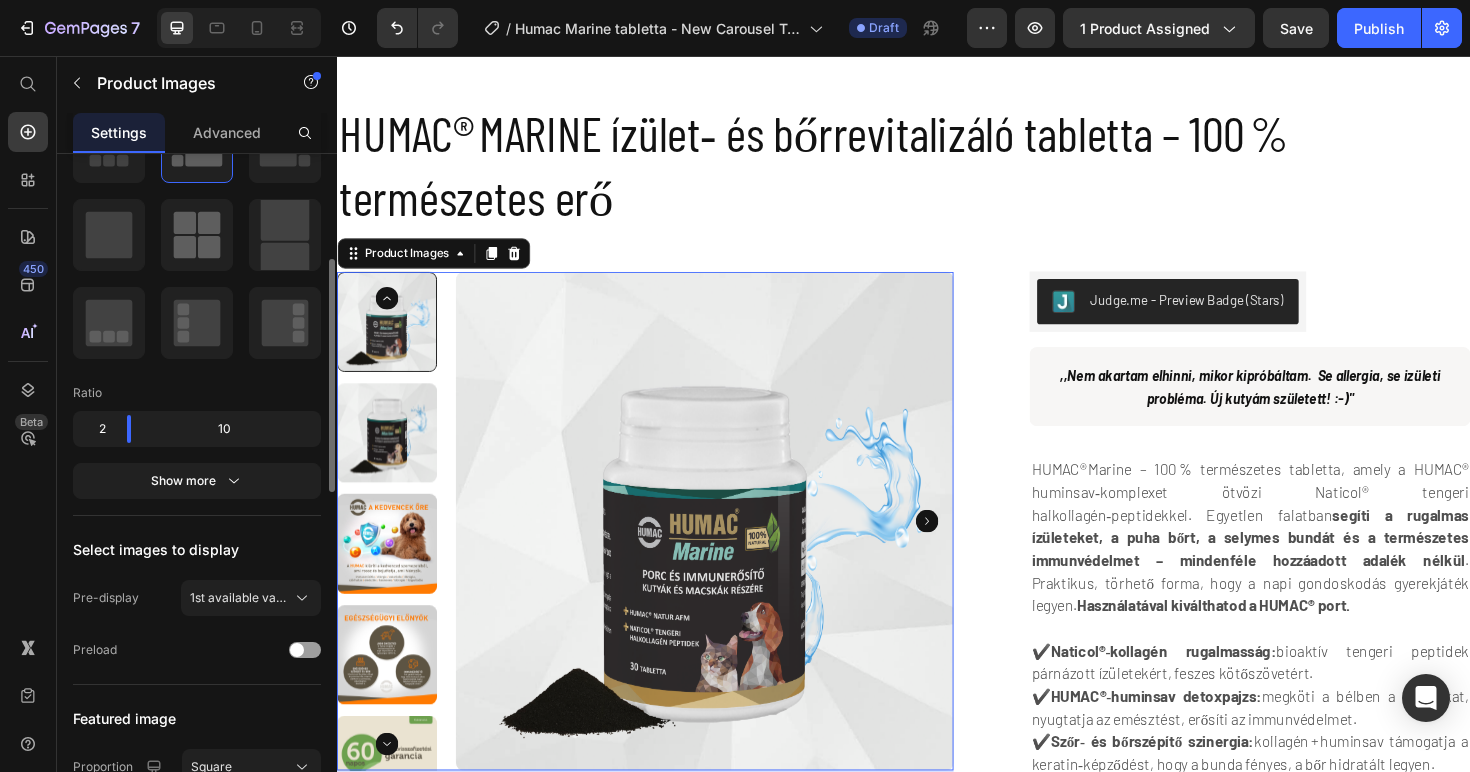 scroll, scrollTop: 292, scrollLeft: 0, axis: vertical 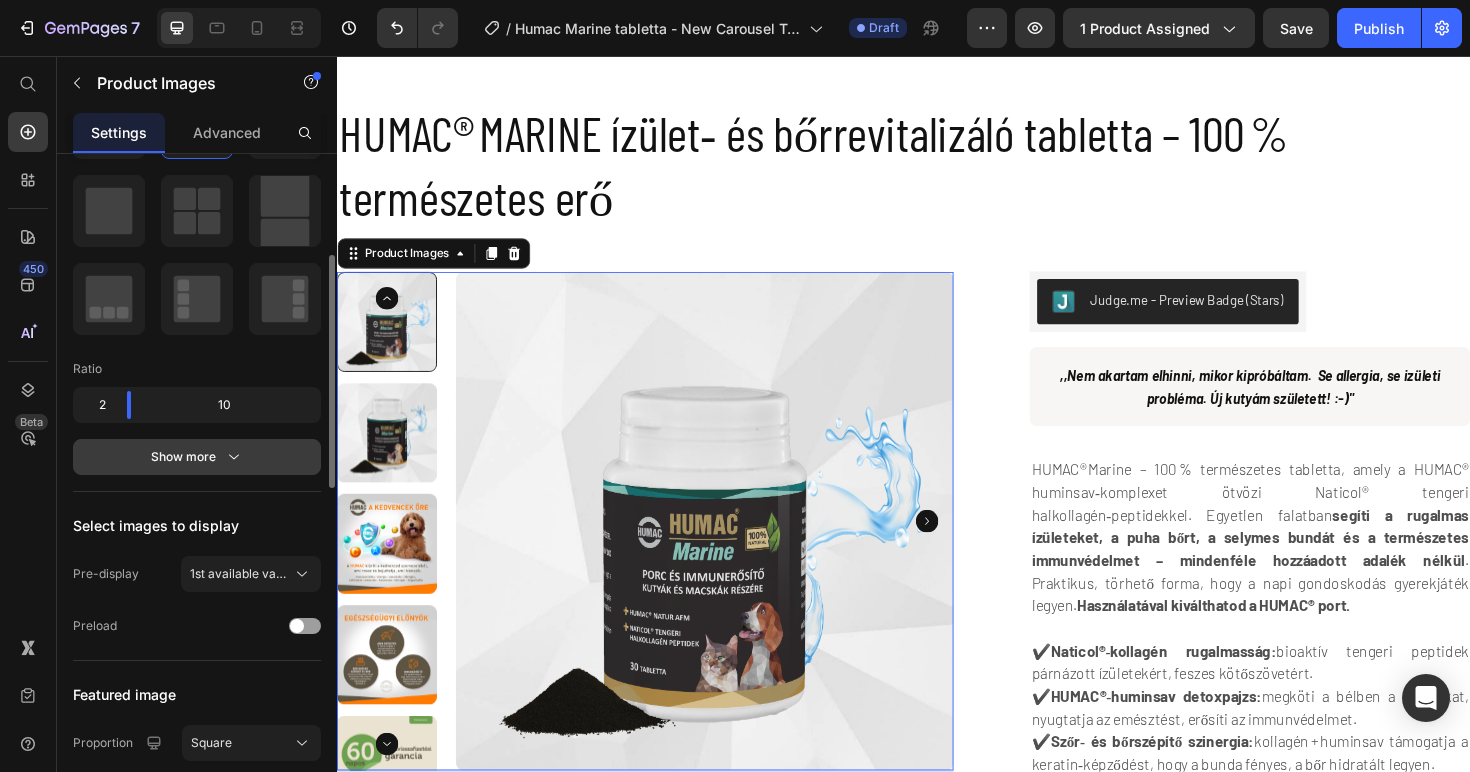 click on "Show more" at bounding box center (197, 457) 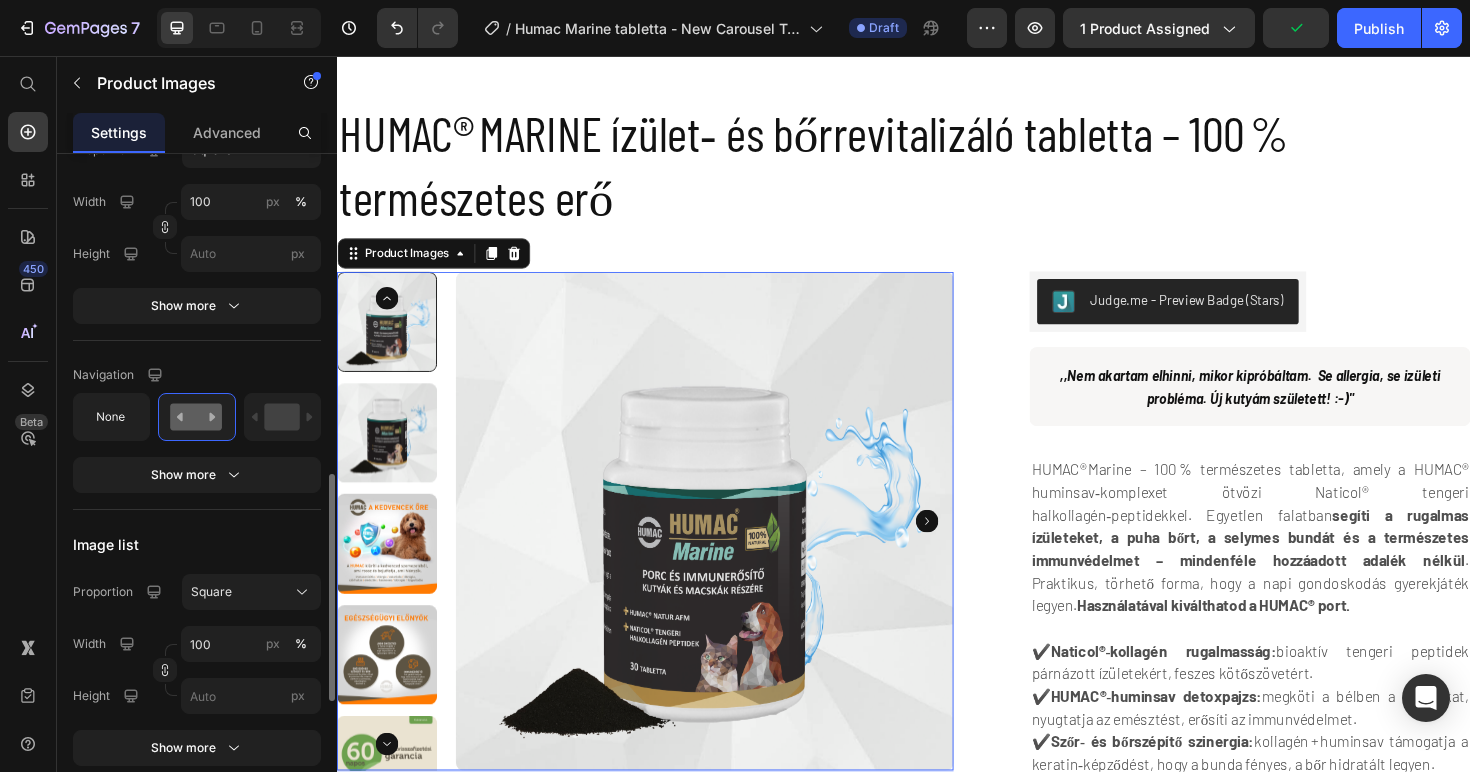scroll, scrollTop: 941, scrollLeft: 0, axis: vertical 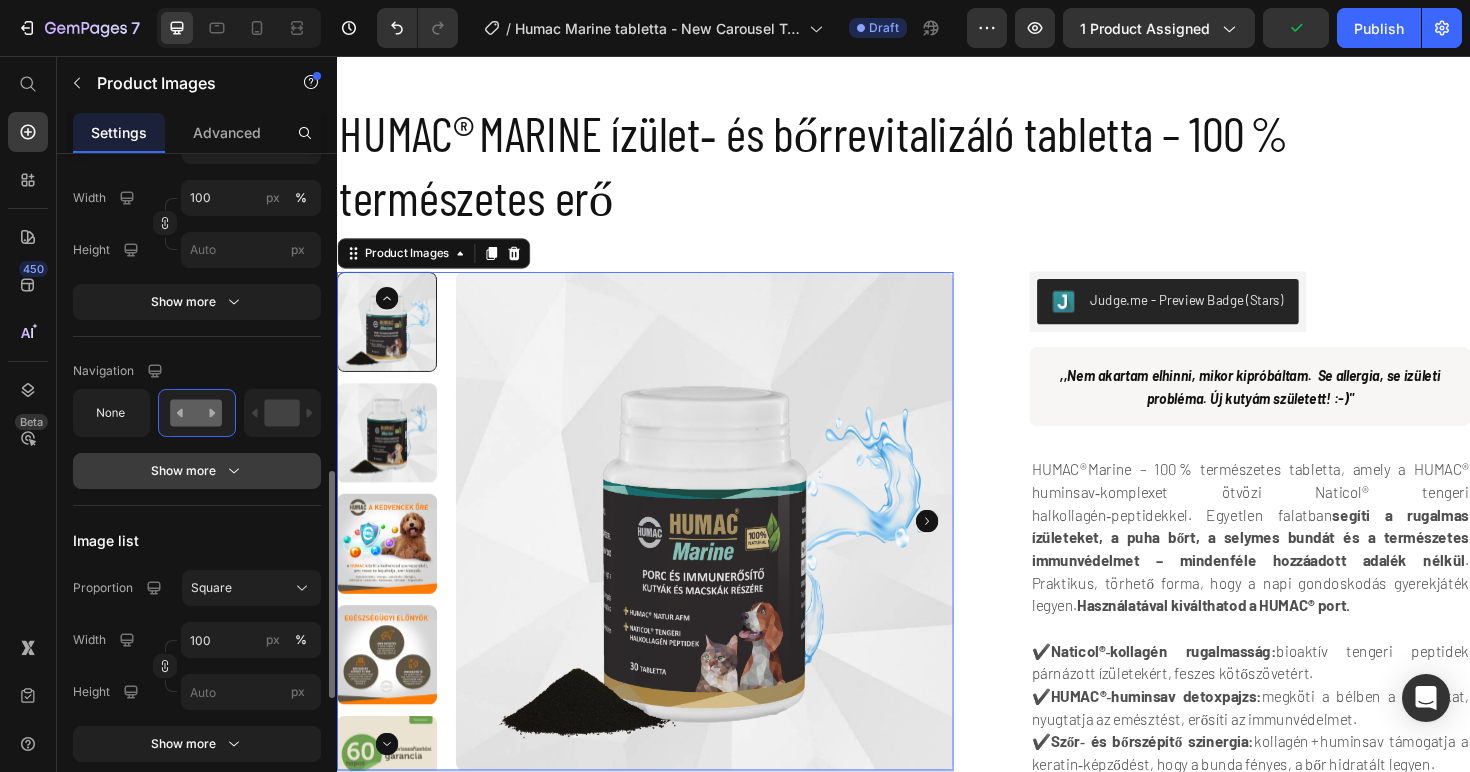 click on "Show more" at bounding box center [197, 471] 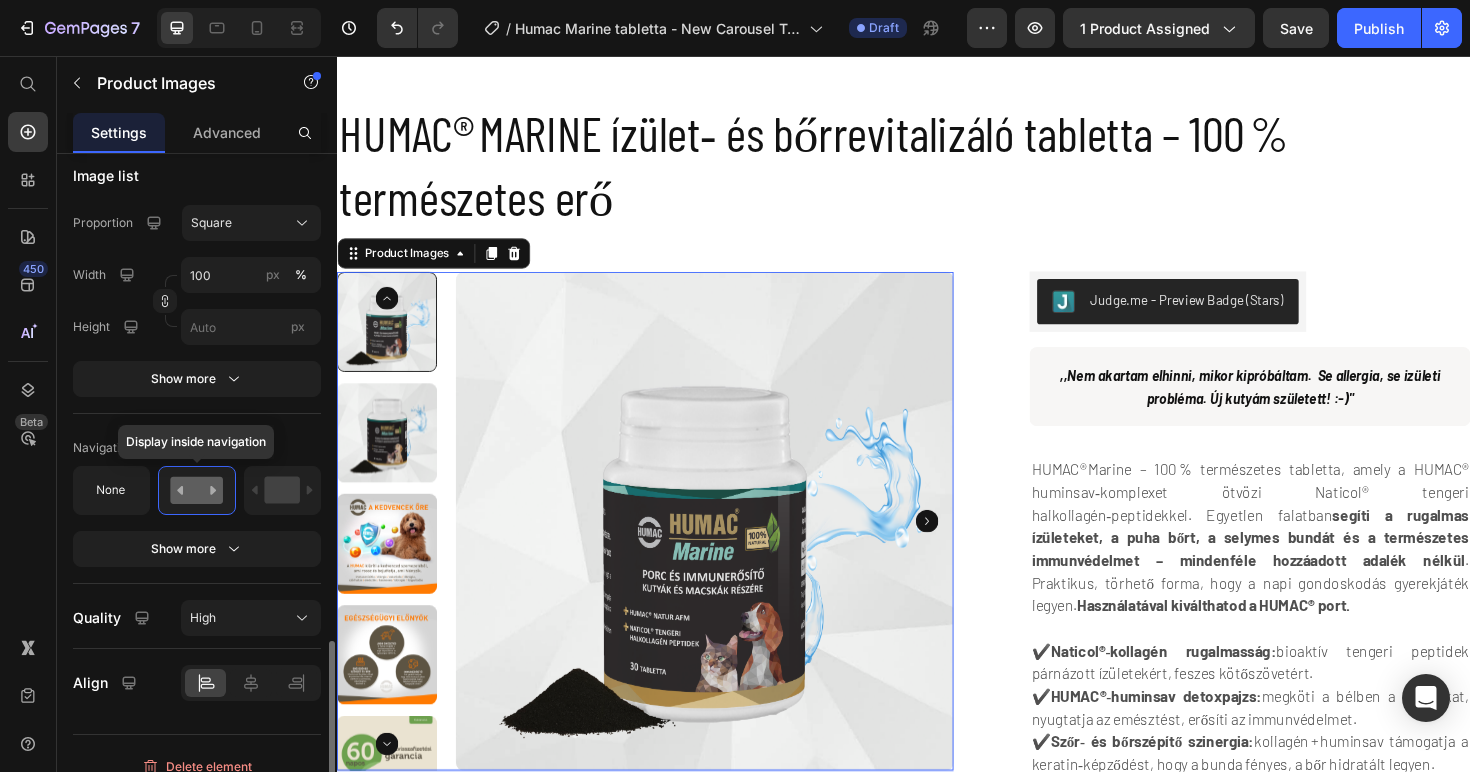 scroll, scrollTop: 1585, scrollLeft: 0, axis: vertical 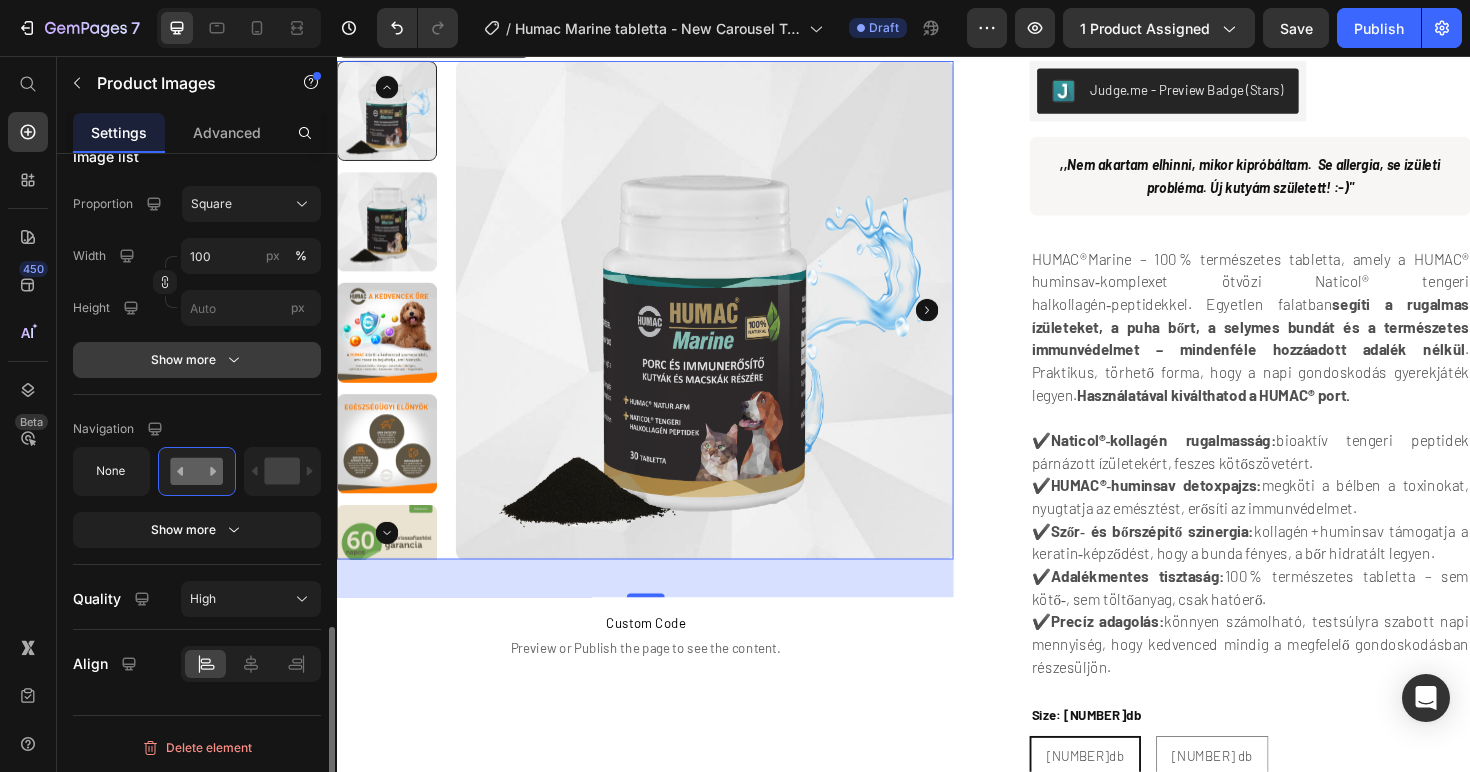 click 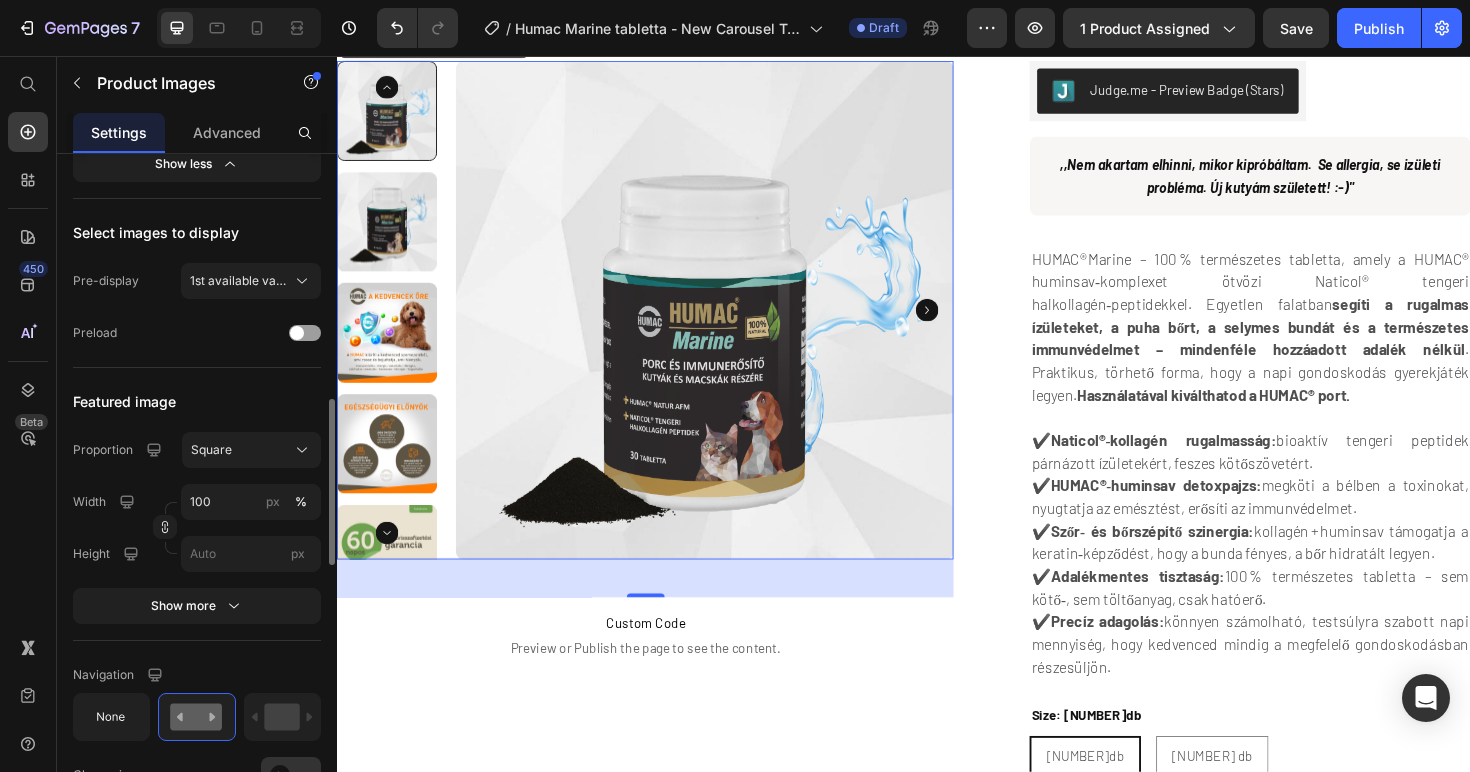 scroll, scrollTop: 606, scrollLeft: 0, axis: vertical 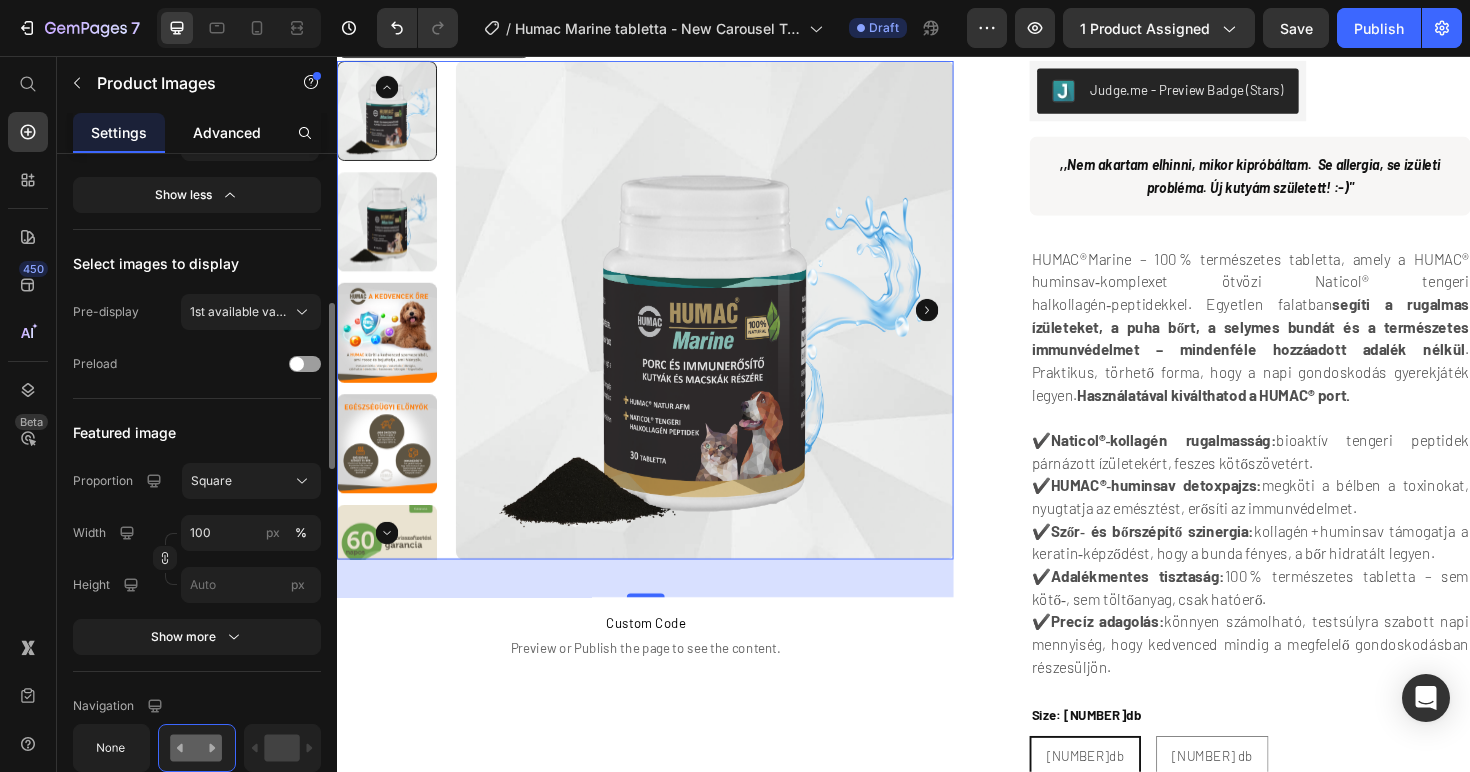 click on "Advanced" at bounding box center (227, 132) 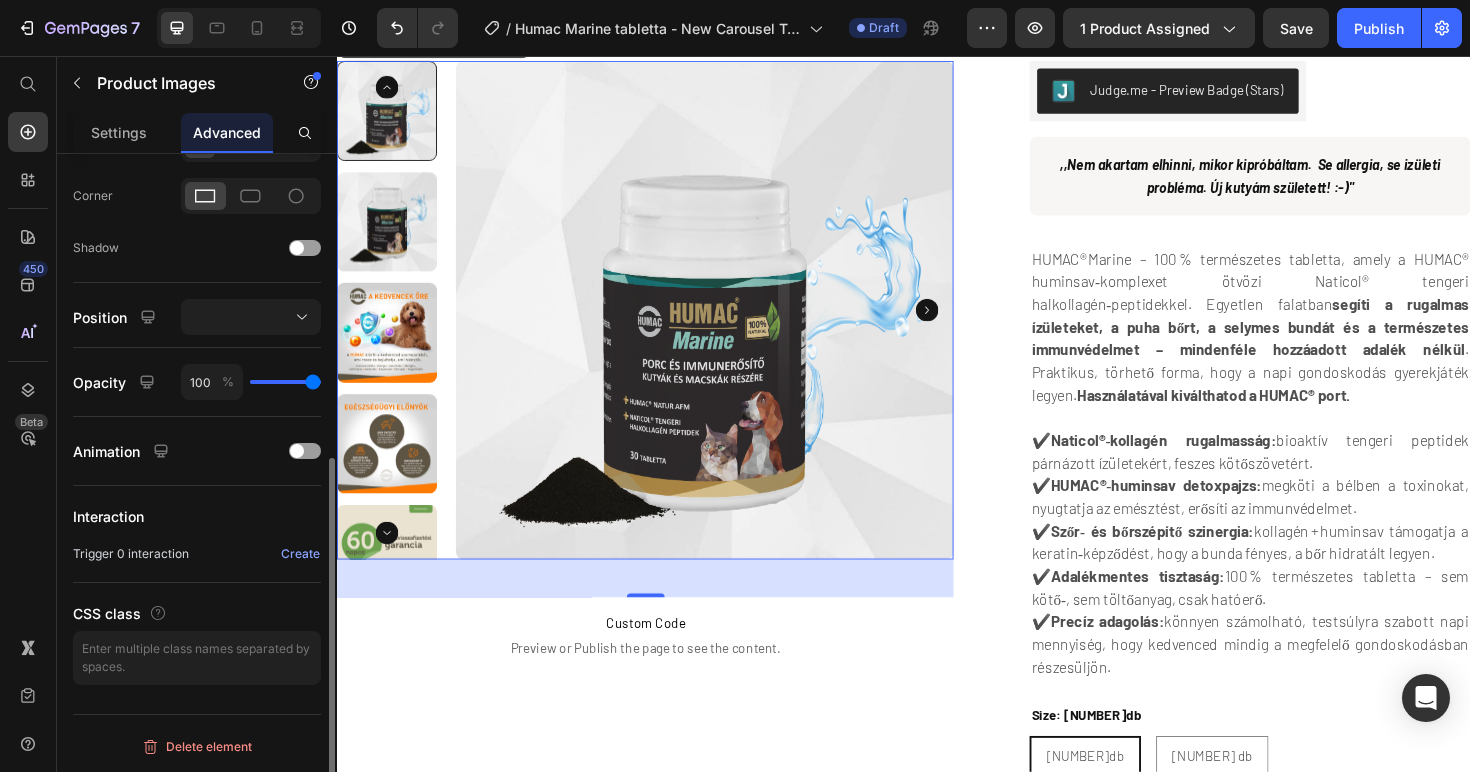 scroll, scrollTop: 0, scrollLeft: 0, axis: both 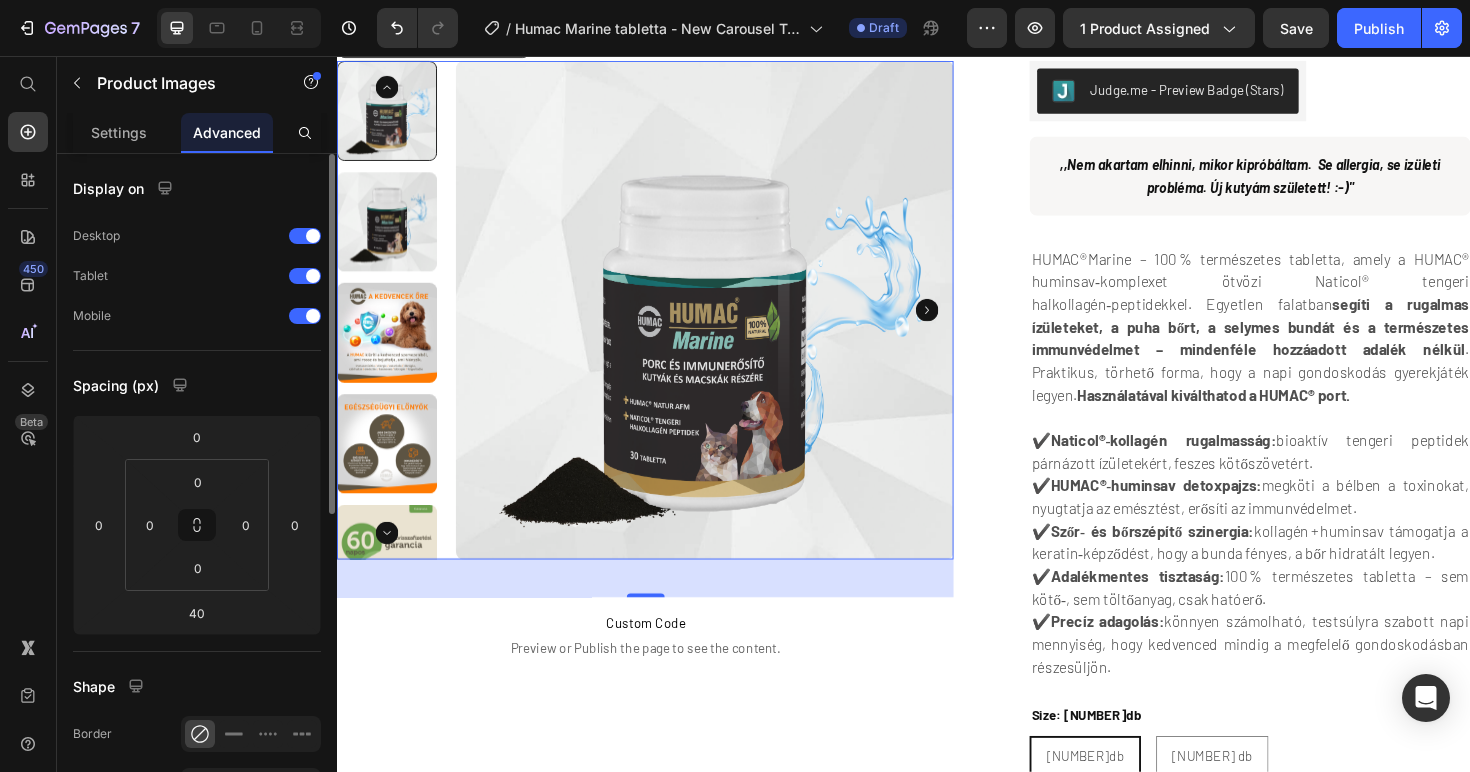 click on "Display on Desktop Tablet Mobile Spacing (px) 0 0 40 0 0 0 0 0 Shape Border Corner Shadow Position Opacity 100 % Animation Interaction Trigger 0 interaction Create CSS class  Delete element" at bounding box center [197, 786] 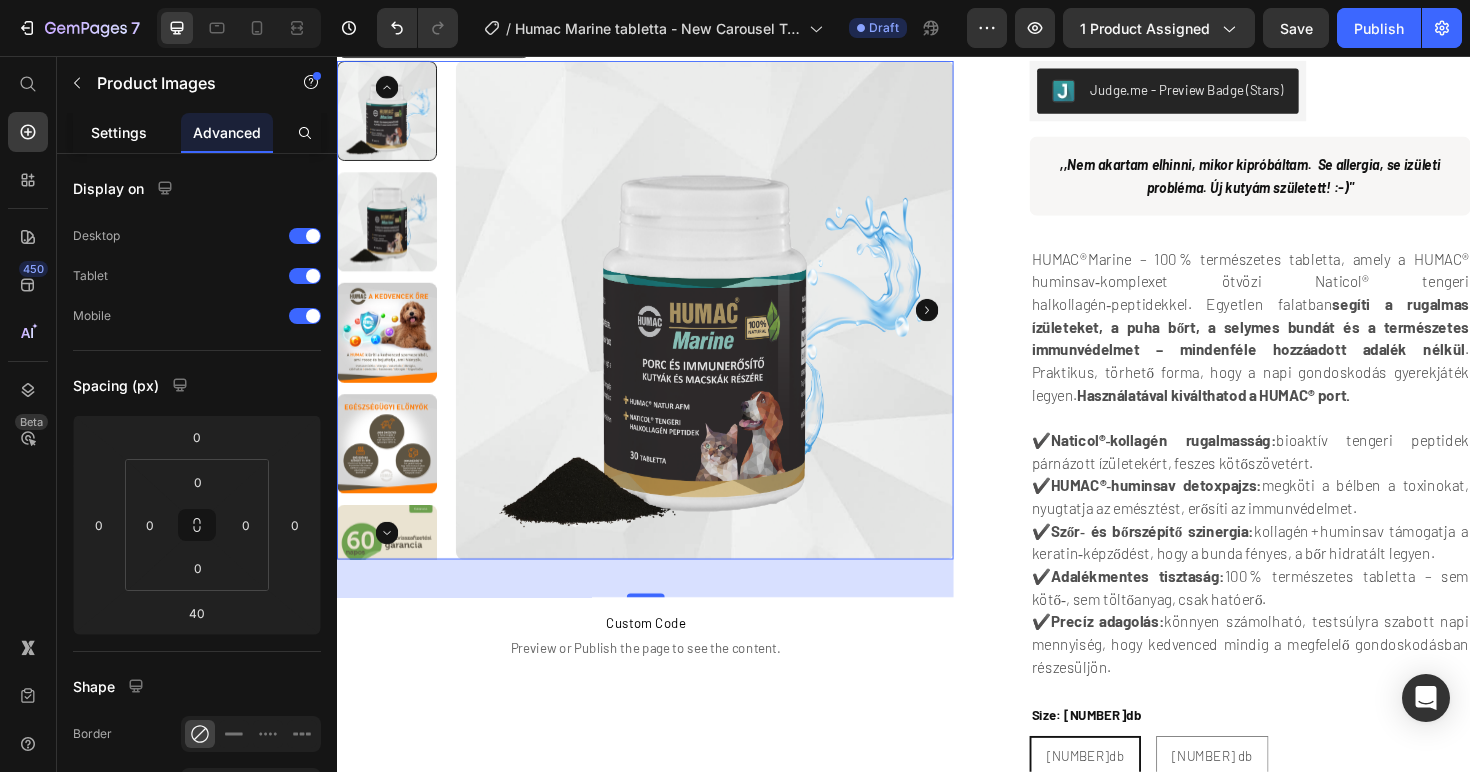 click on "Settings" 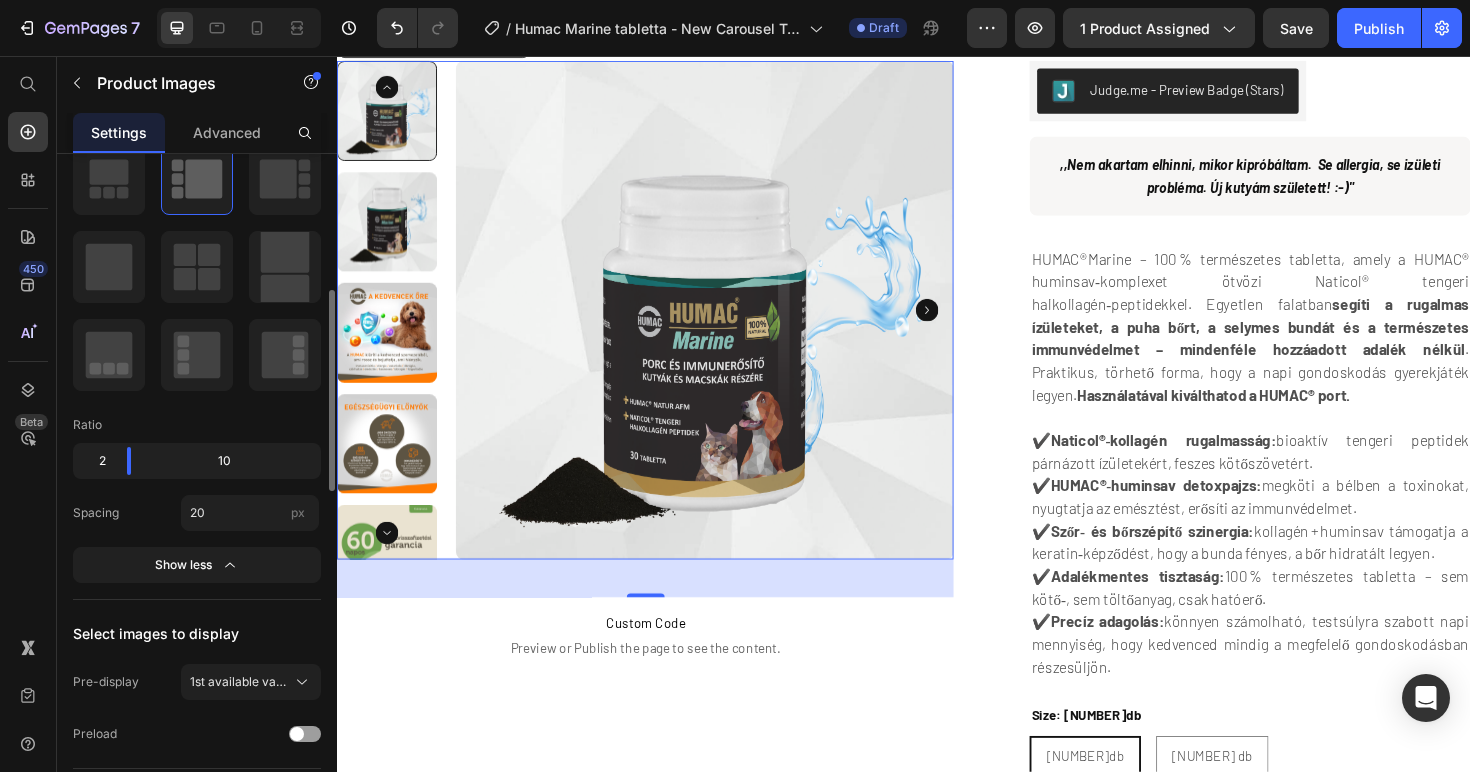 scroll, scrollTop: 370, scrollLeft: 0, axis: vertical 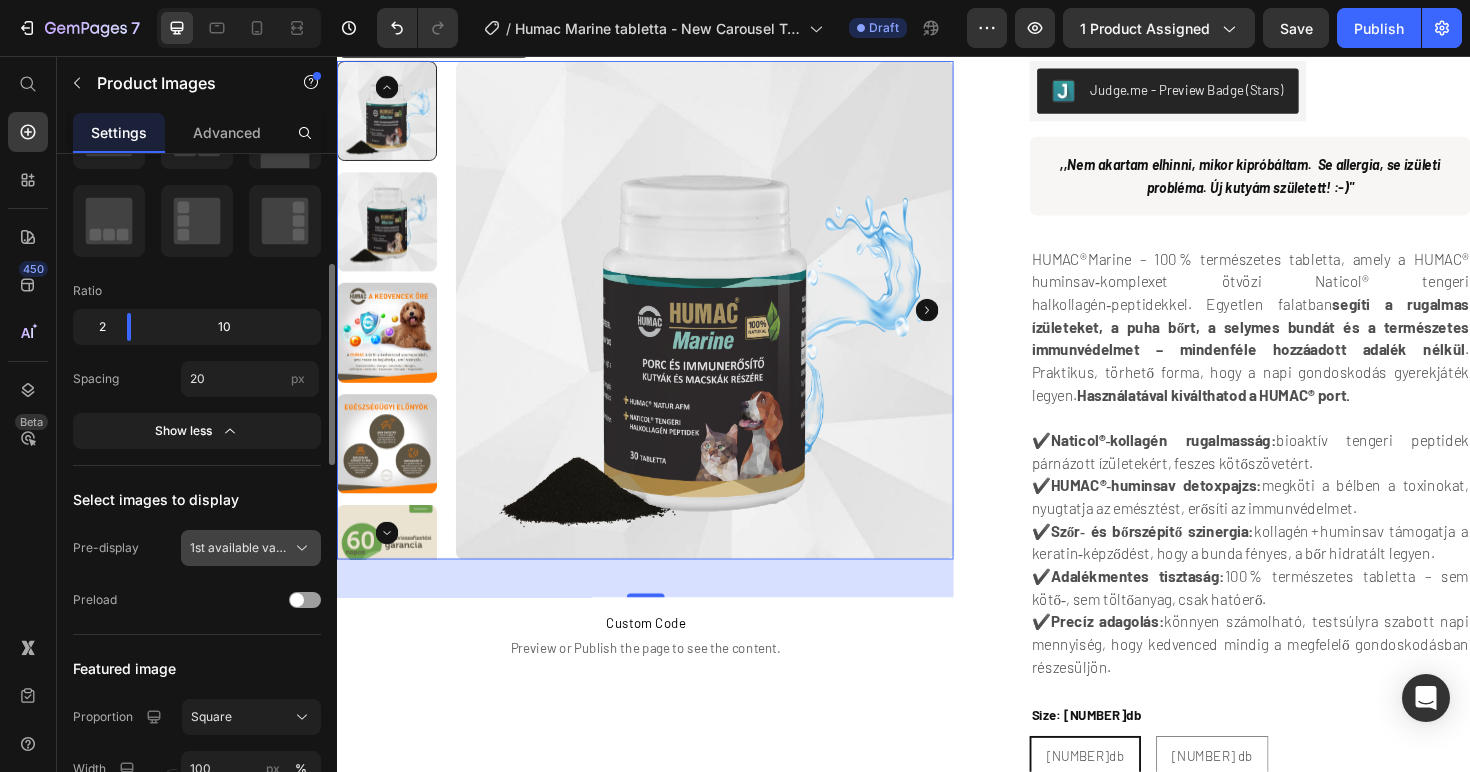click on "1st available variant" at bounding box center [239, 548] 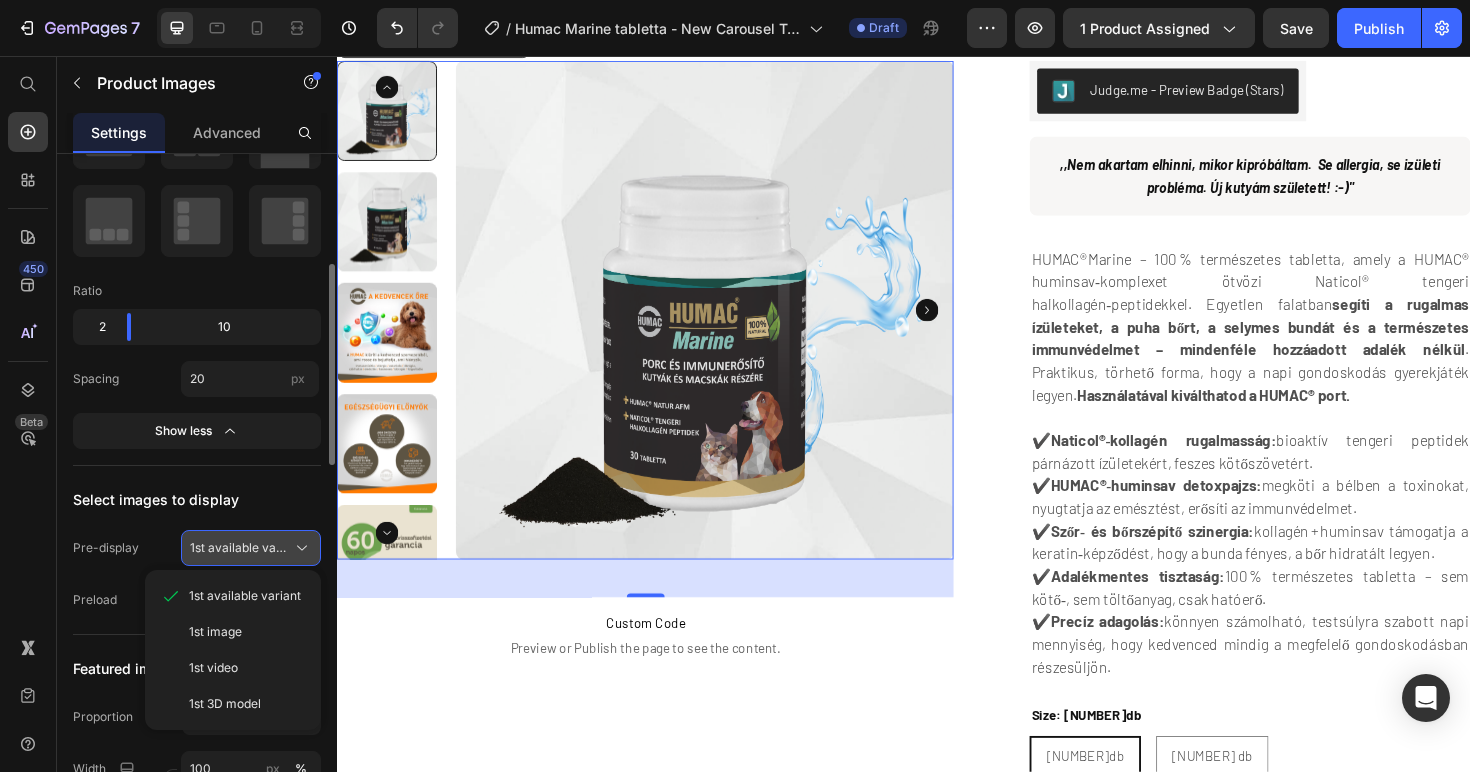 click on "1st available variant" at bounding box center [239, 548] 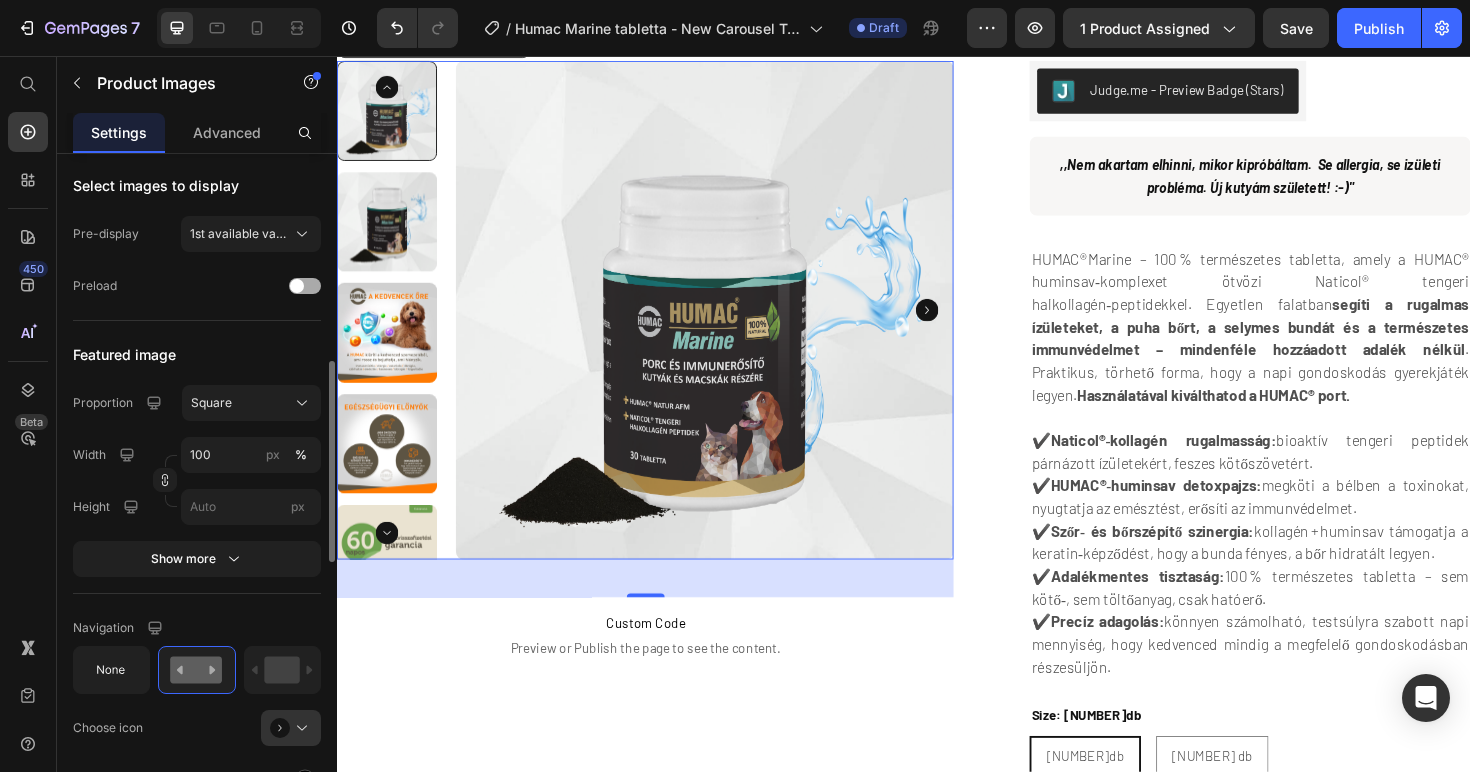 scroll, scrollTop: 686, scrollLeft: 0, axis: vertical 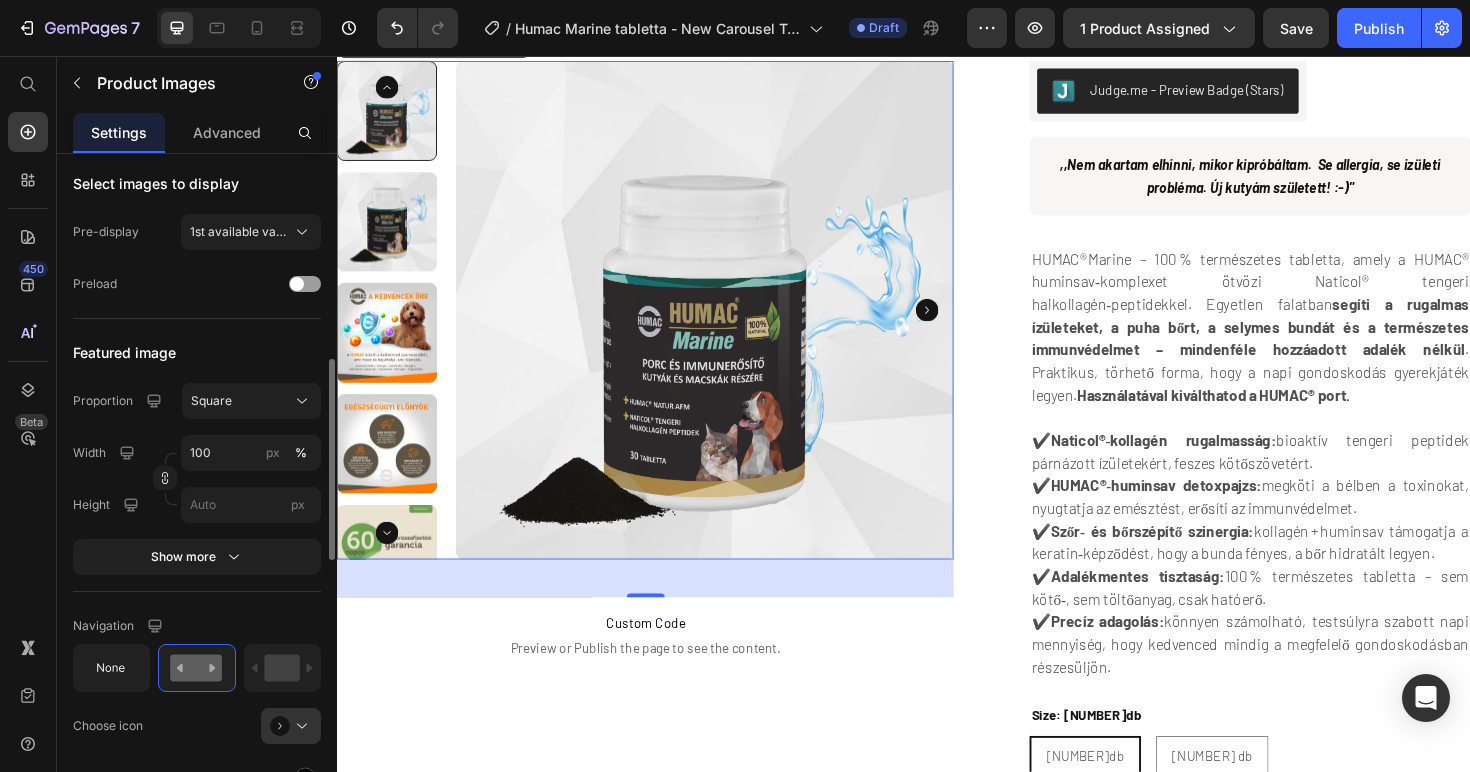 click on "Featured image Proportion Square Width 100 px % Height px Show more" 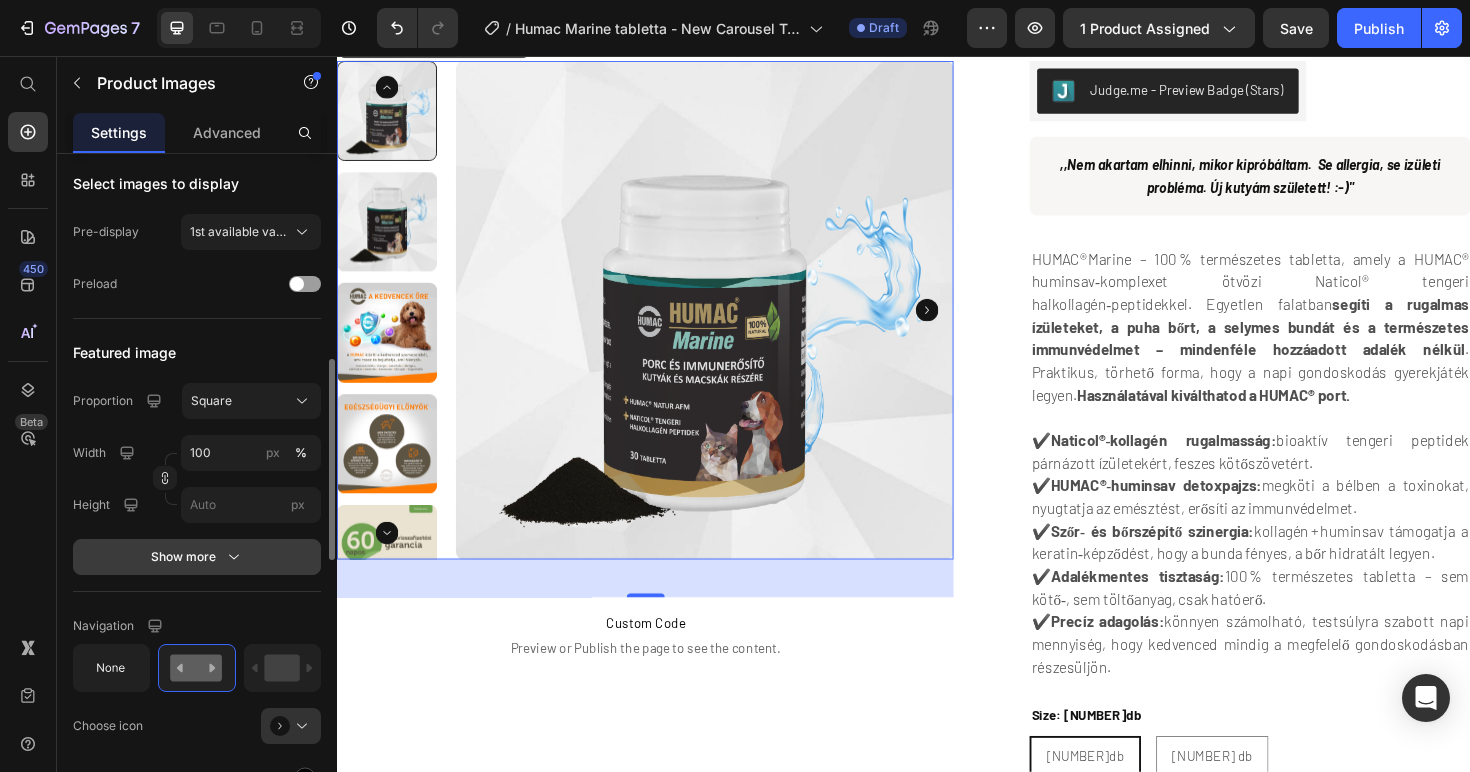 click on "Show more" at bounding box center [197, 557] 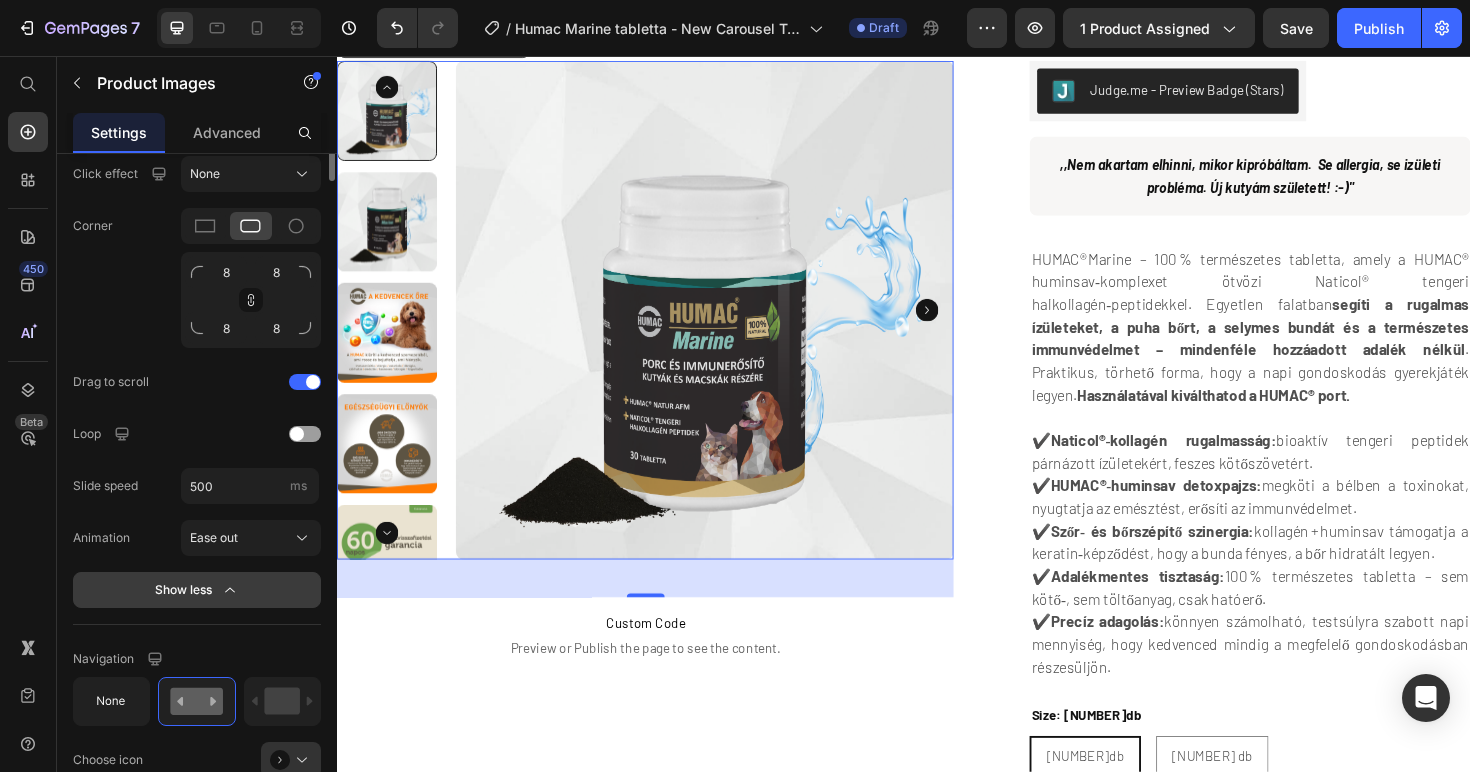 scroll, scrollTop: 411, scrollLeft: 0, axis: vertical 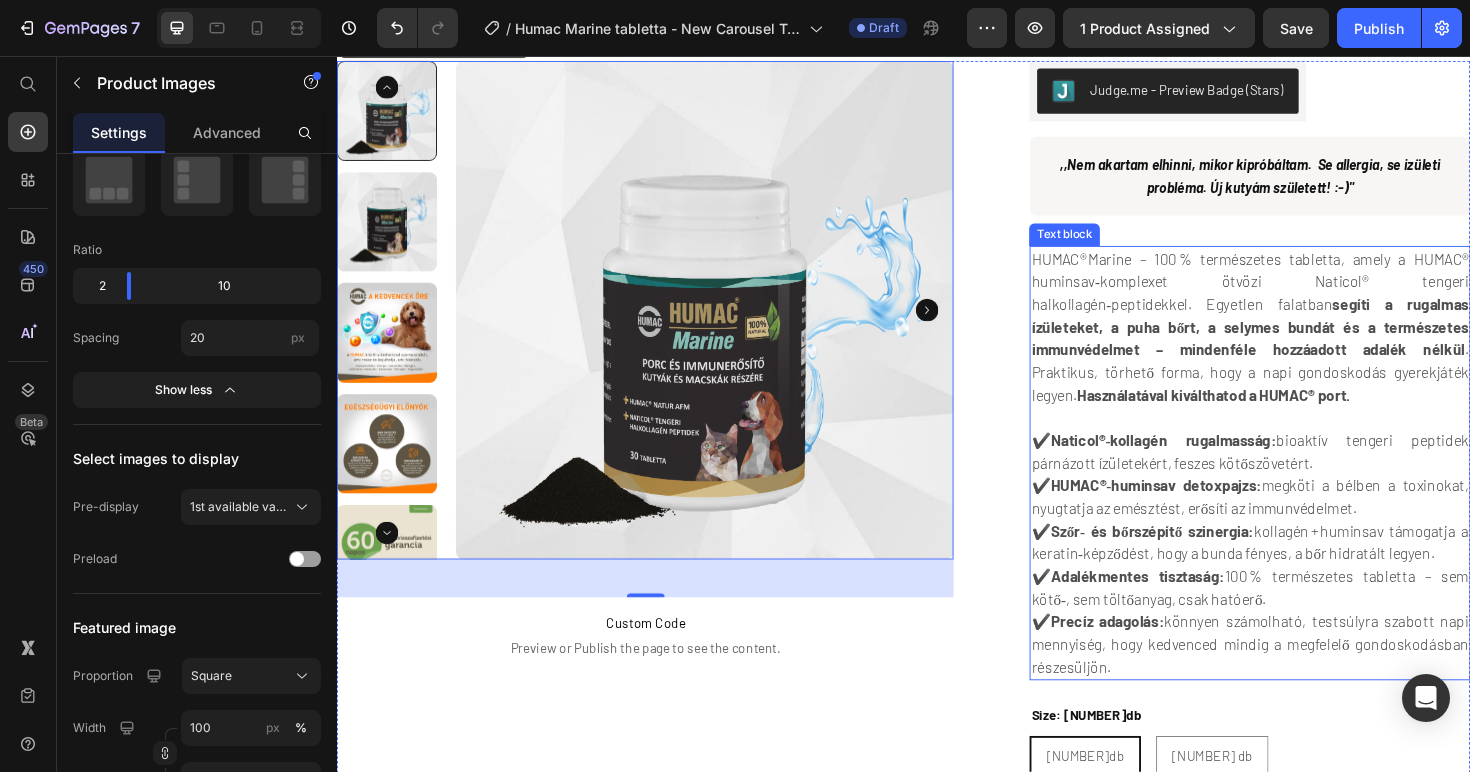 click on "✔️ Naticol®‑kollagén rugalmasság: bioaktív tengeri peptidek párnázott ízületekért, feszes kötőszövetért. ✔️ HUMAC®‑huminsav detoxpajzs: megköti a bélben a toxinokat, nyugtatja az emésztést, erősíti az immunvédelmet. ✔️ Szőr‑ és bőrszépítő szinergia: kollagén + huminsav támogatja a keratin‑képződést, hogy a bunda fényes, a bőr hidratált legyen. ✔️ Adalékmentes tisztaság: 100 % természetes tabletta – sem kötő‑, sem töltőanyag, csak hatóerő. ✔️ Precíz adagolás: könnyen számolható, testsúlyra szabott napi mennyiség, hogy kedvenced mindig a megfelelő gondoskodásban részesüljön." at bounding box center [1303, 583] 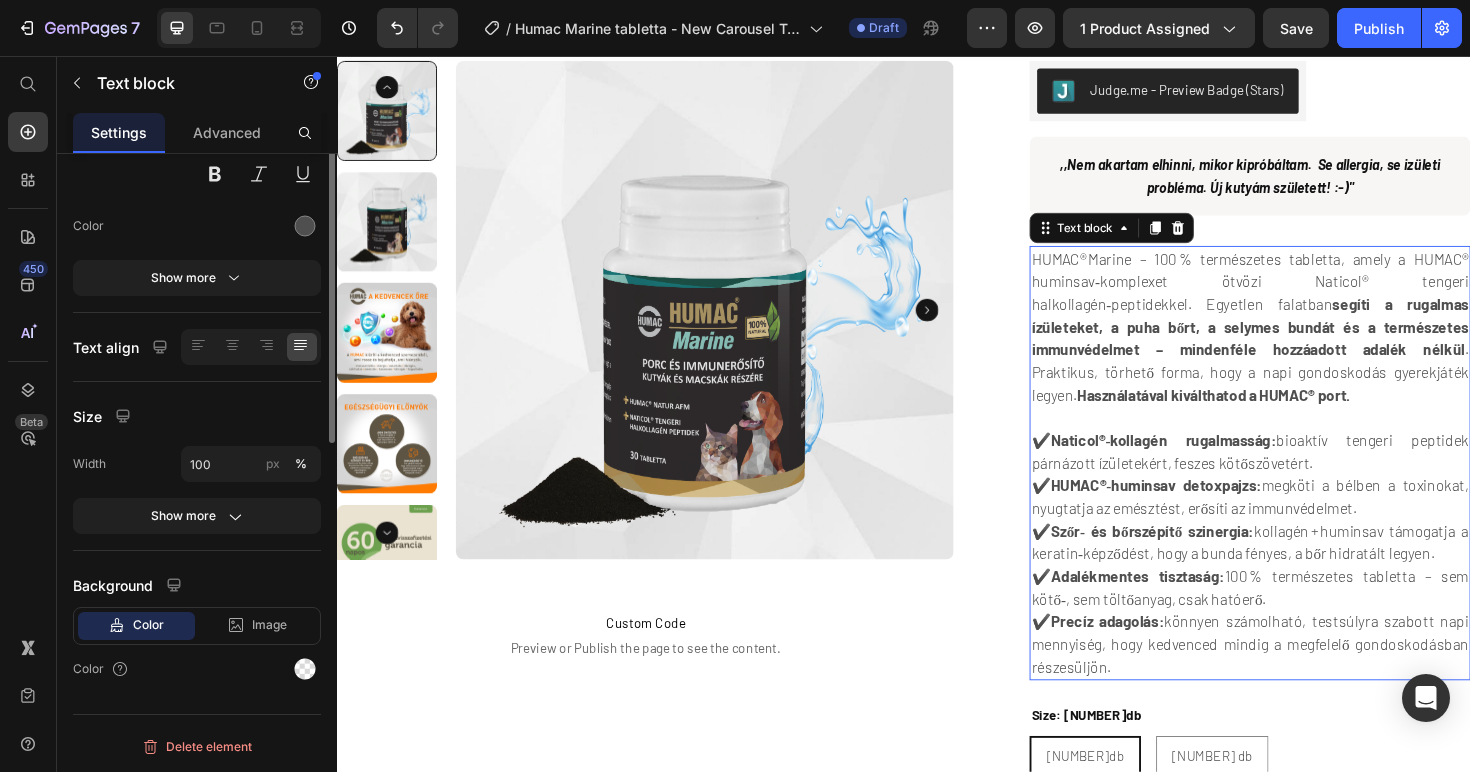 scroll, scrollTop: 0, scrollLeft: 0, axis: both 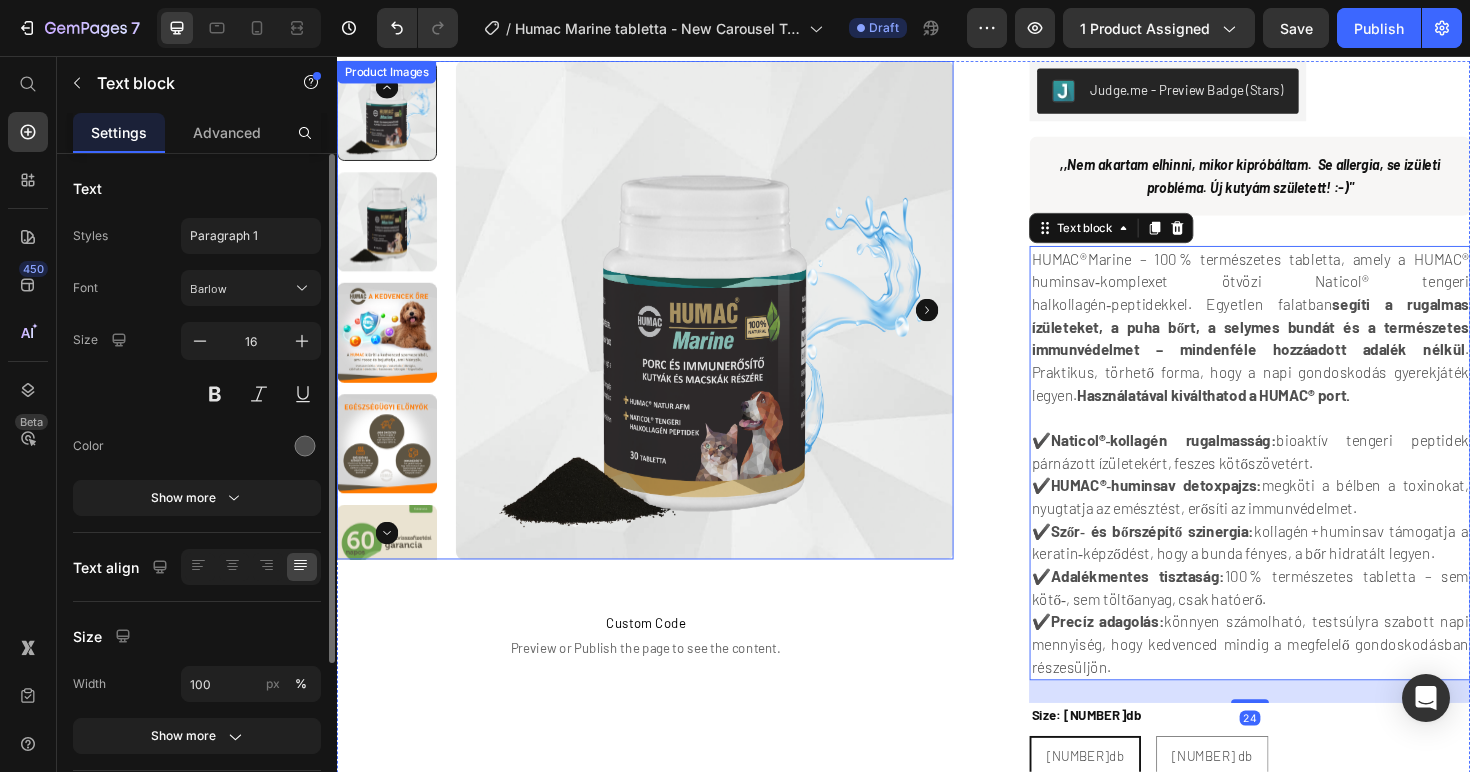 click at bounding box center [727, 325] 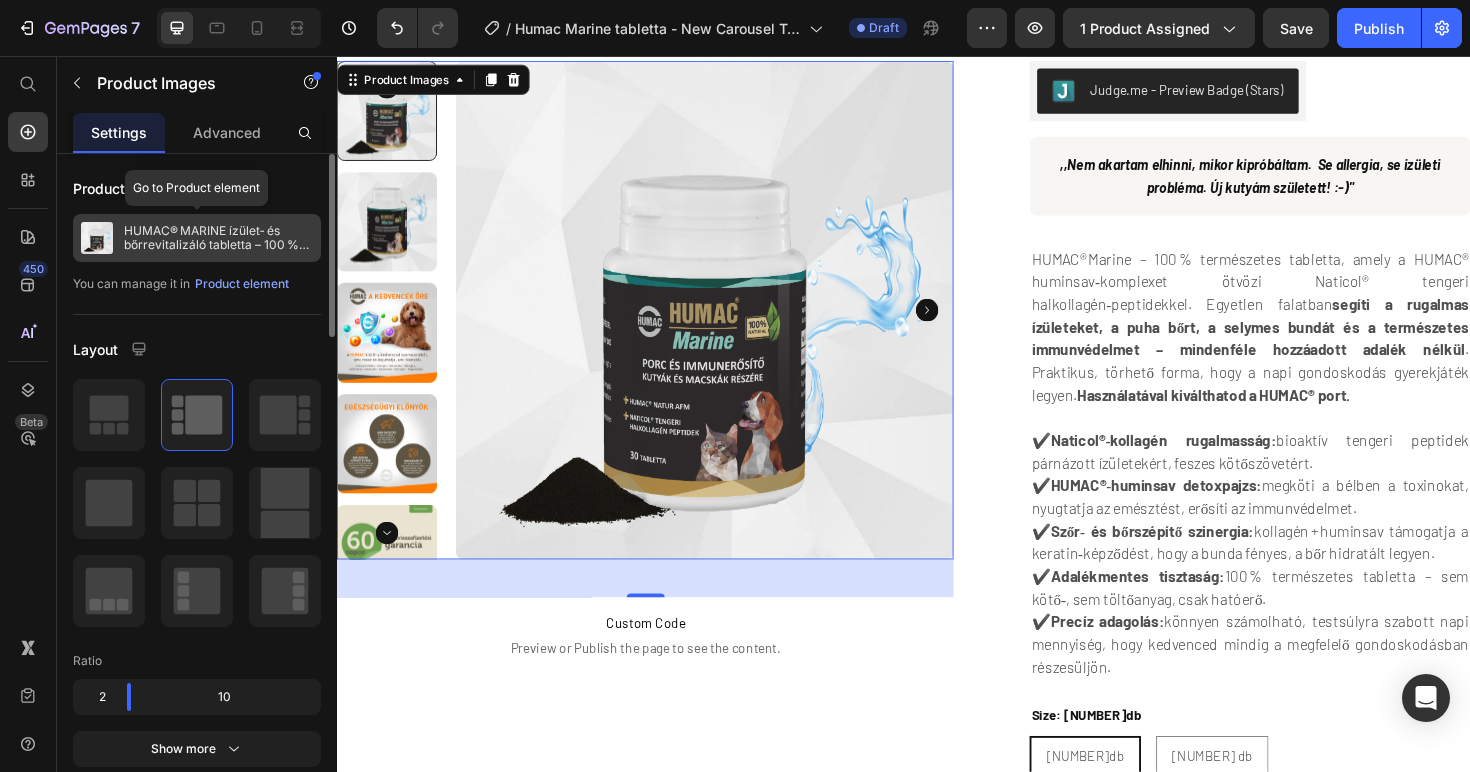 click on "HUMAC® MARINE ízület‑ és bőrrevitalizáló tabletta – 100 % természetes erő" at bounding box center (218, 238) 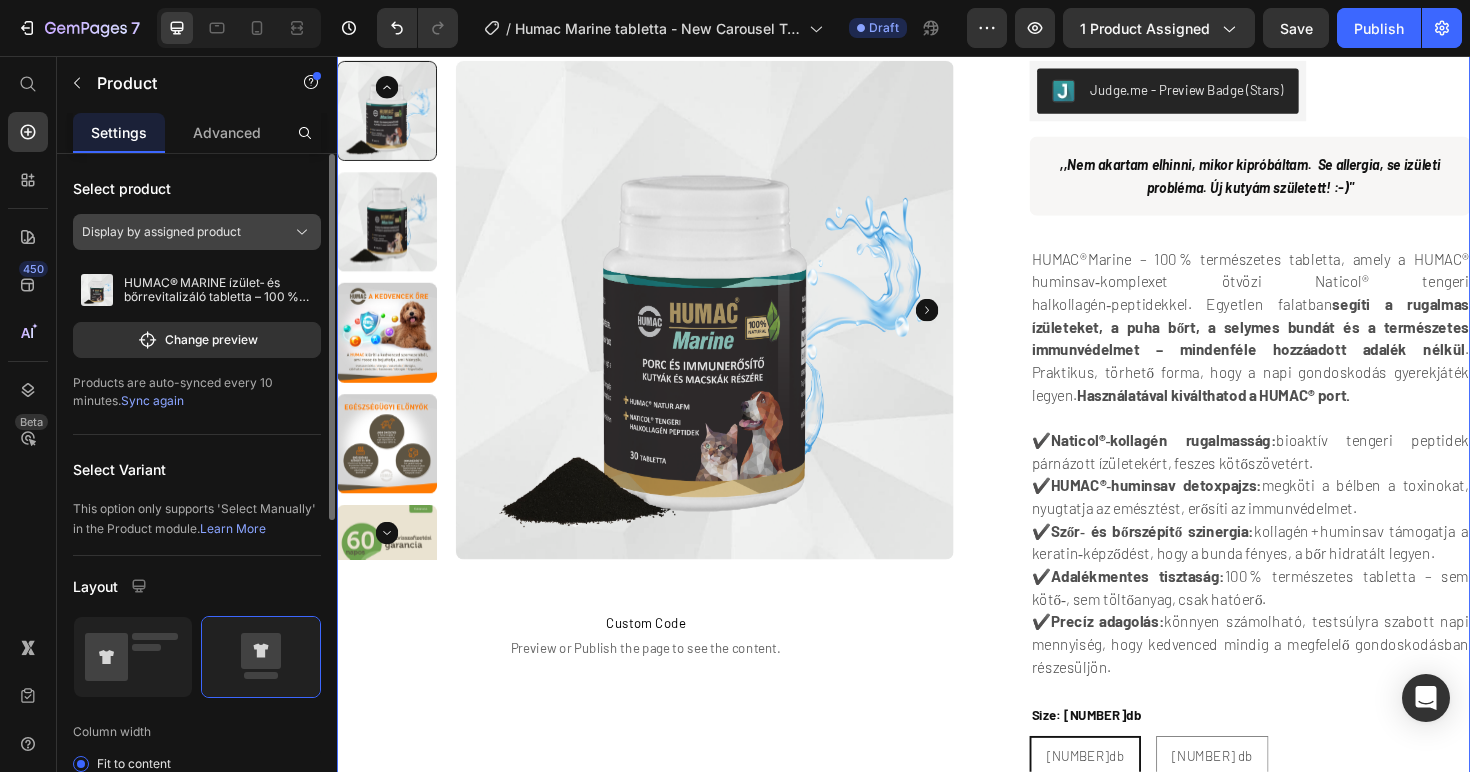 click on "Display by assigned product" at bounding box center (161, 232) 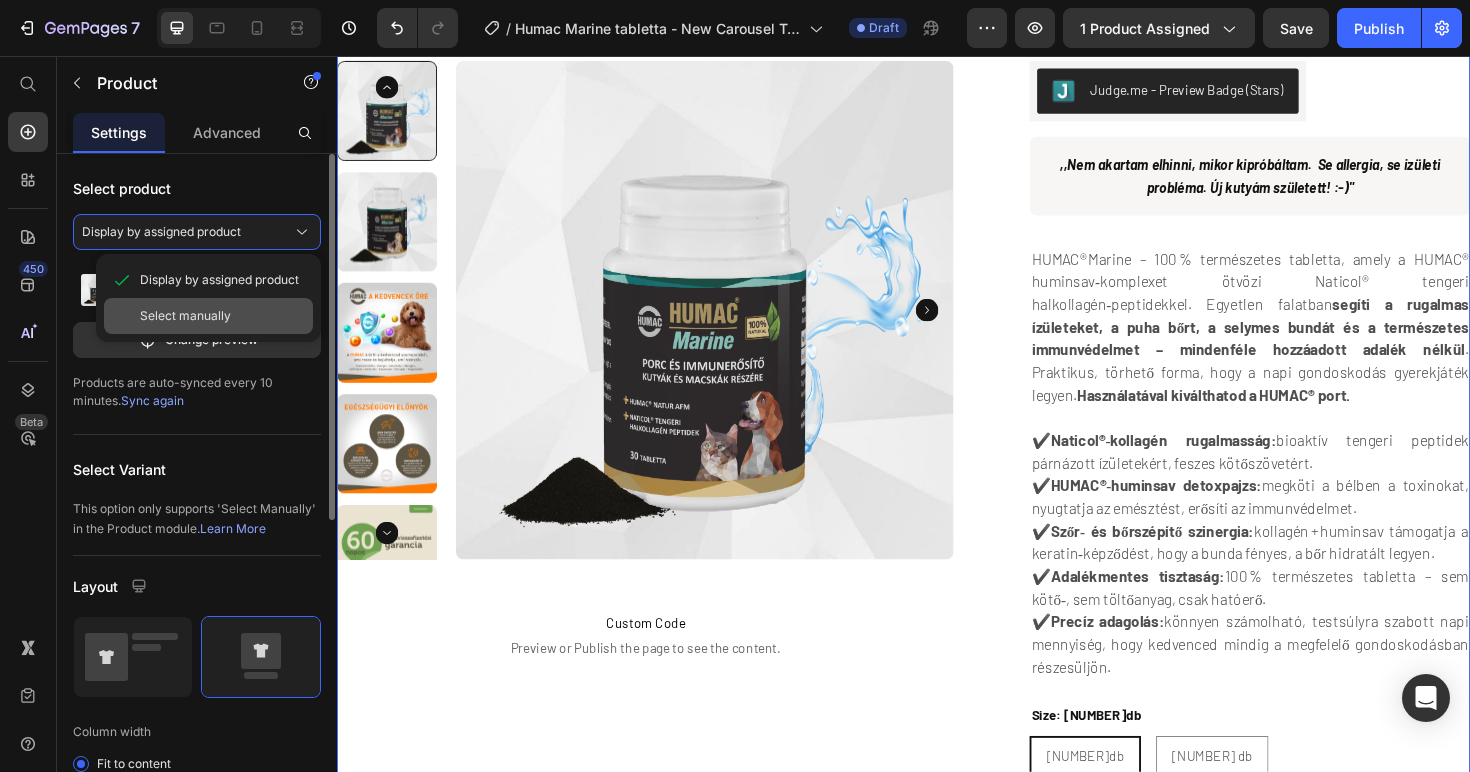 click on "Select manually" at bounding box center (185, 316) 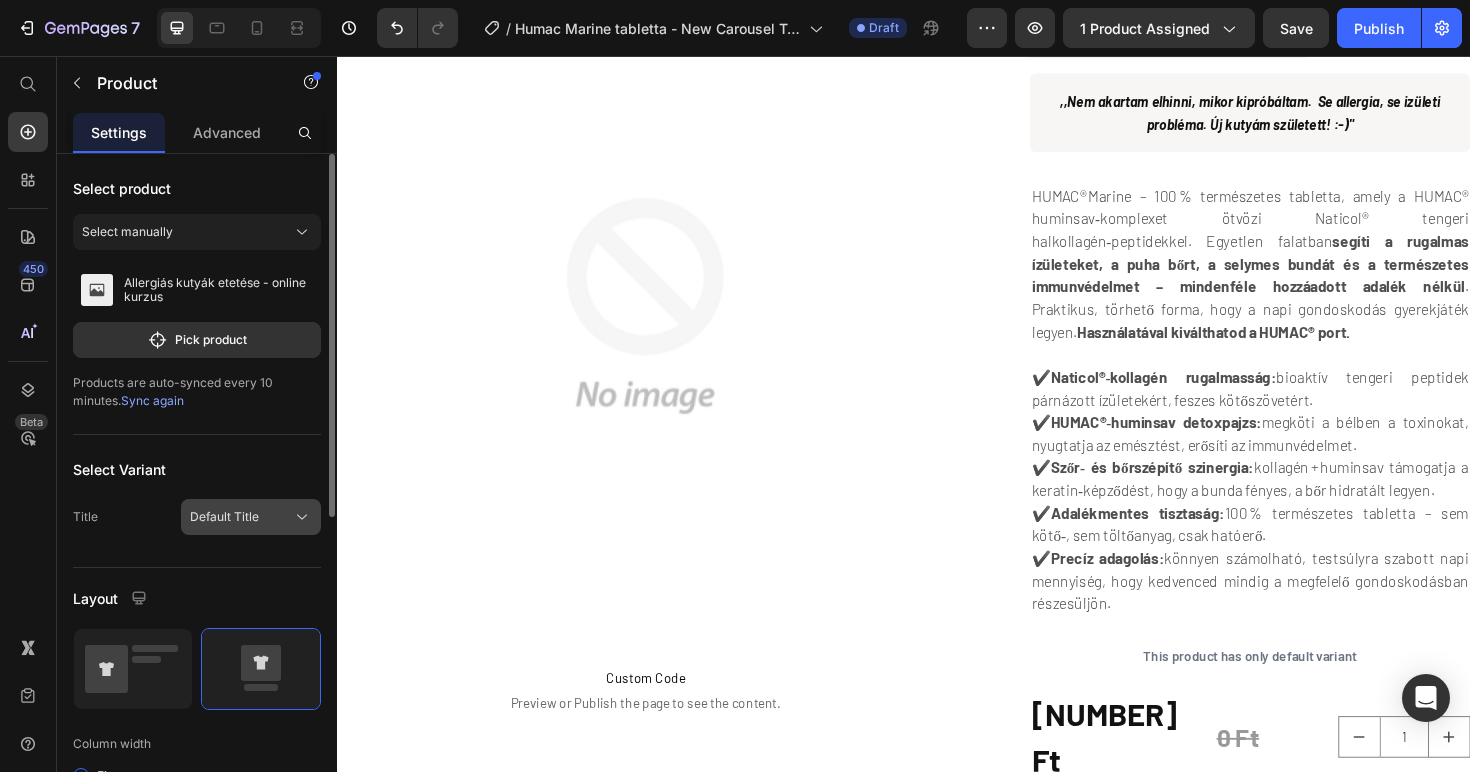 click on "Default Title" at bounding box center [224, 517] 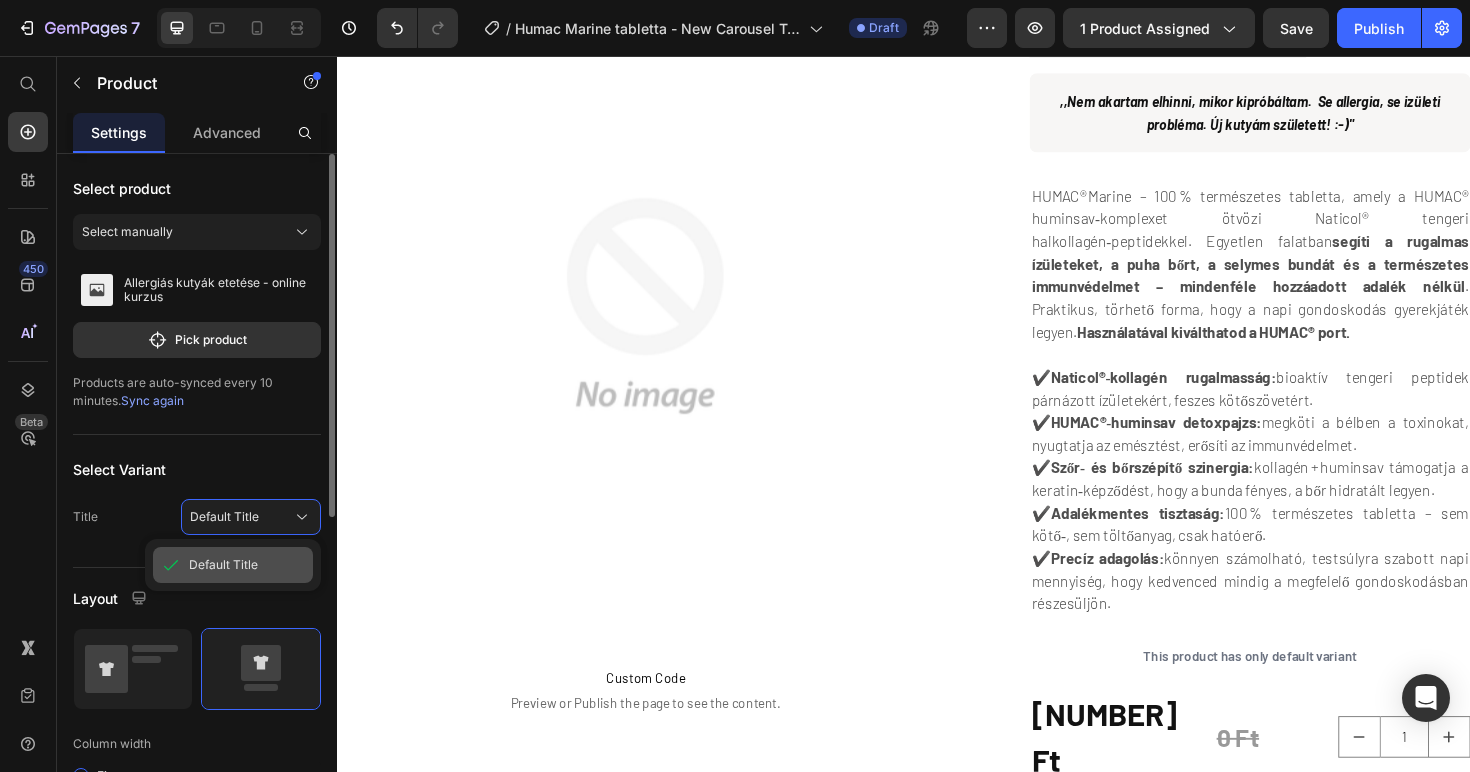 click on "Default Title" 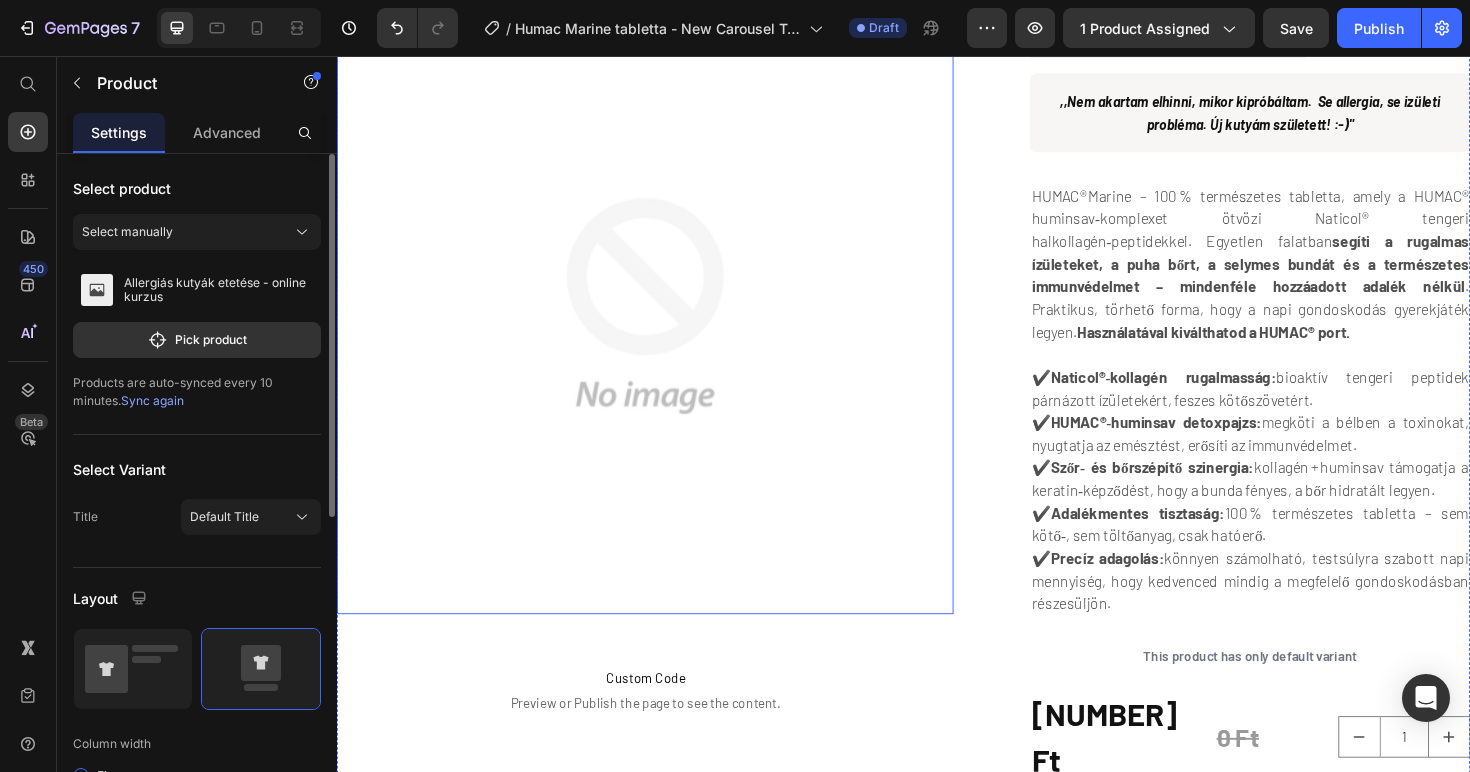 click at bounding box center [663, 320] 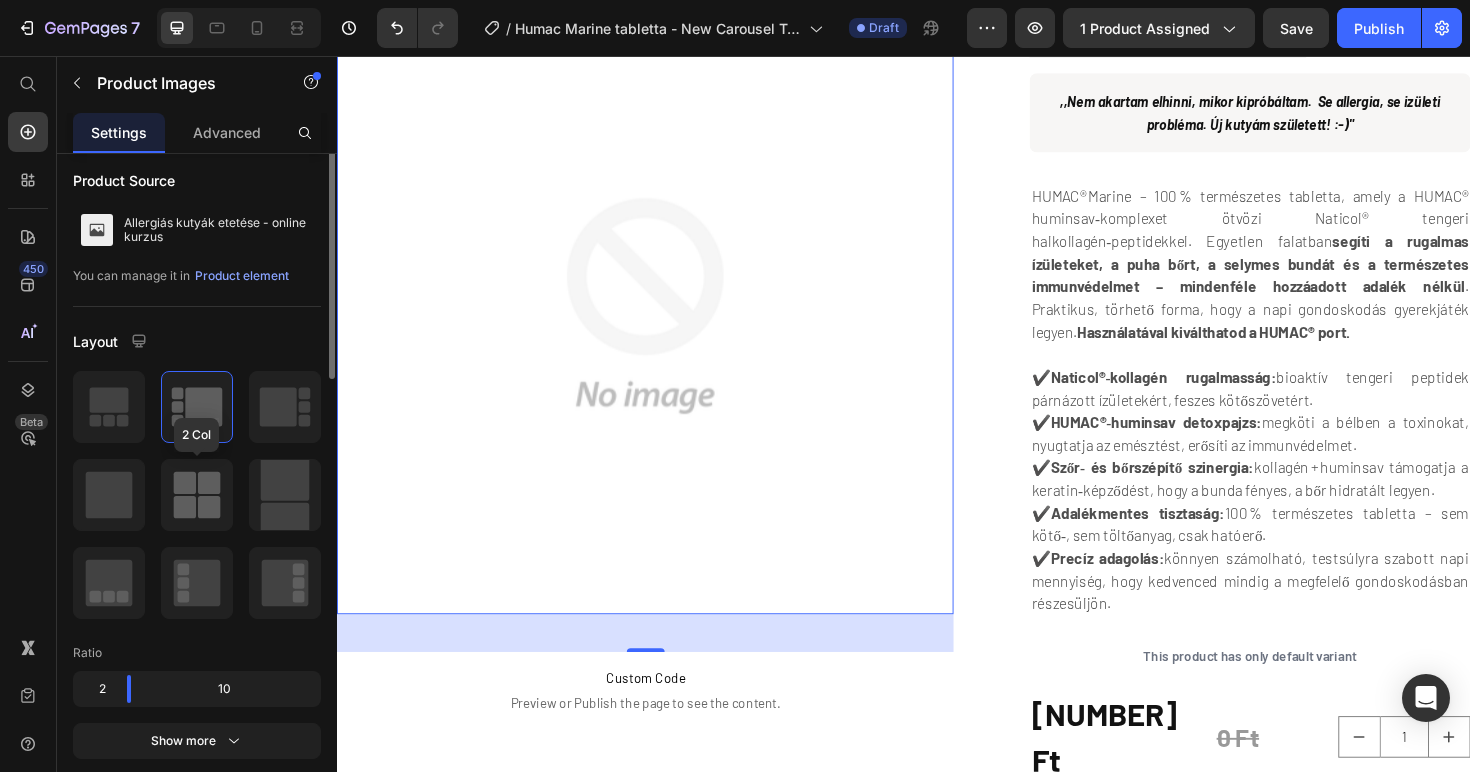 scroll, scrollTop: 0, scrollLeft: 0, axis: both 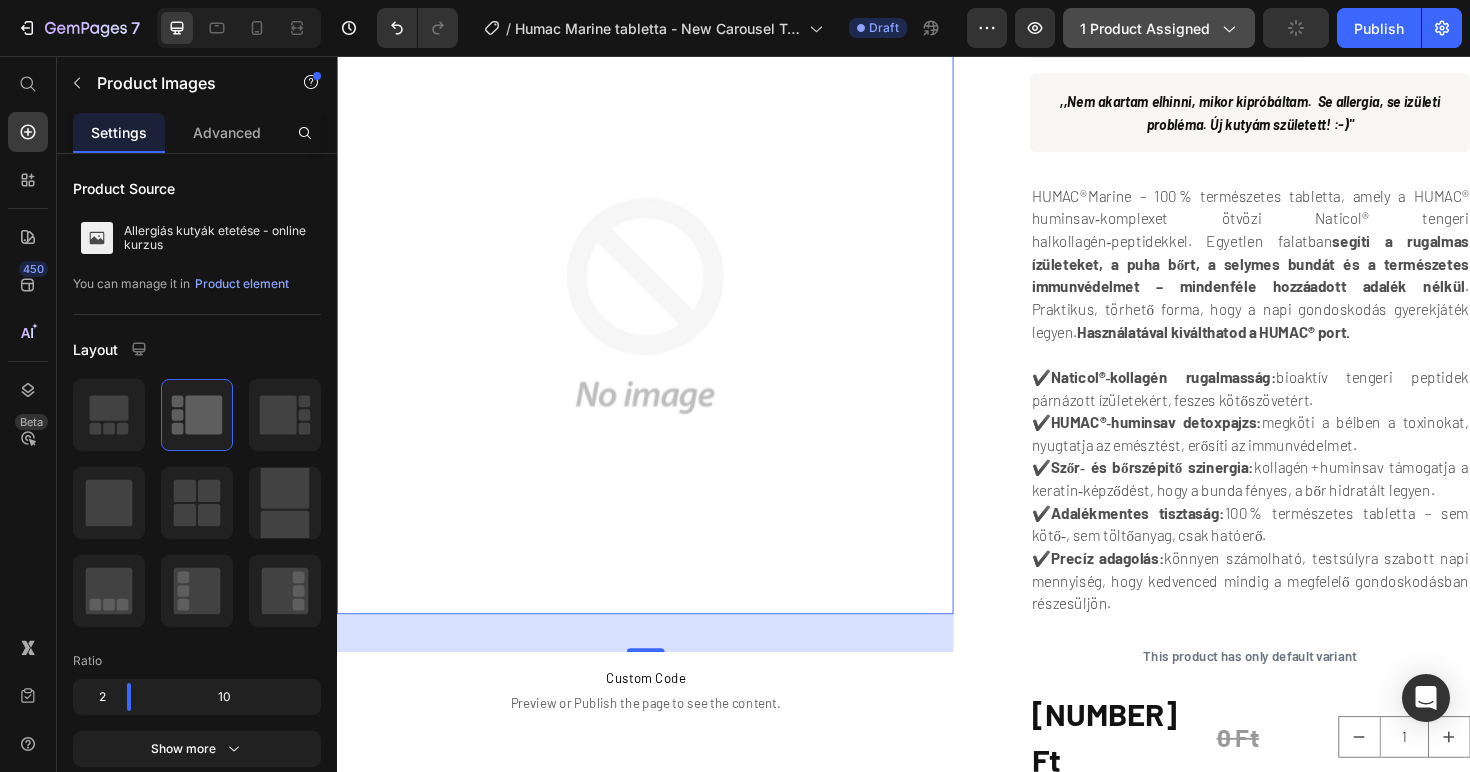 click on "1 product assigned" 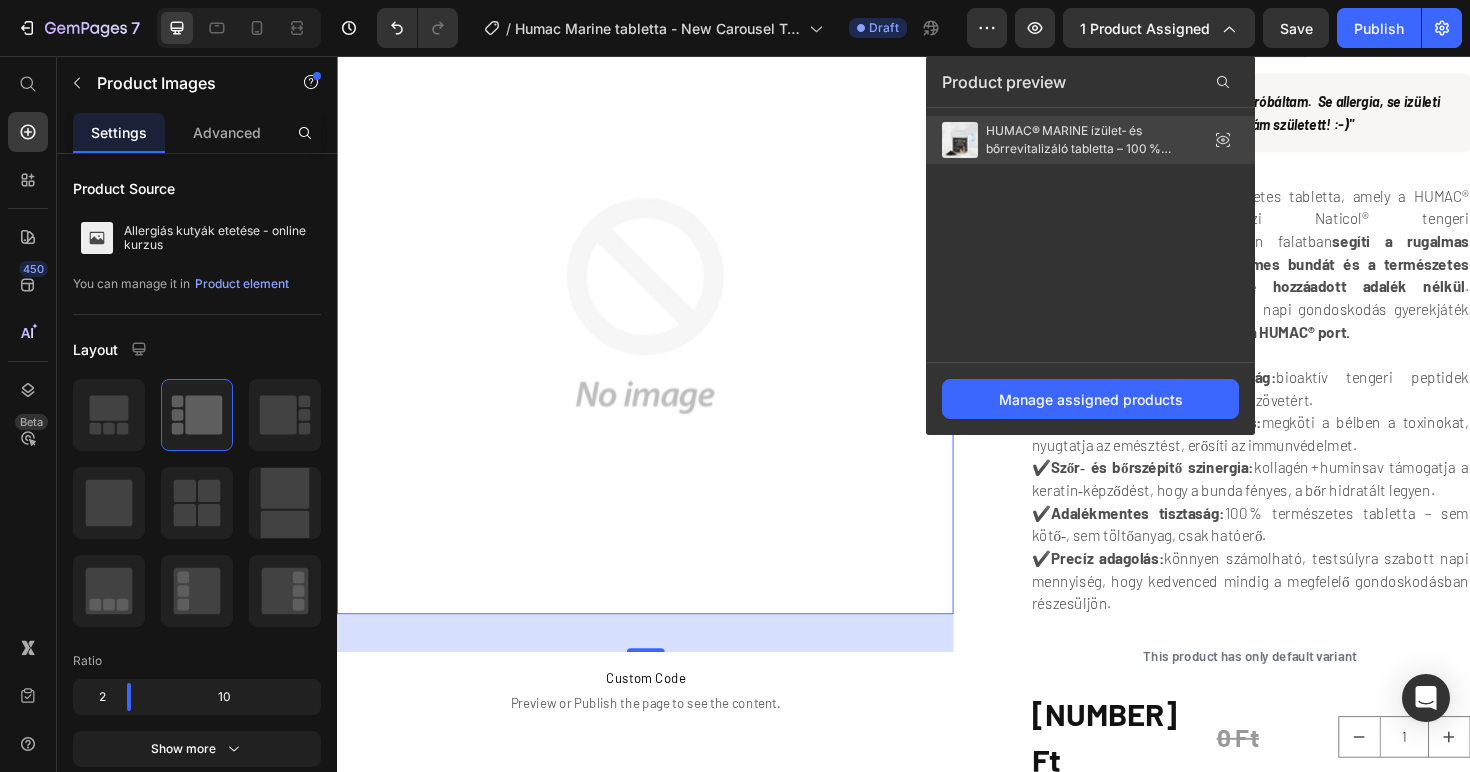click 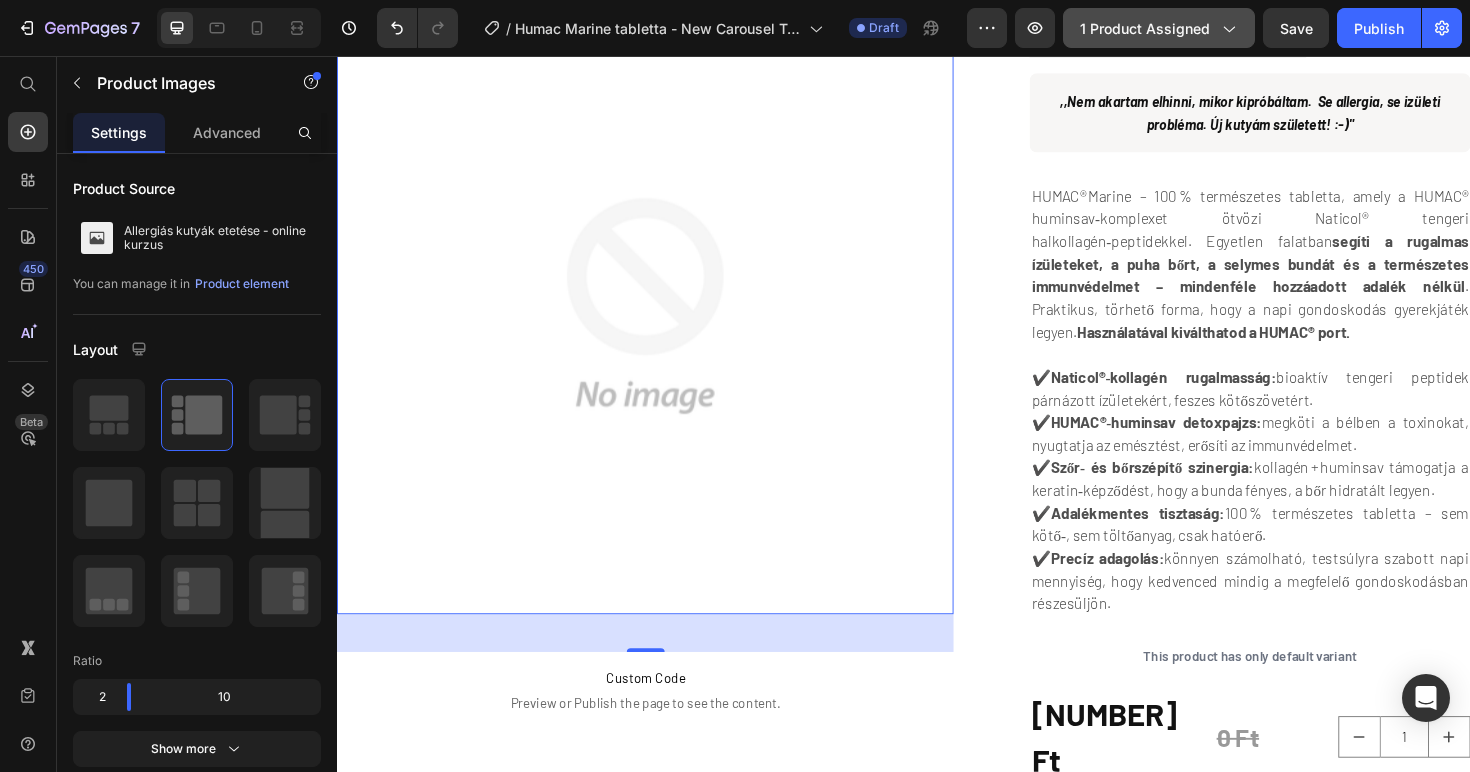click on "1 product assigned" at bounding box center (1159, 28) 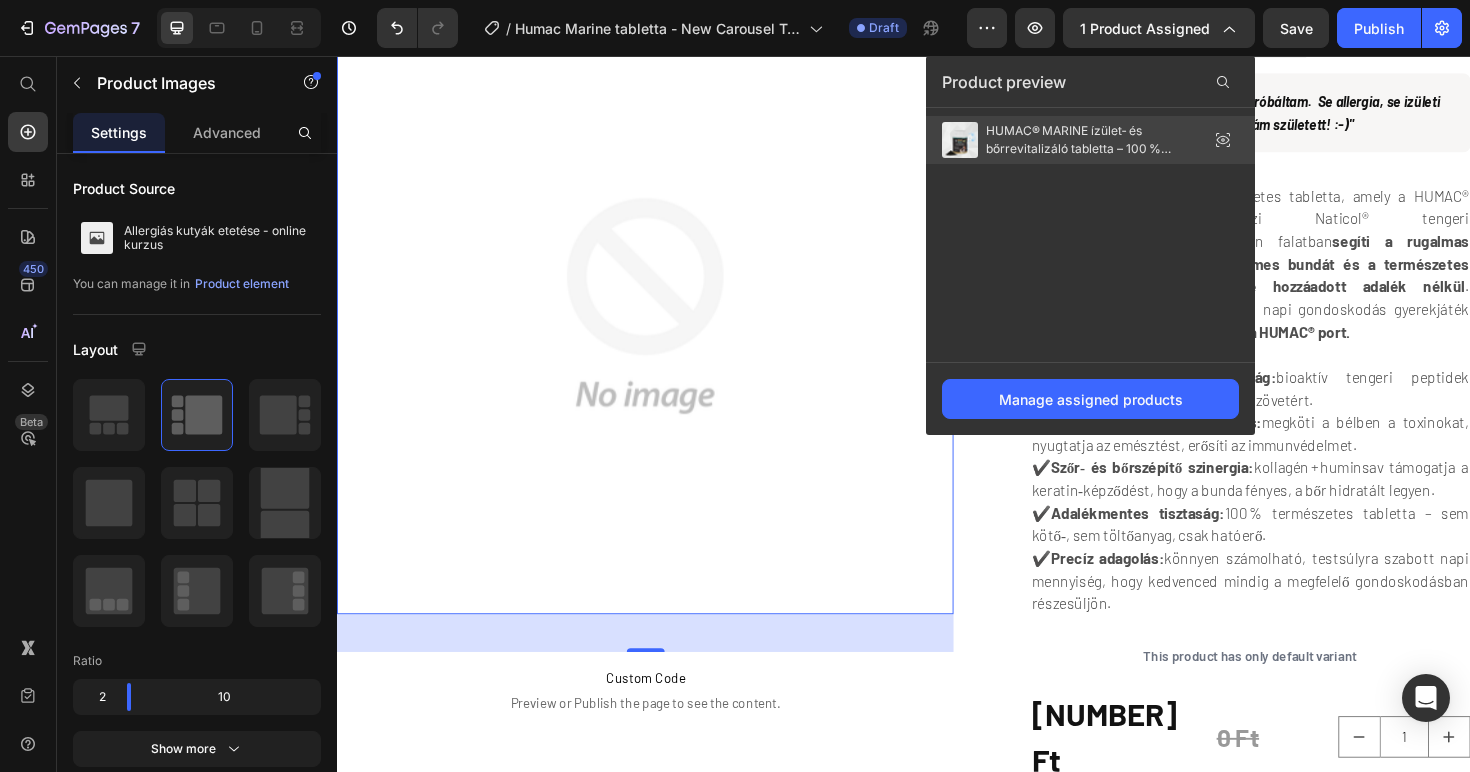 click on "HUMAC® MARINE ízület‑ és bőrrevitalizáló tabletta – 100 % természetes erő" at bounding box center (1086, 140) 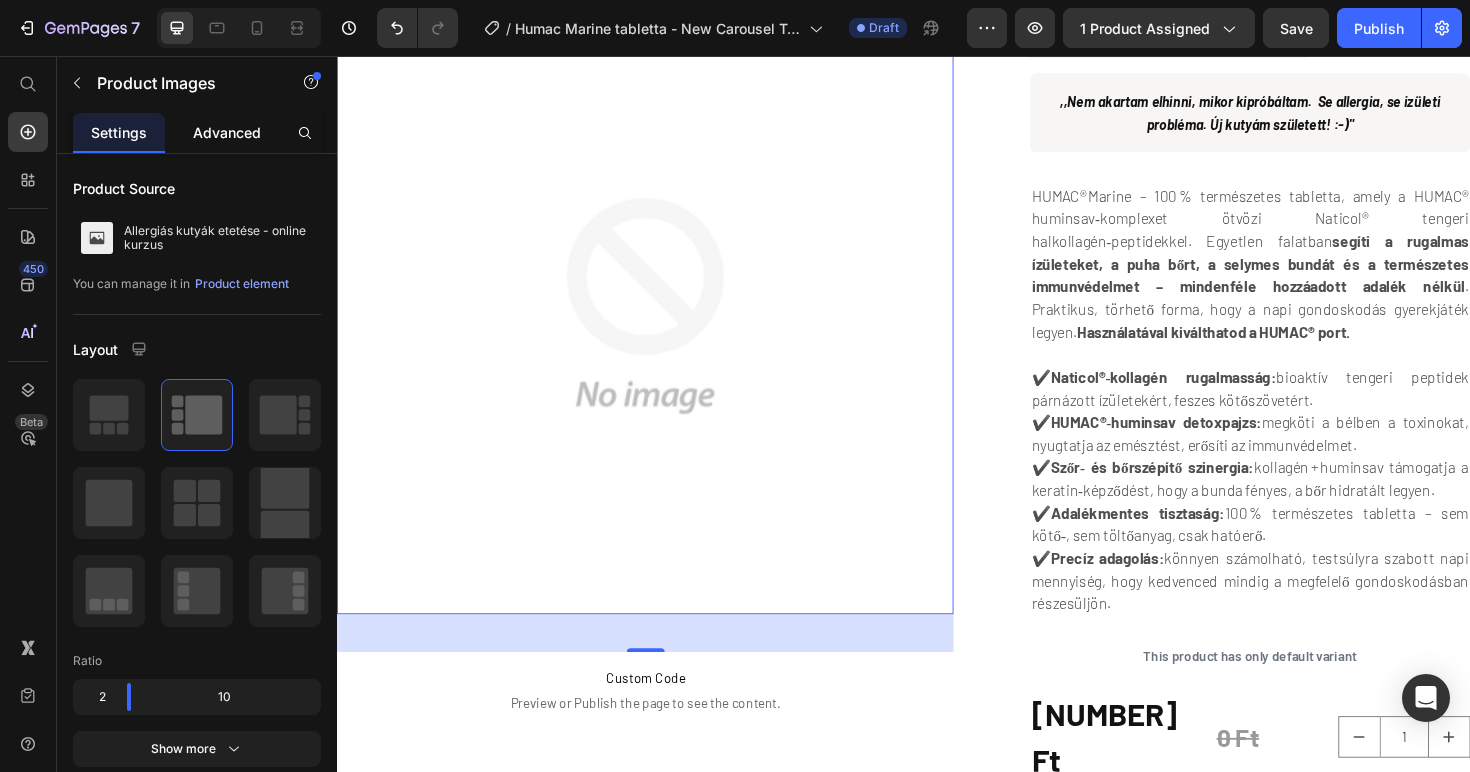 click on "Advanced" at bounding box center [227, 132] 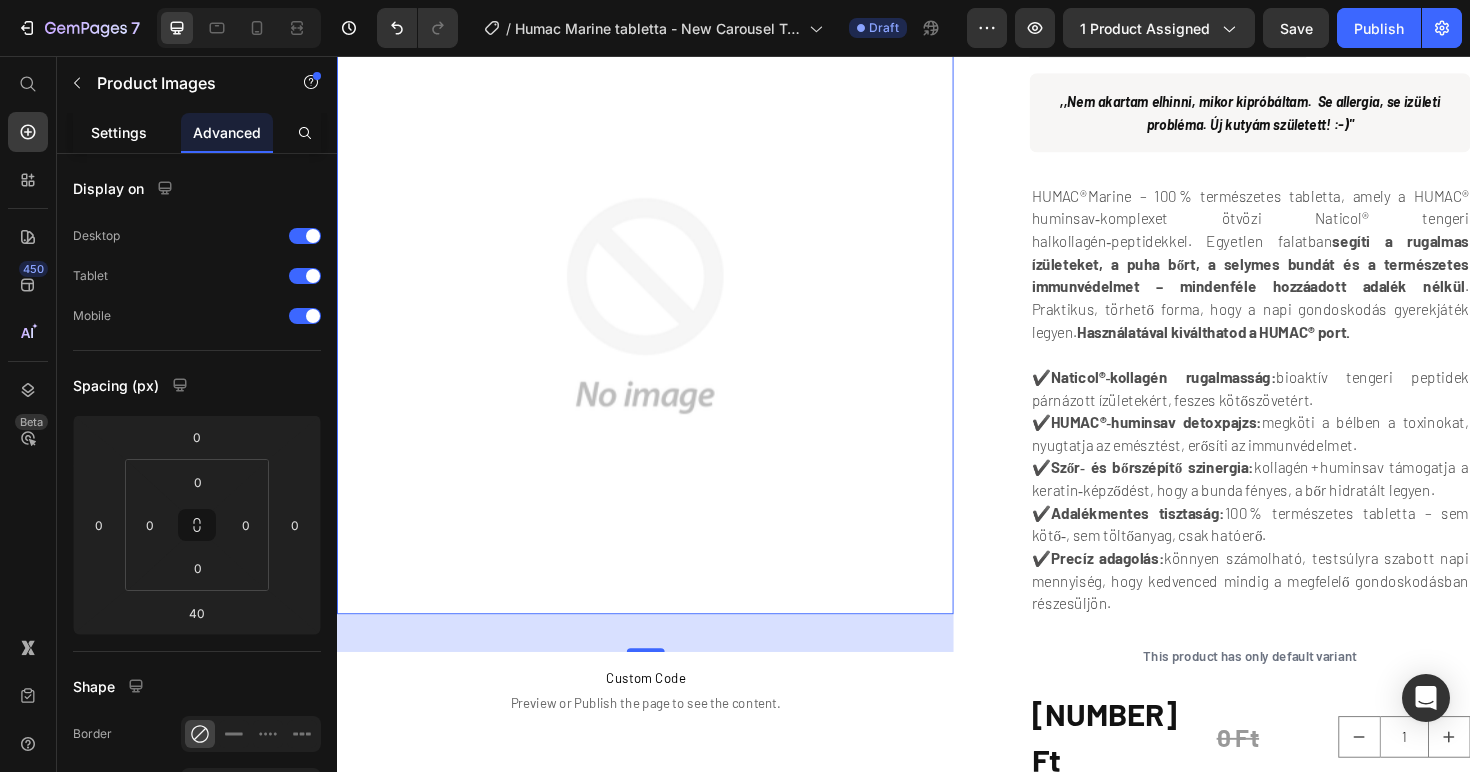 click on "Settings" at bounding box center (119, 132) 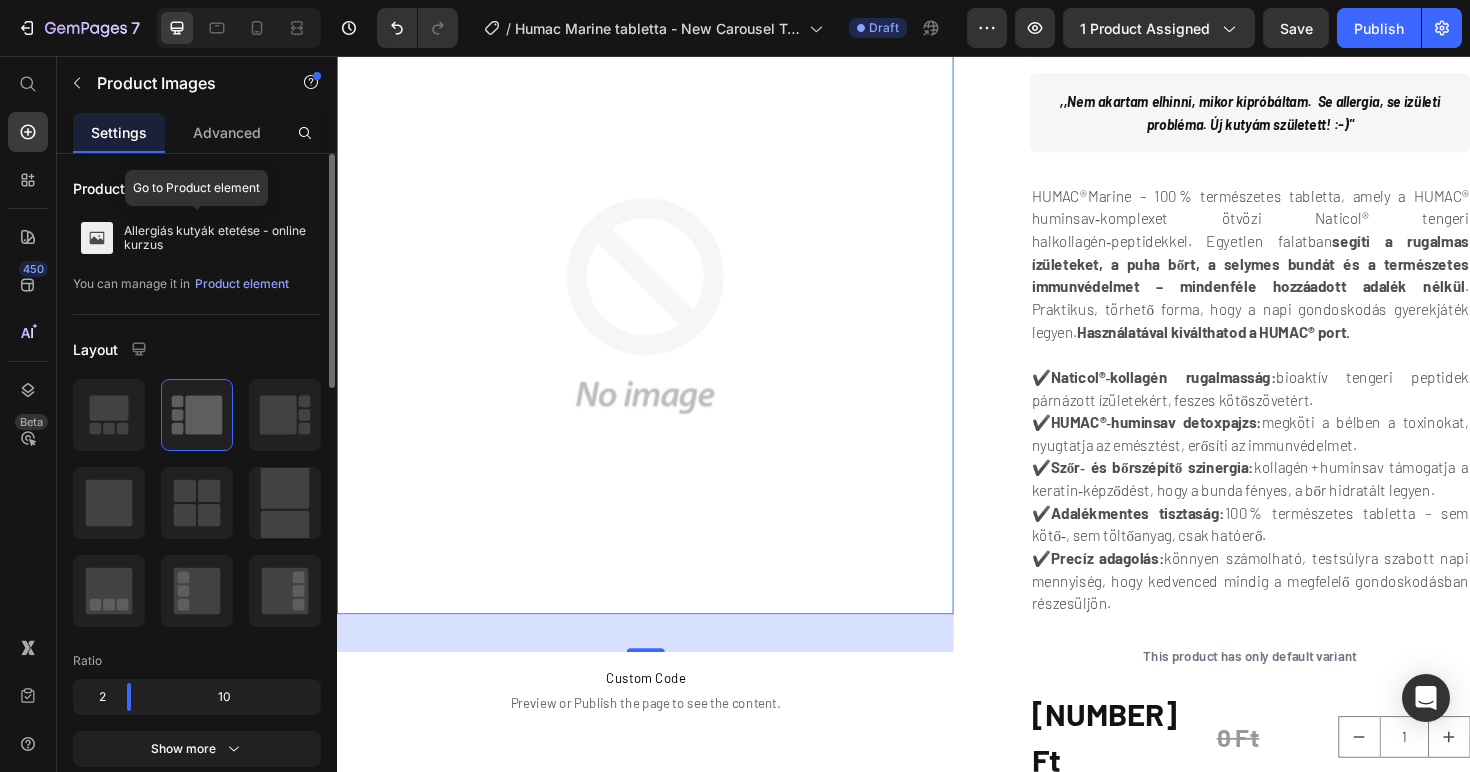 click on "Allergiás kutyák etetése - online kurzus" at bounding box center (218, 238) 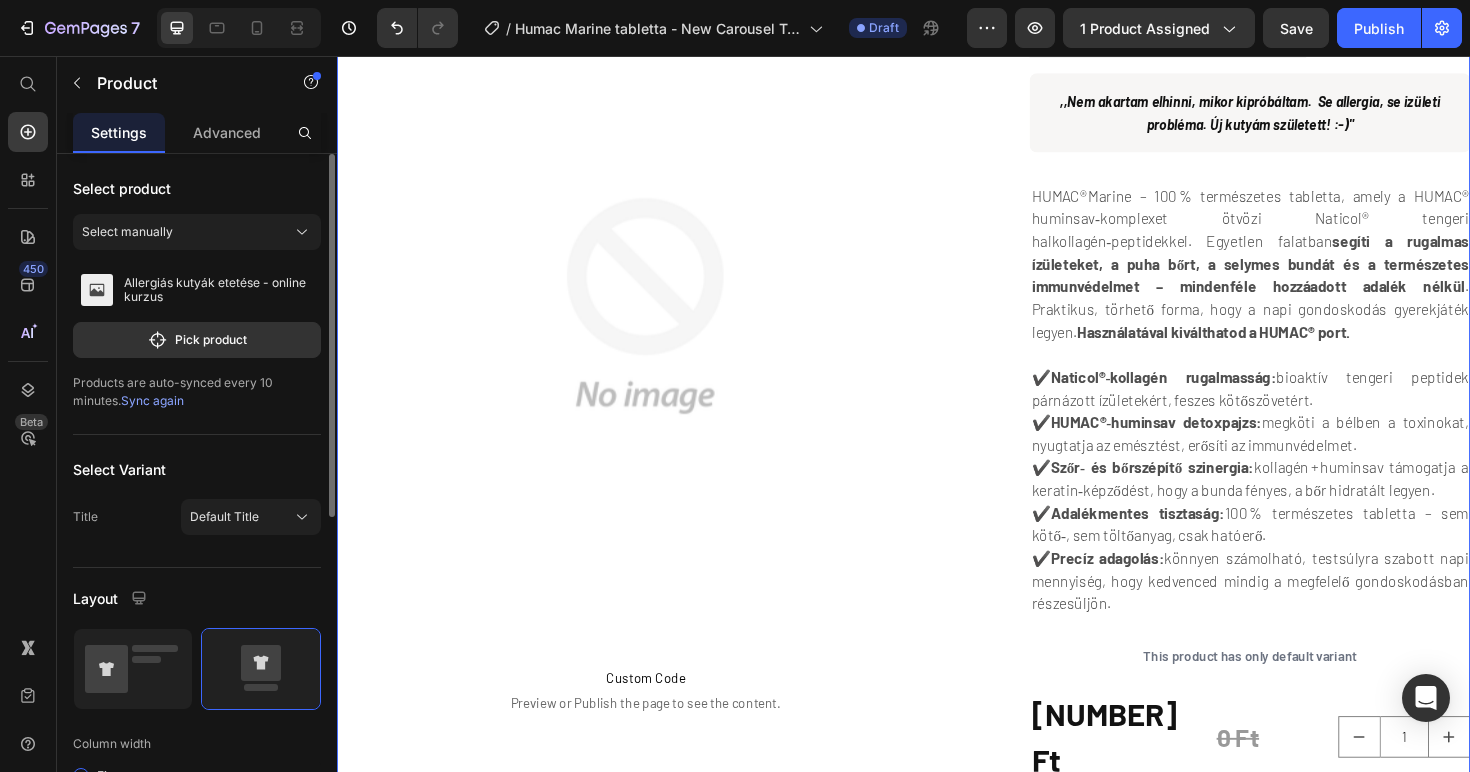 click on "Select manually" at bounding box center [197, 236] 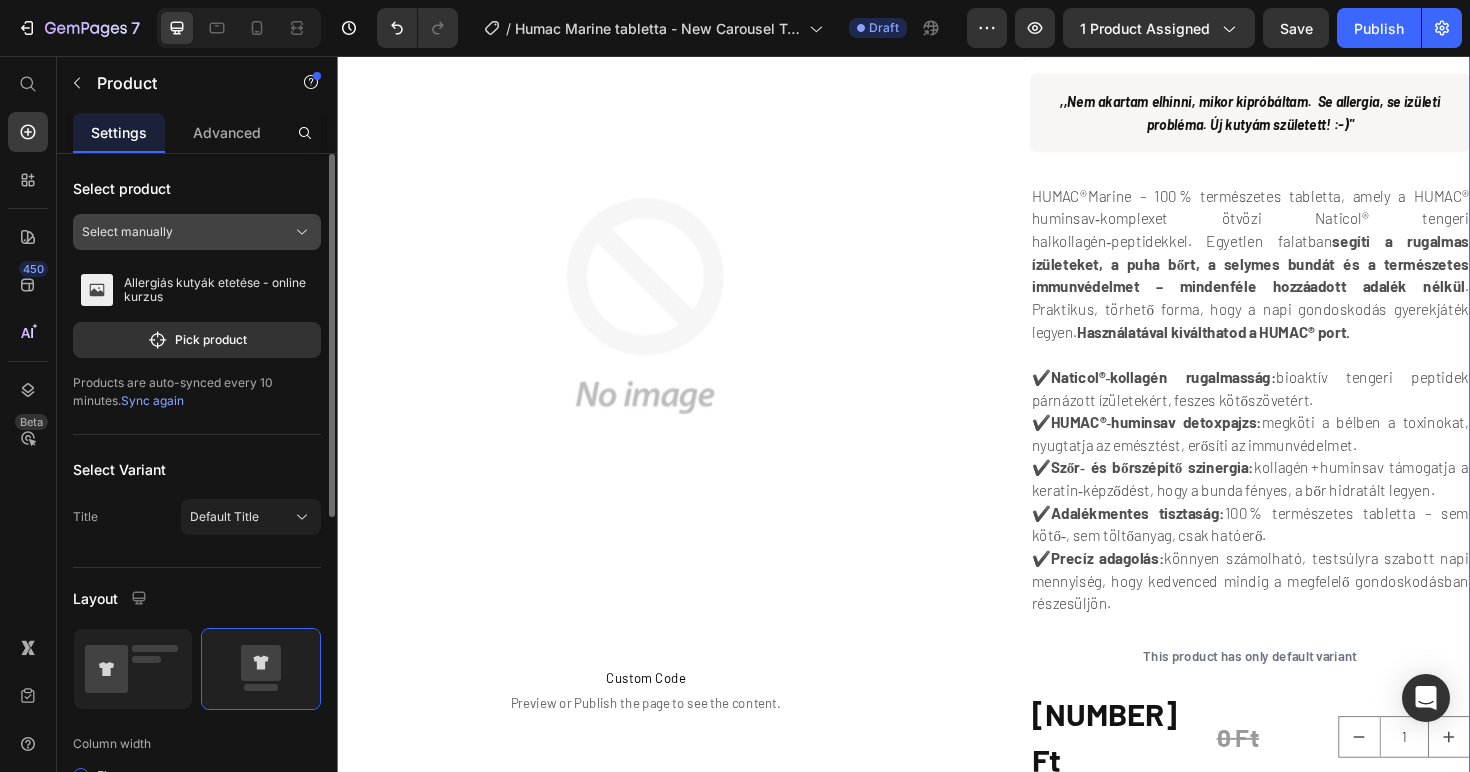 click on "Select manually" 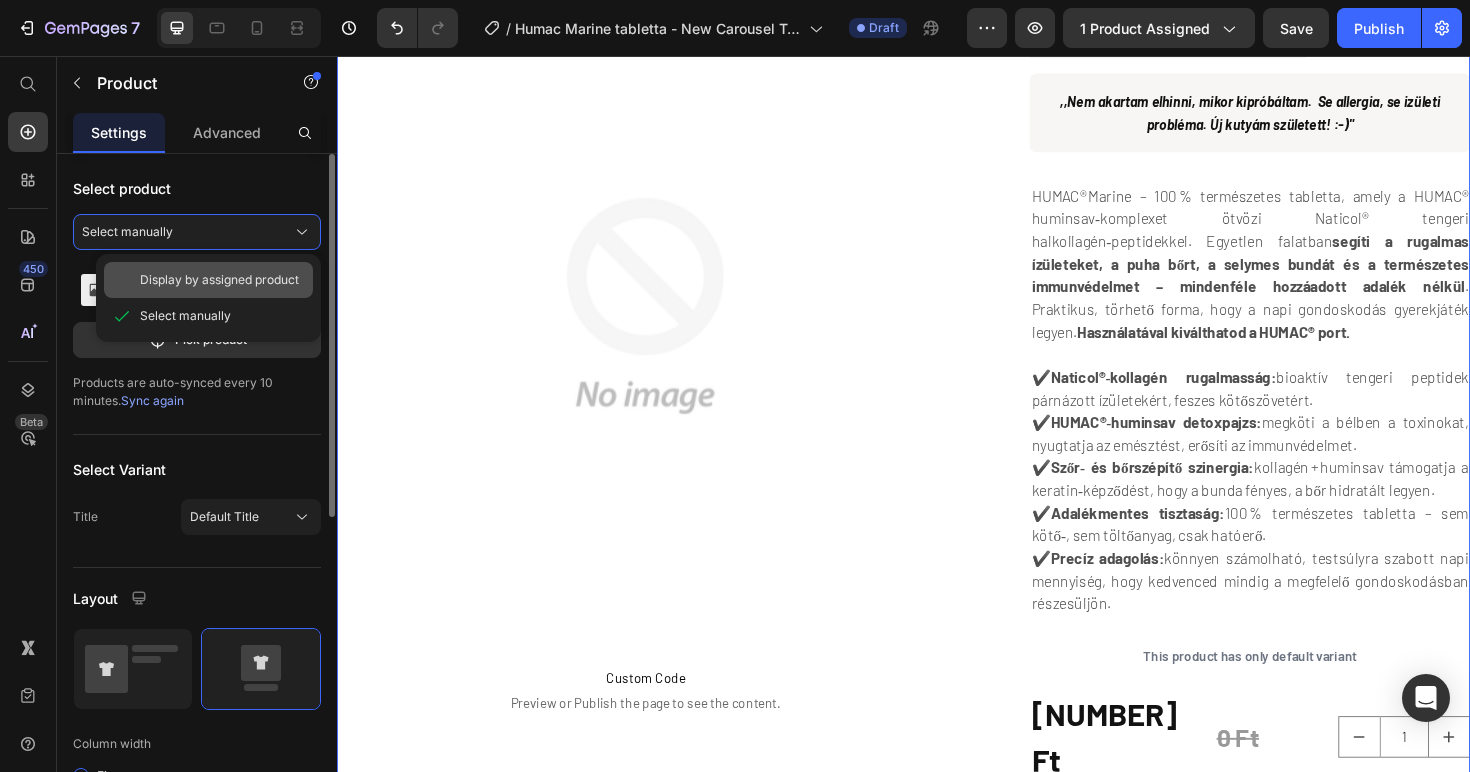 click on "Display by assigned product" 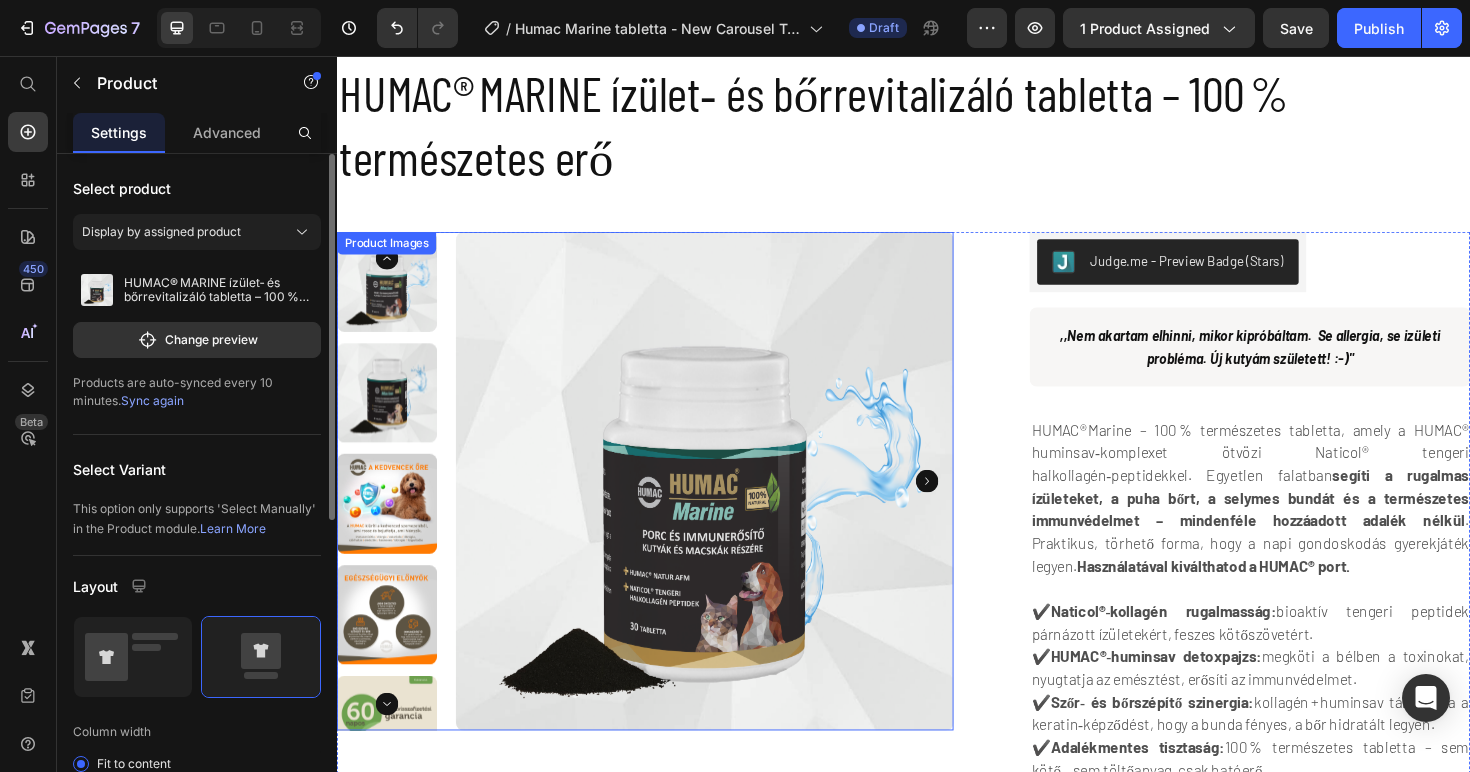 scroll, scrollTop: 0, scrollLeft: 0, axis: both 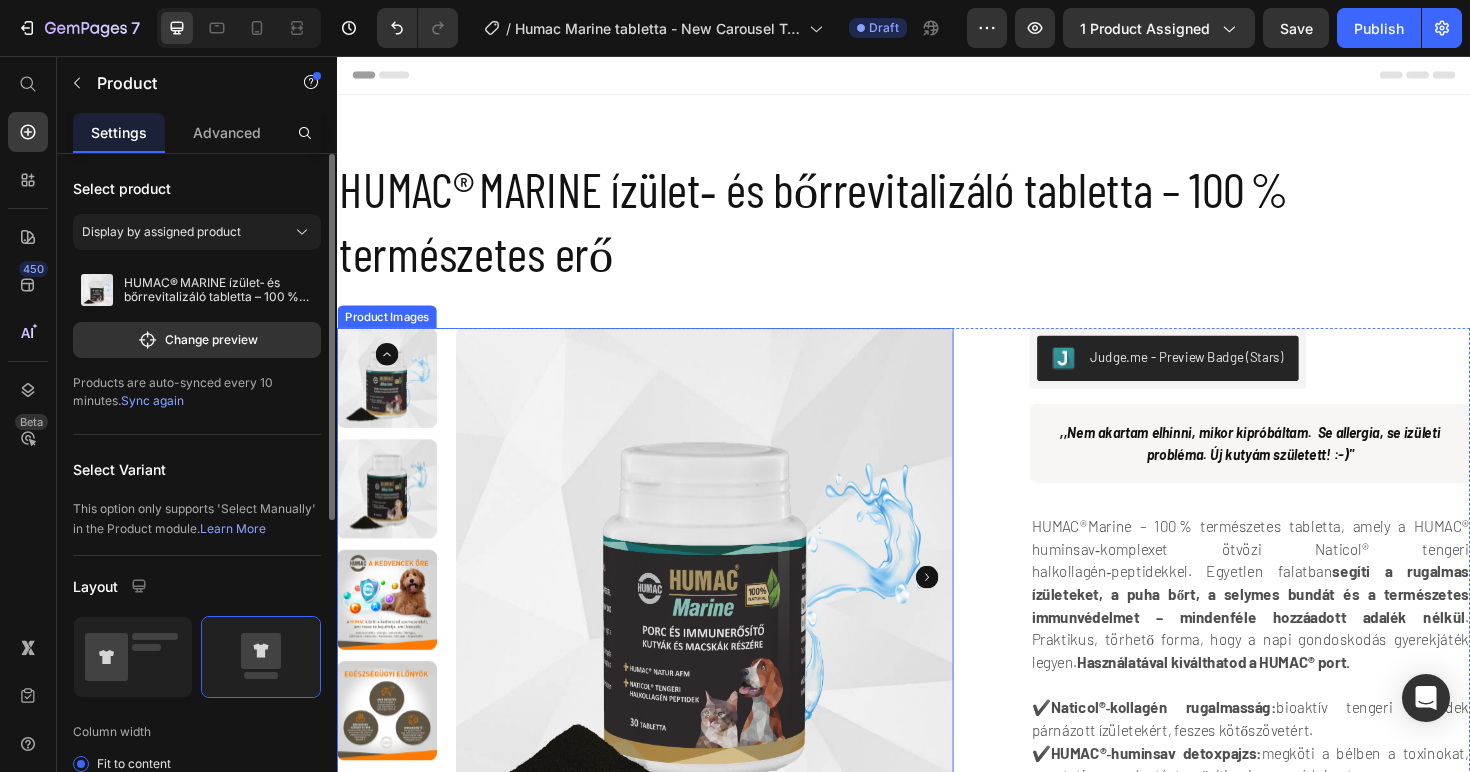 click 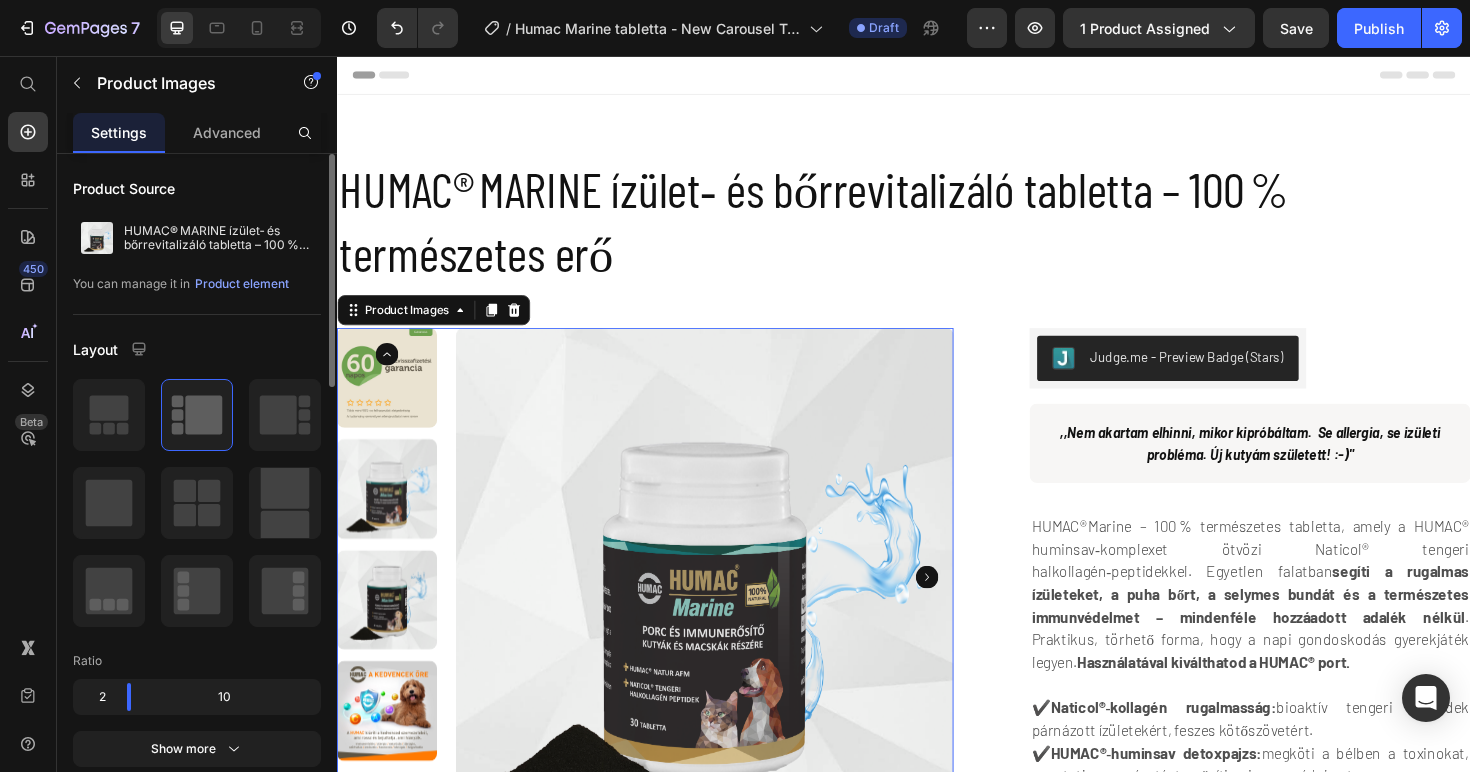 click 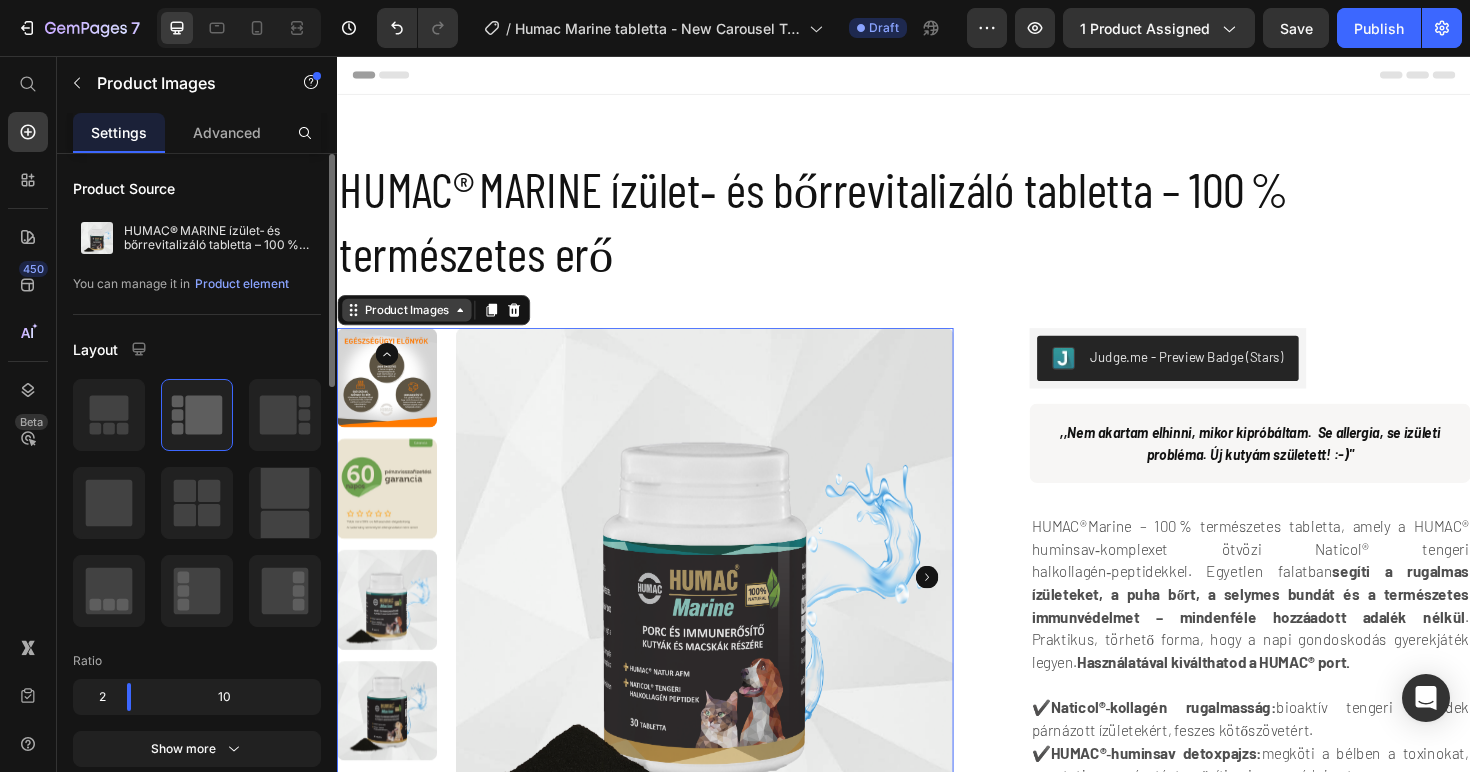 click on "Product Images" at bounding box center [410, 325] 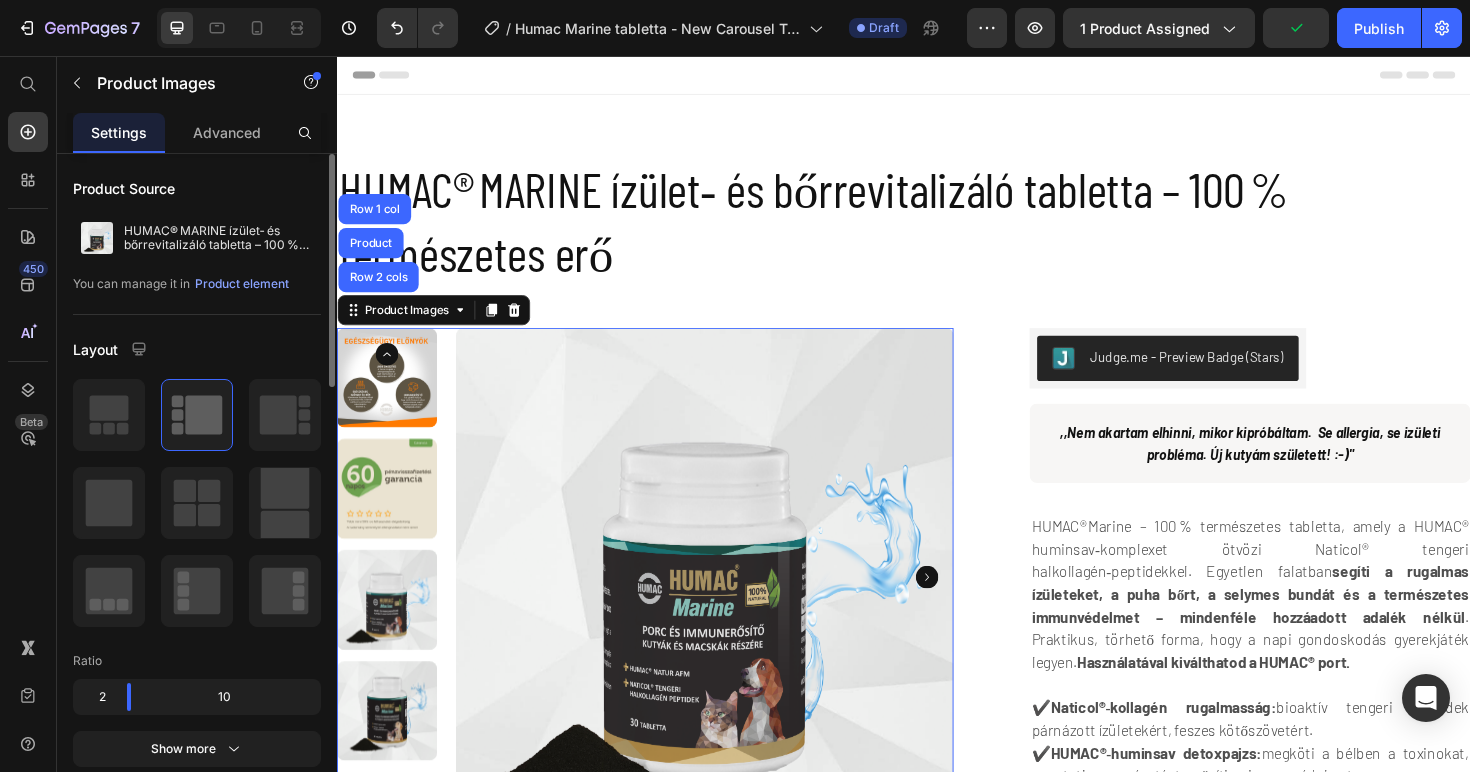 click at bounding box center [390, 397] 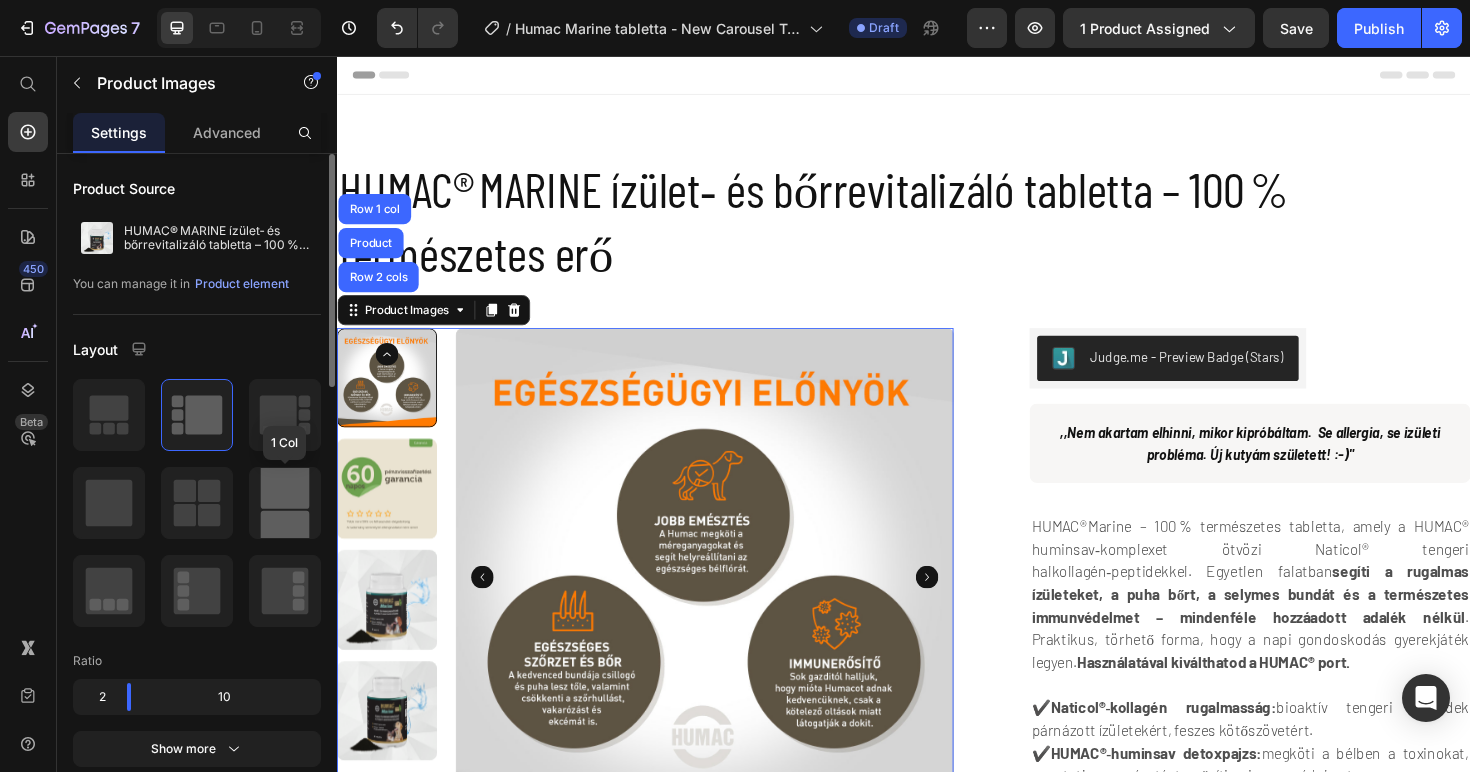 scroll, scrollTop: 171, scrollLeft: 0, axis: vertical 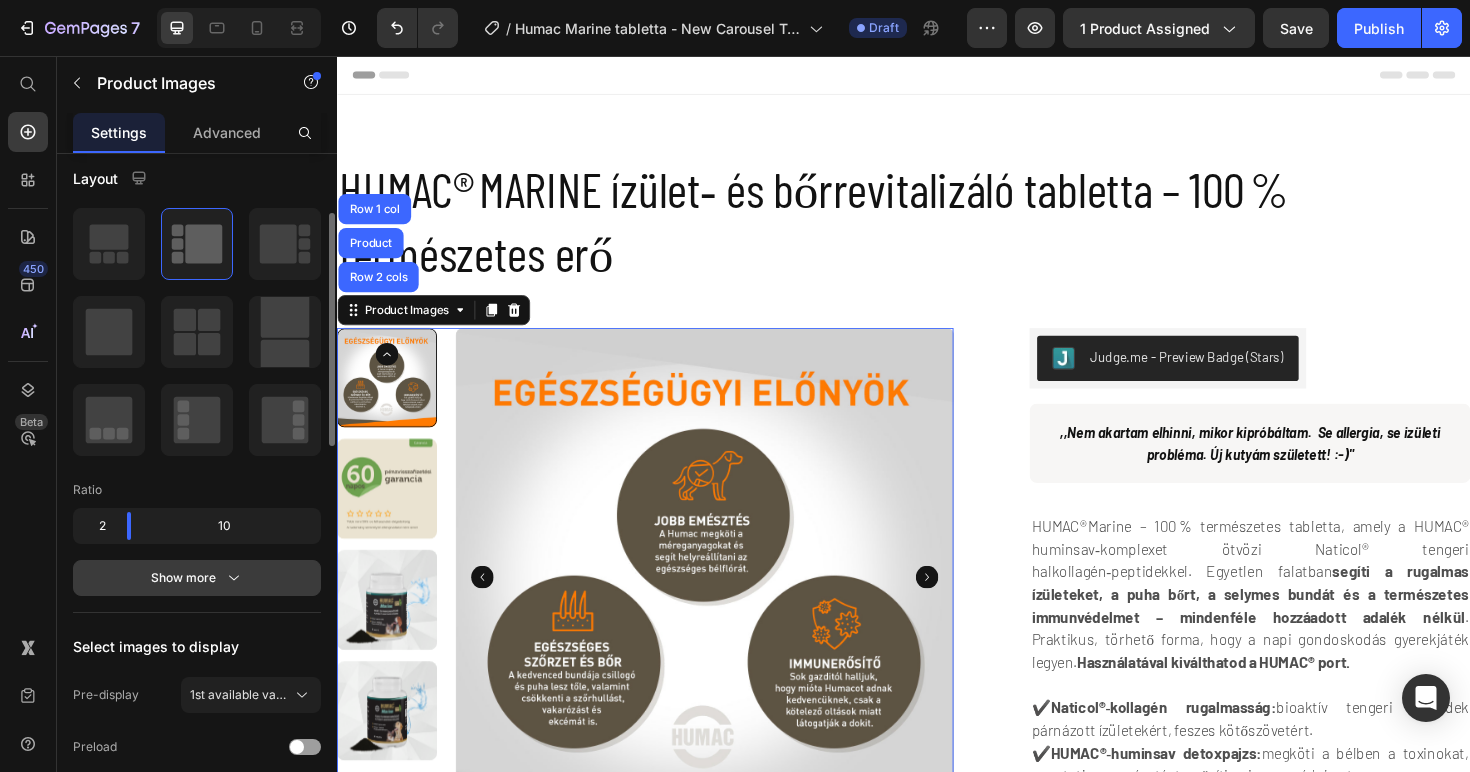 click on "Show more" at bounding box center (197, 578) 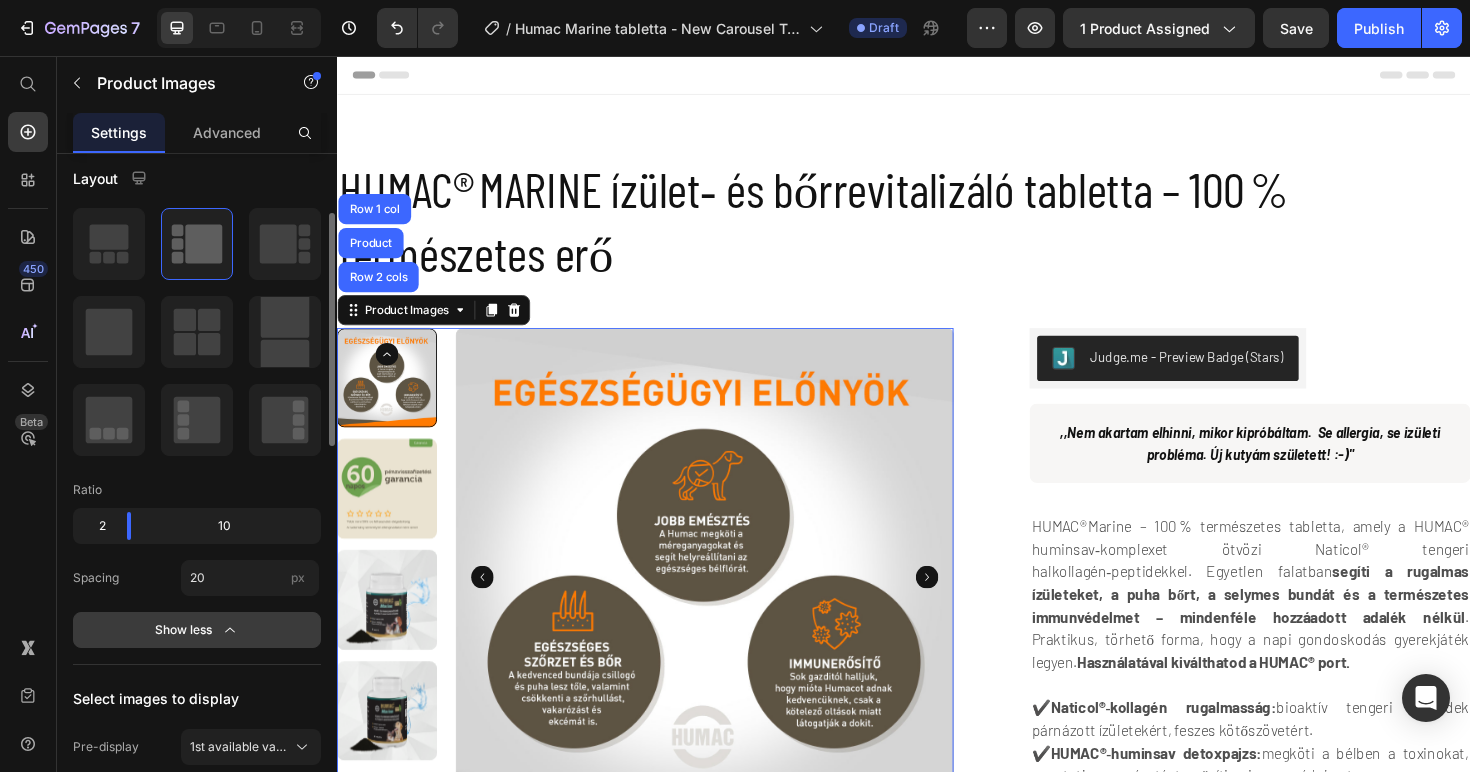click on "Show less" at bounding box center (197, 630) 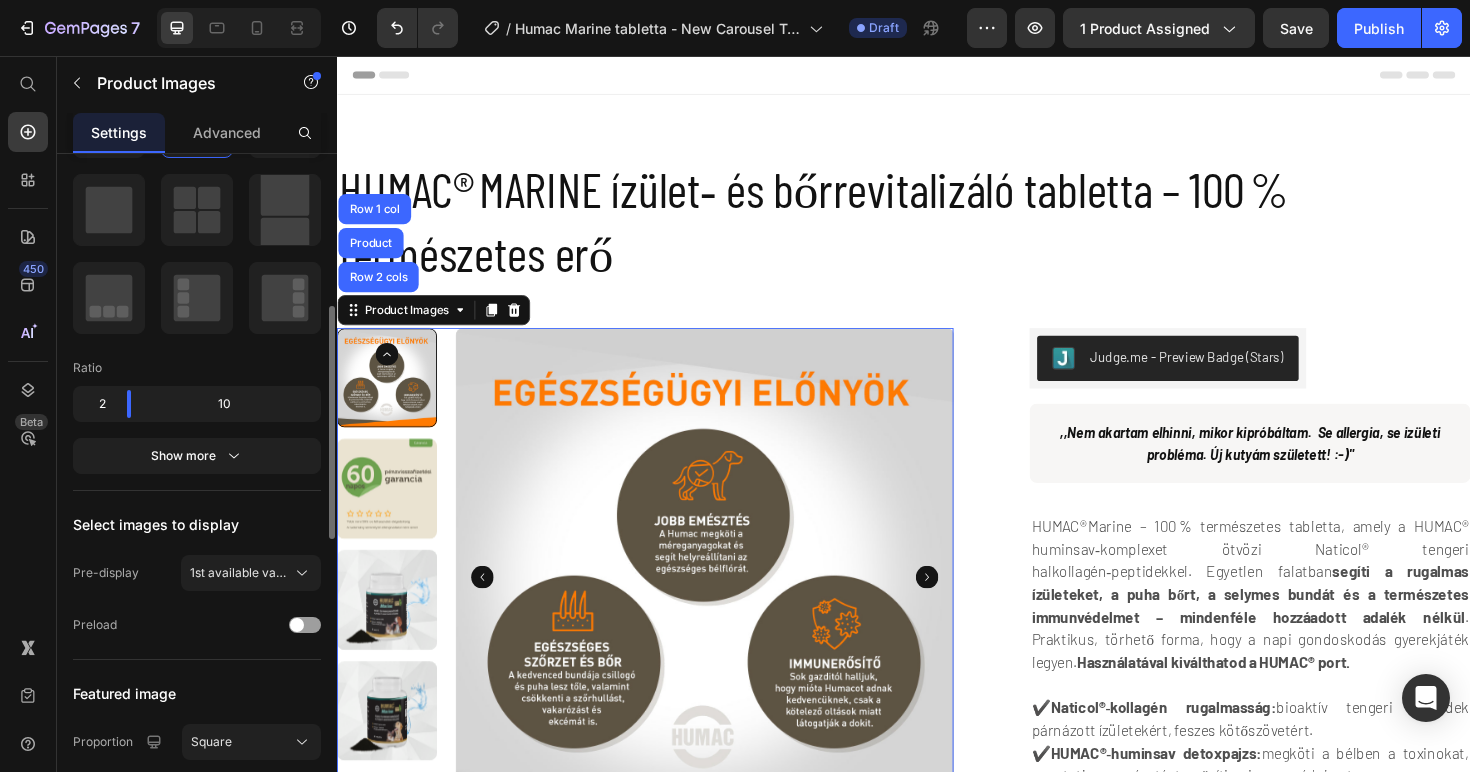 scroll, scrollTop: 332, scrollLeft: 0, axis: vertical 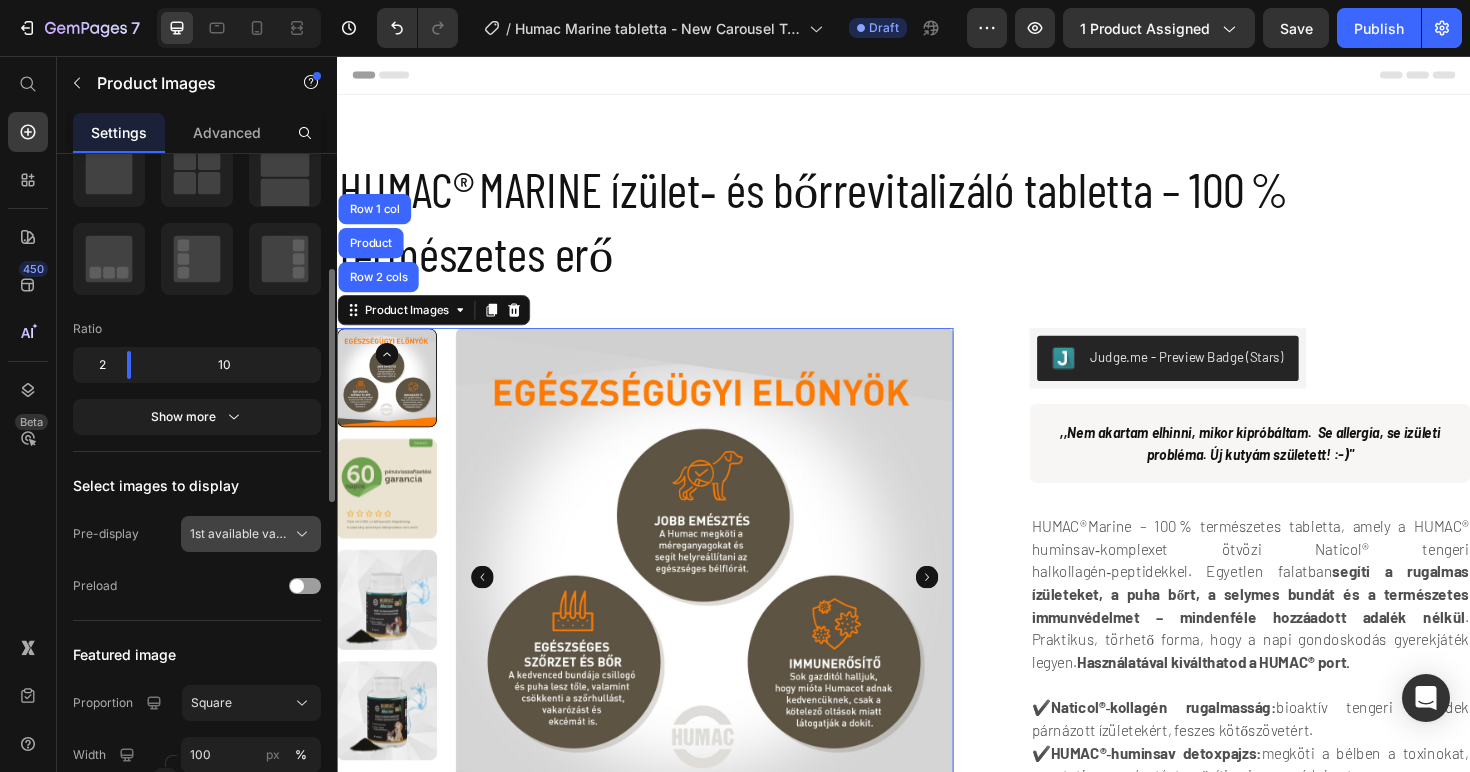 click on "1st available variant" at bounding box center [239, 534] 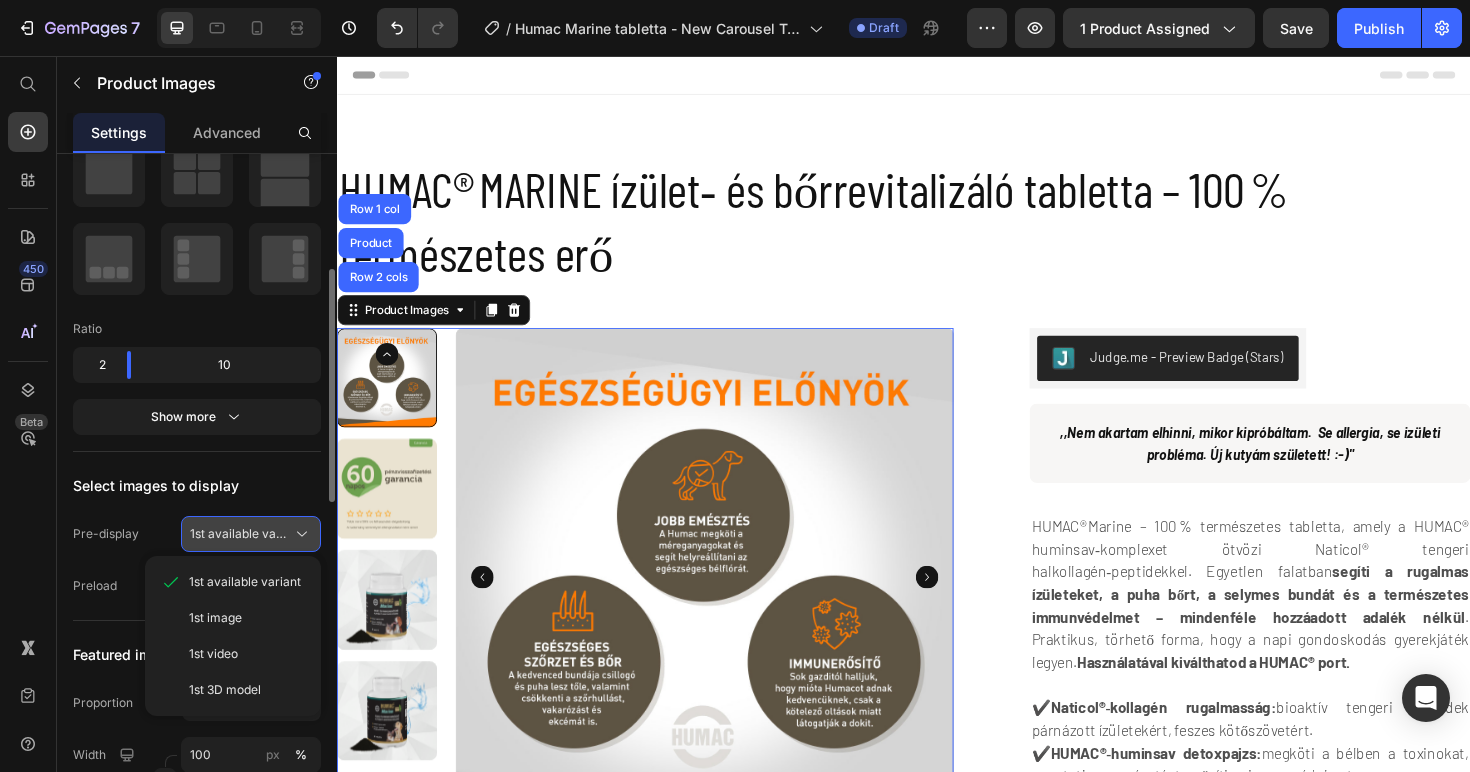 click on "1st available variant" at bounding box center [239, 534] 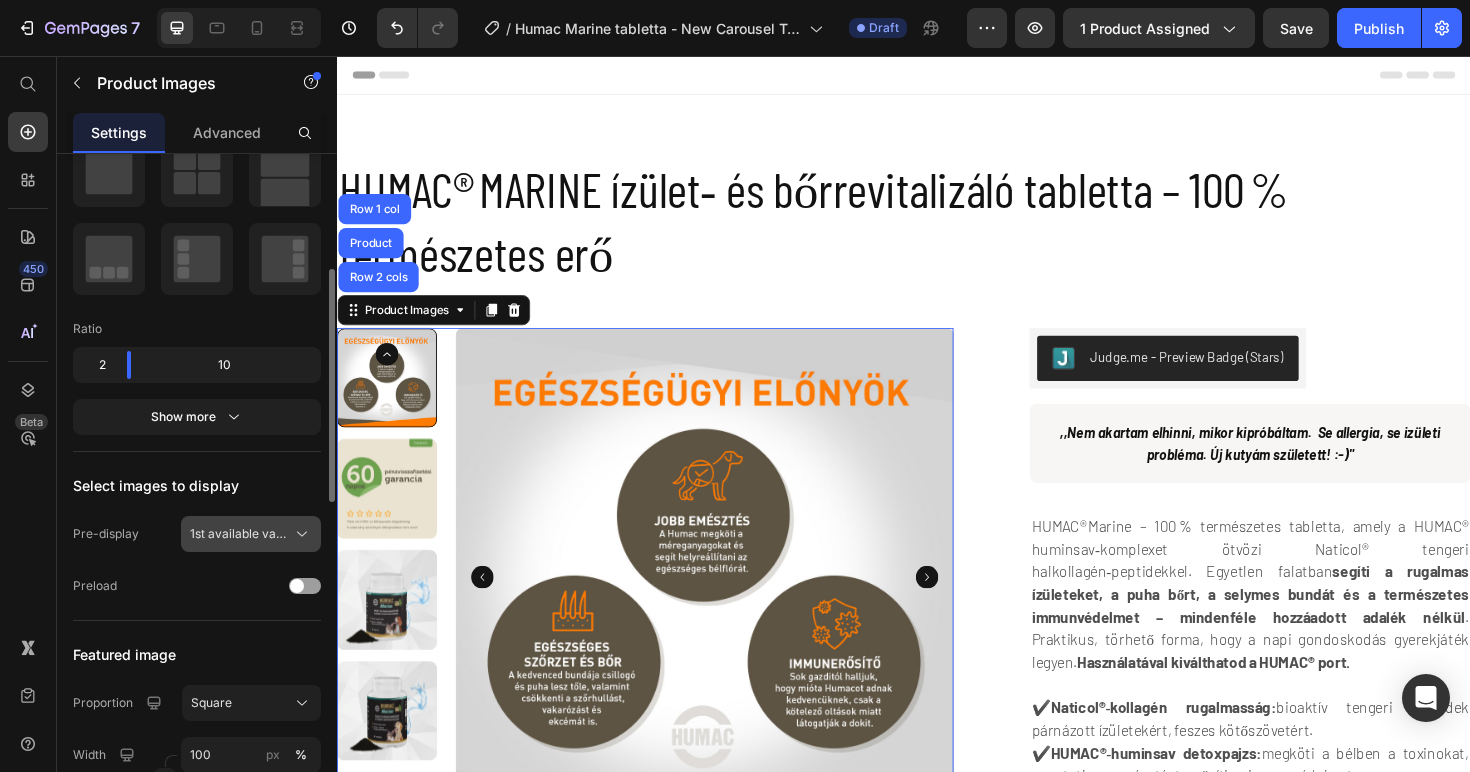 click on "1st available variant" at bounding box center [239, 534] 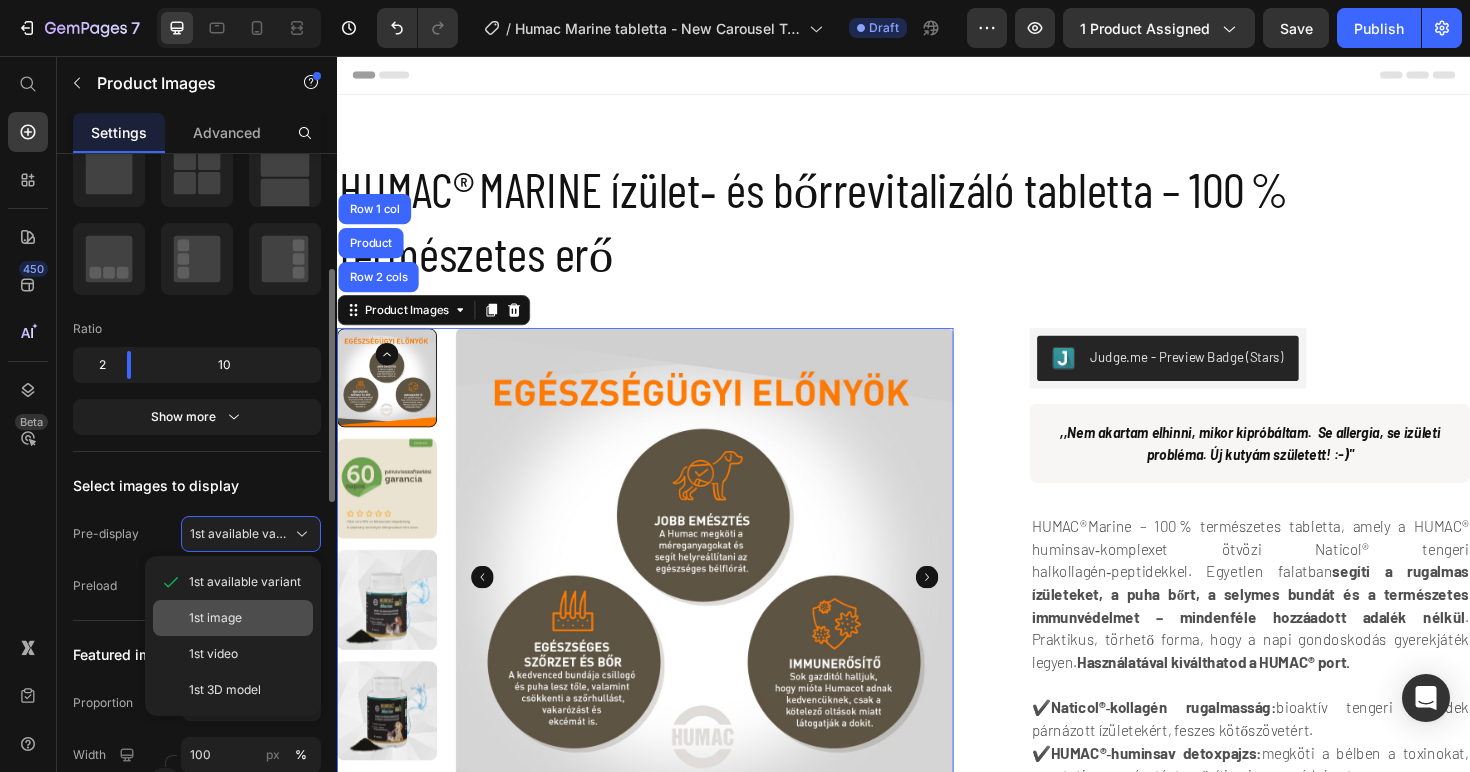 click on "1st image" at bounding box center [215, 618] 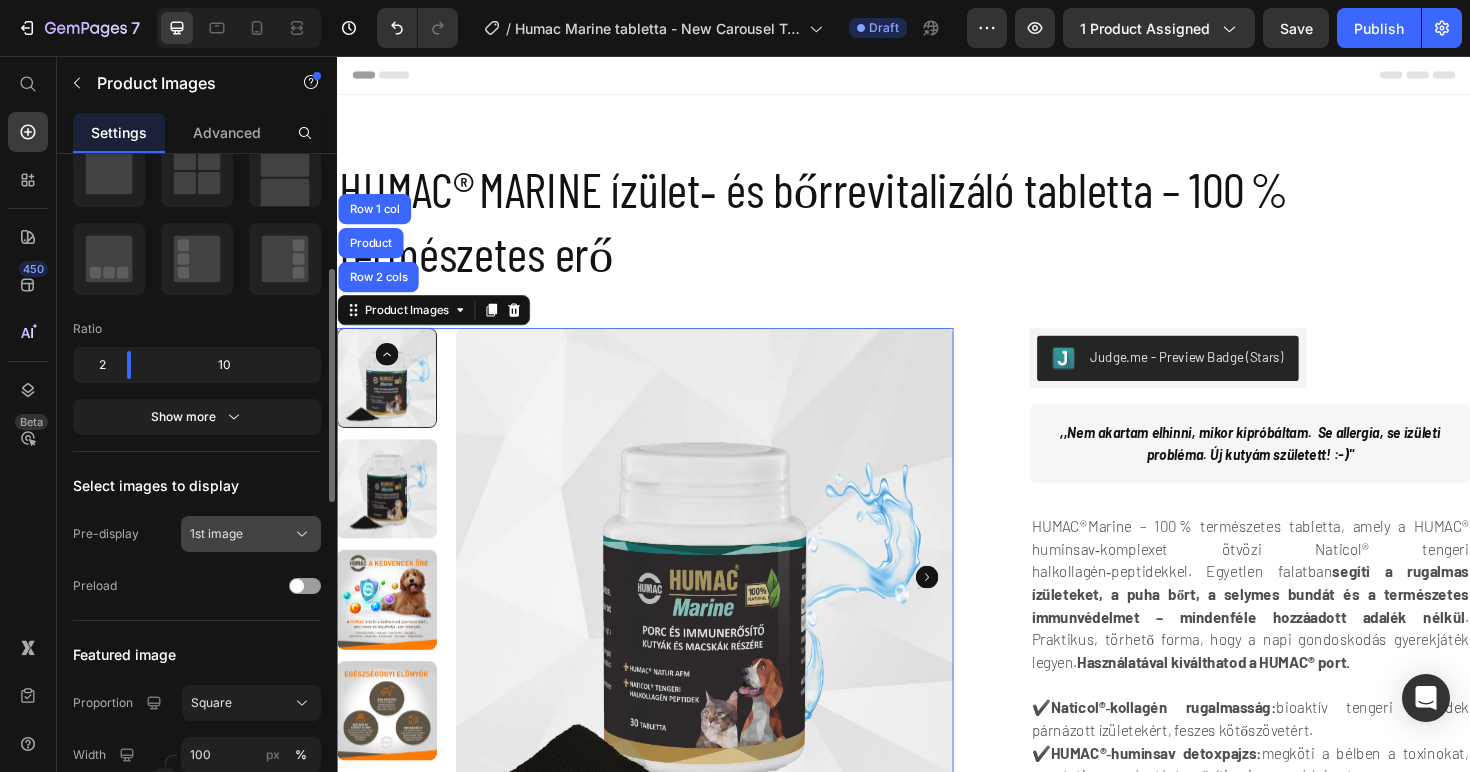 click on "1st image" at bounding box center (216, 534) 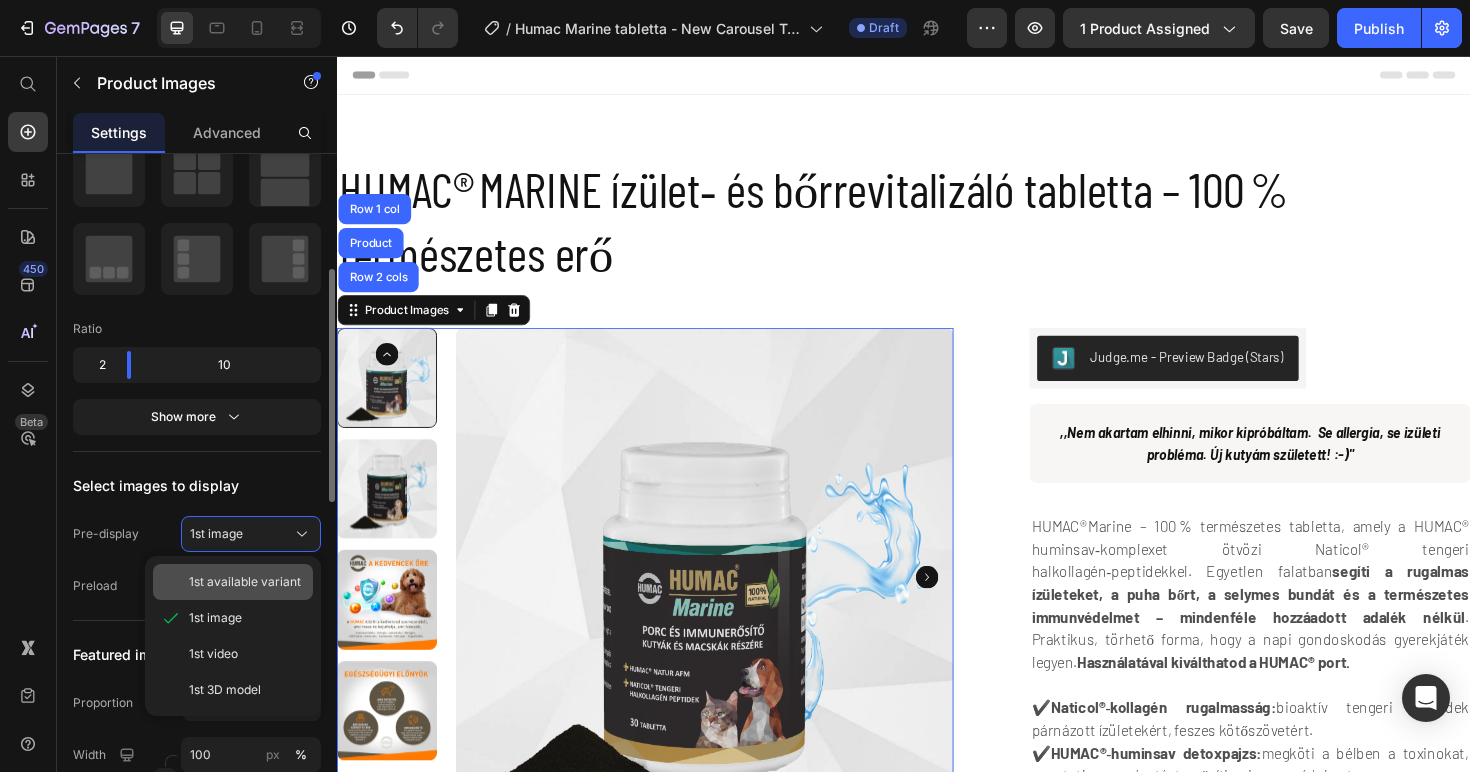 click on "1st available variant" at bounding box center (245, 582) 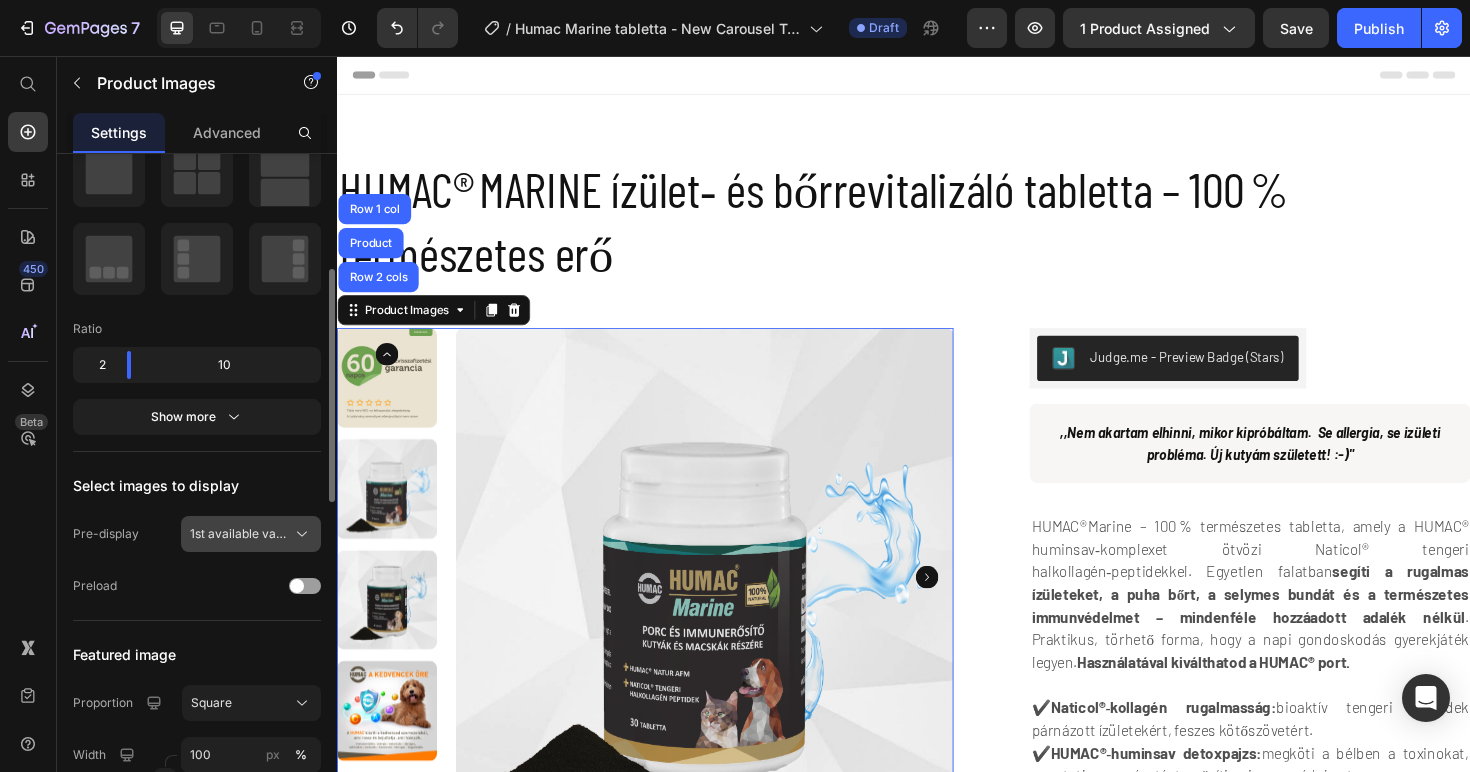 click on "1st available variant" at bounding box center [239, 534] 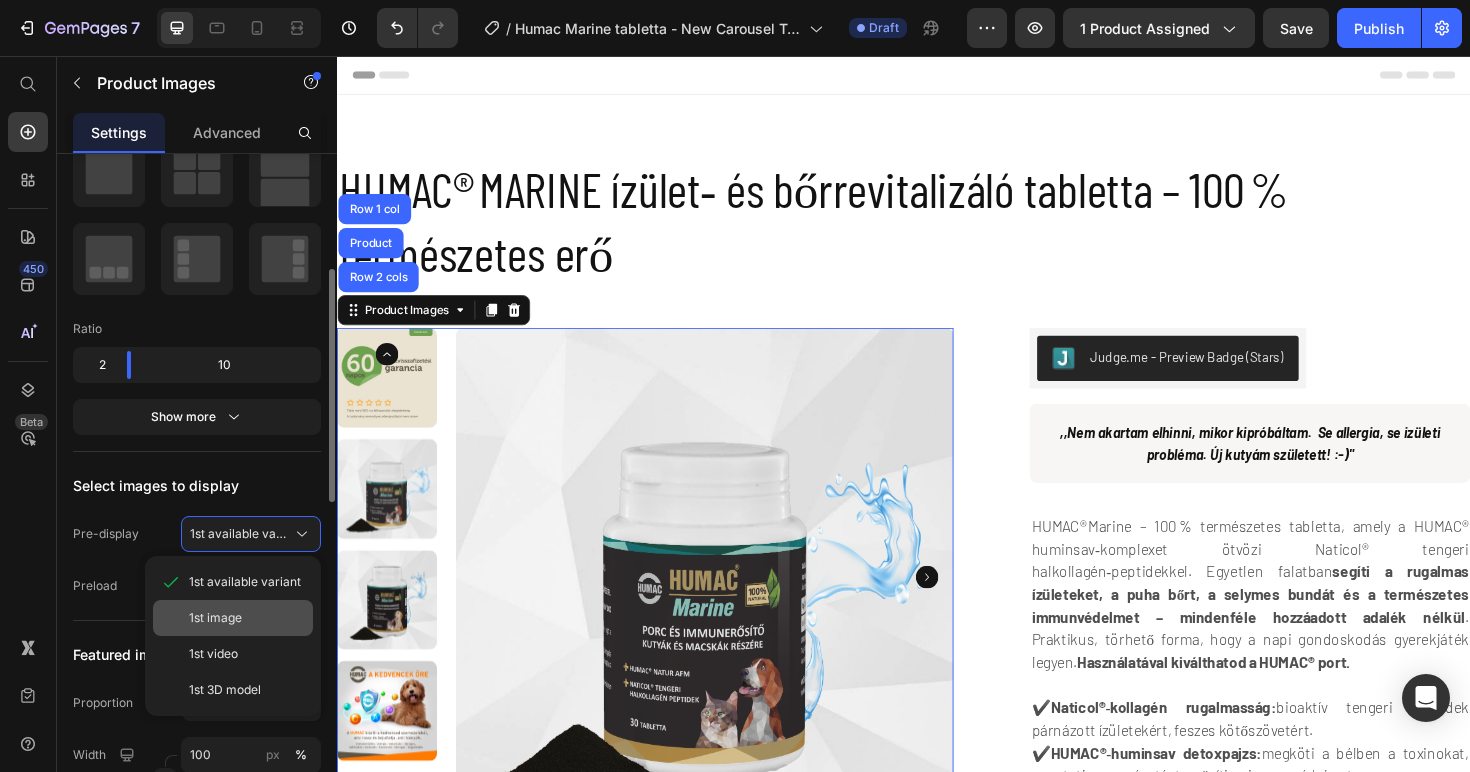 click on "1st image" at bounding box center (215, 618) 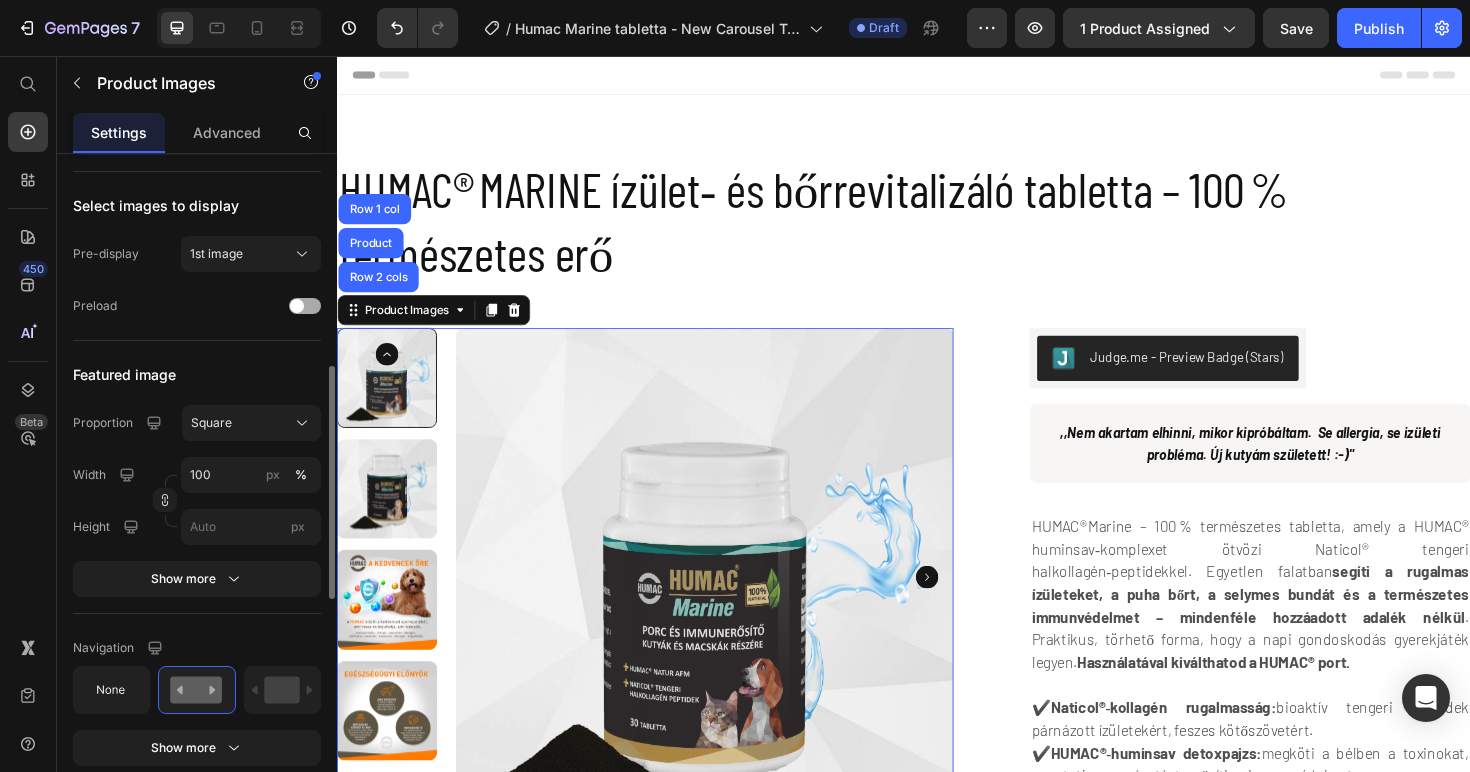 scroll, scrollTop: 352, scrollLeft: 0, axis: vertical 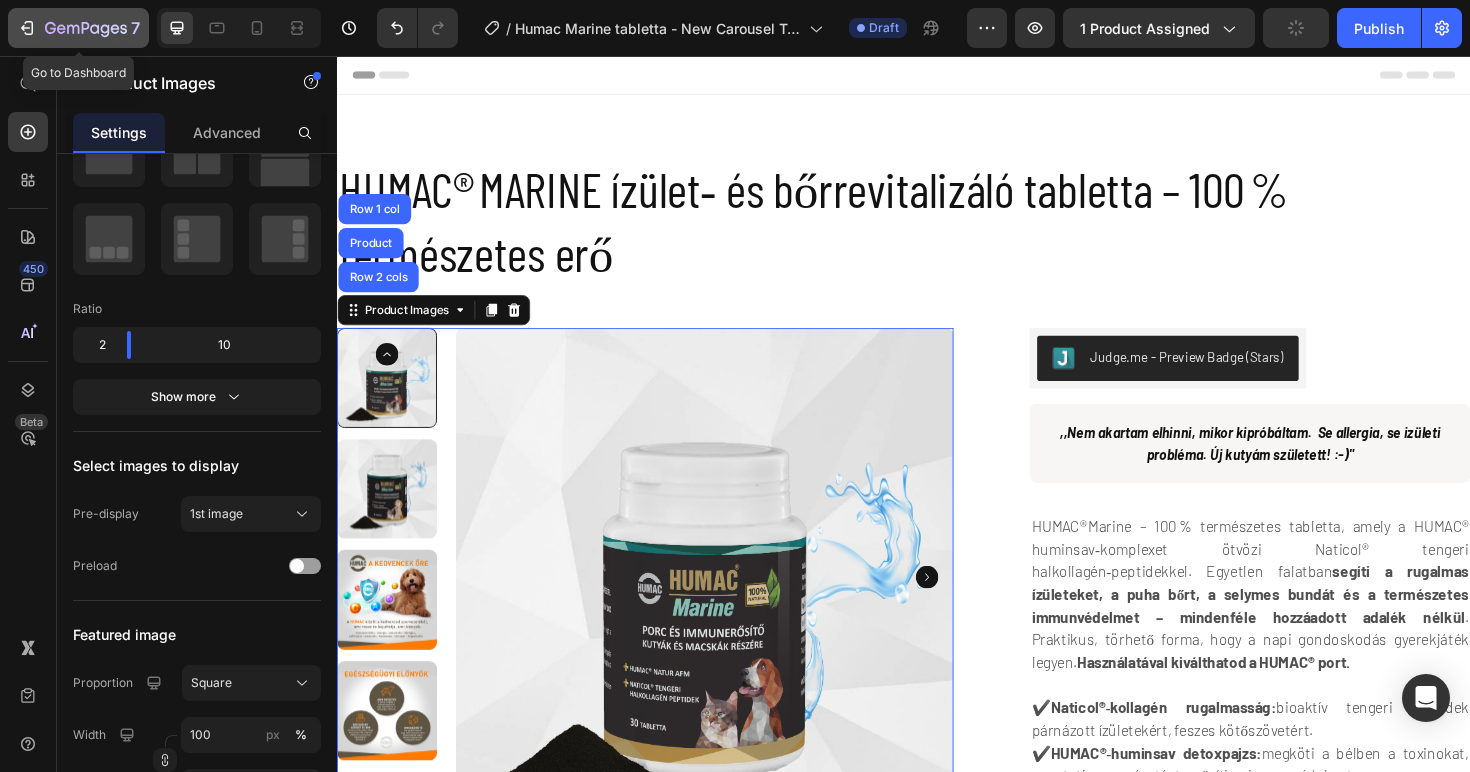 click 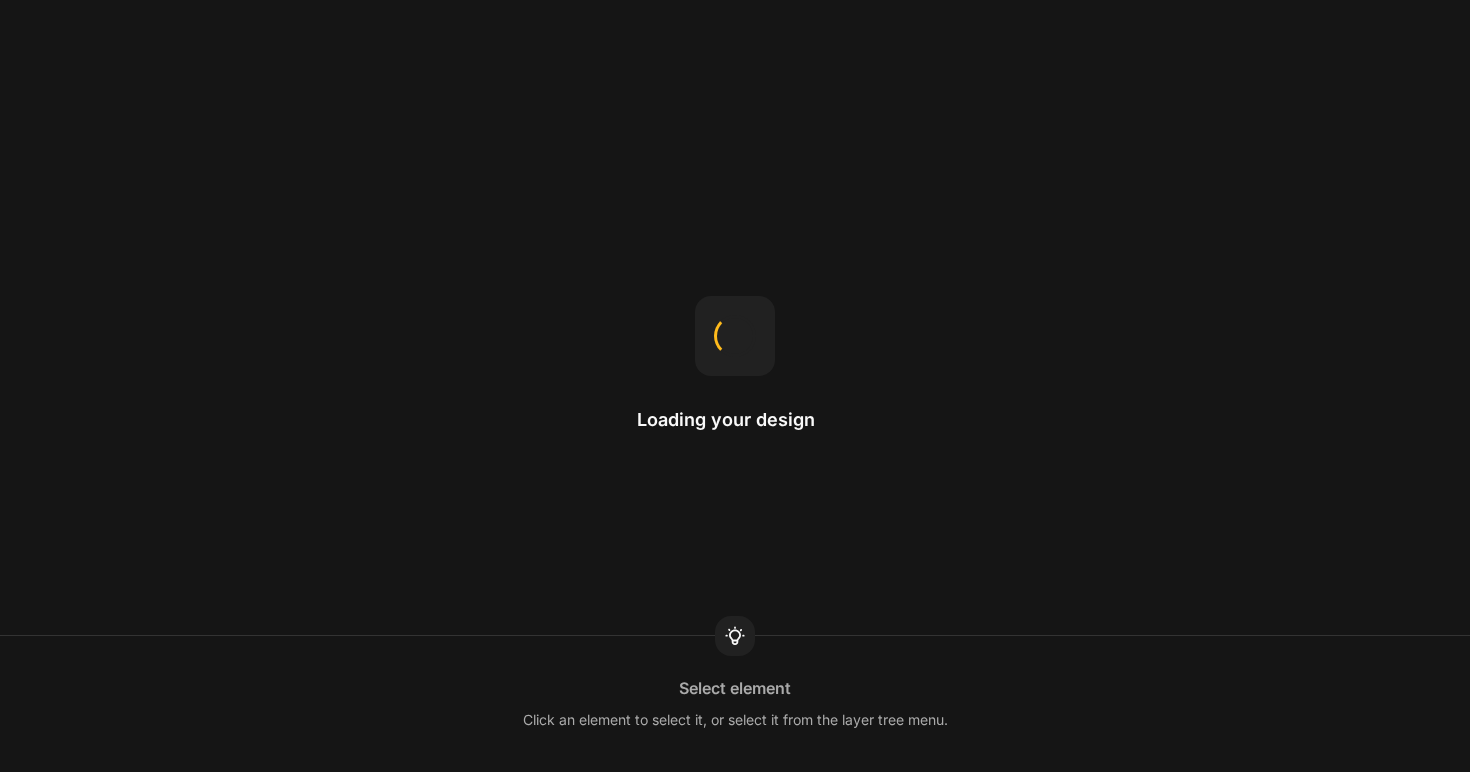 scroll, scrollTop: 0, scrollLeft: 0, axis: both 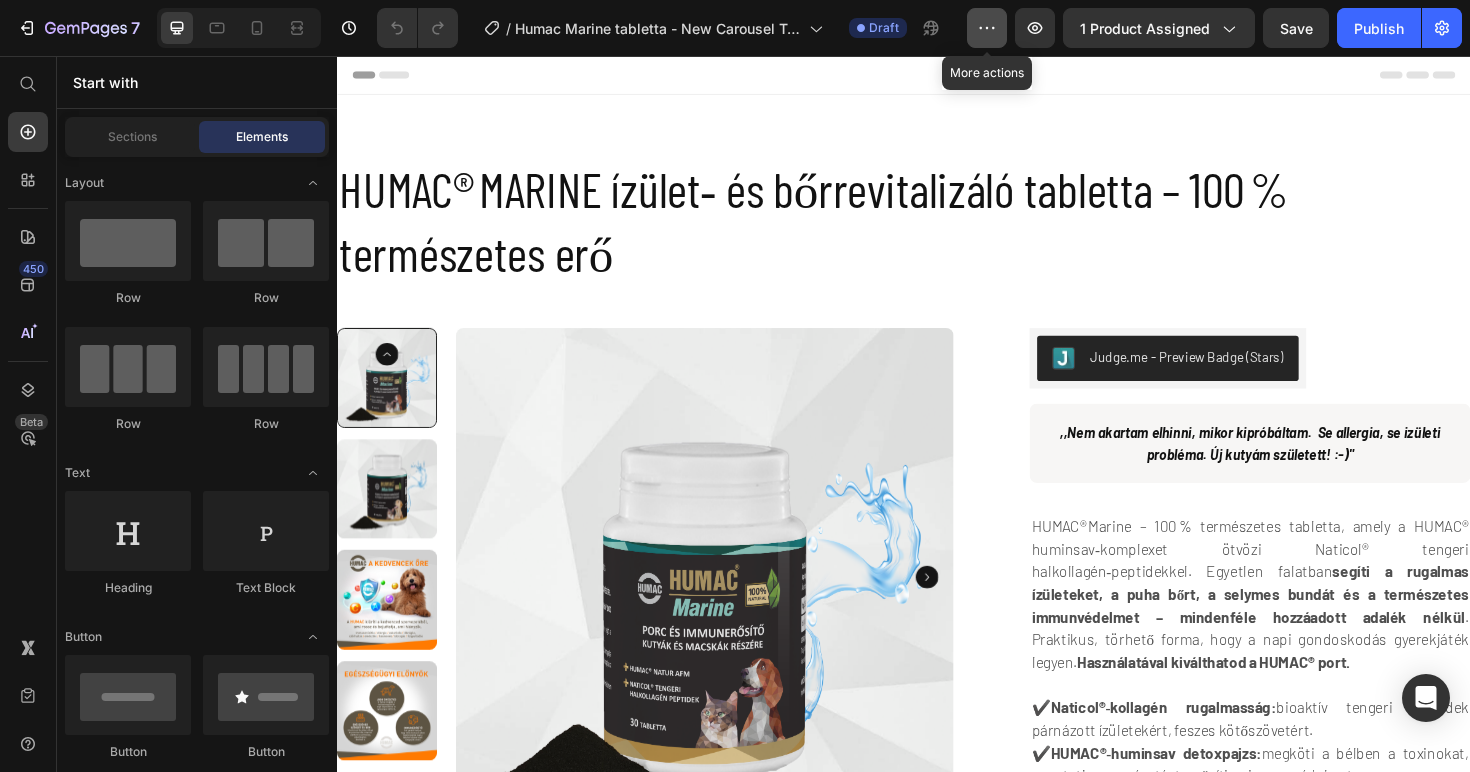 click 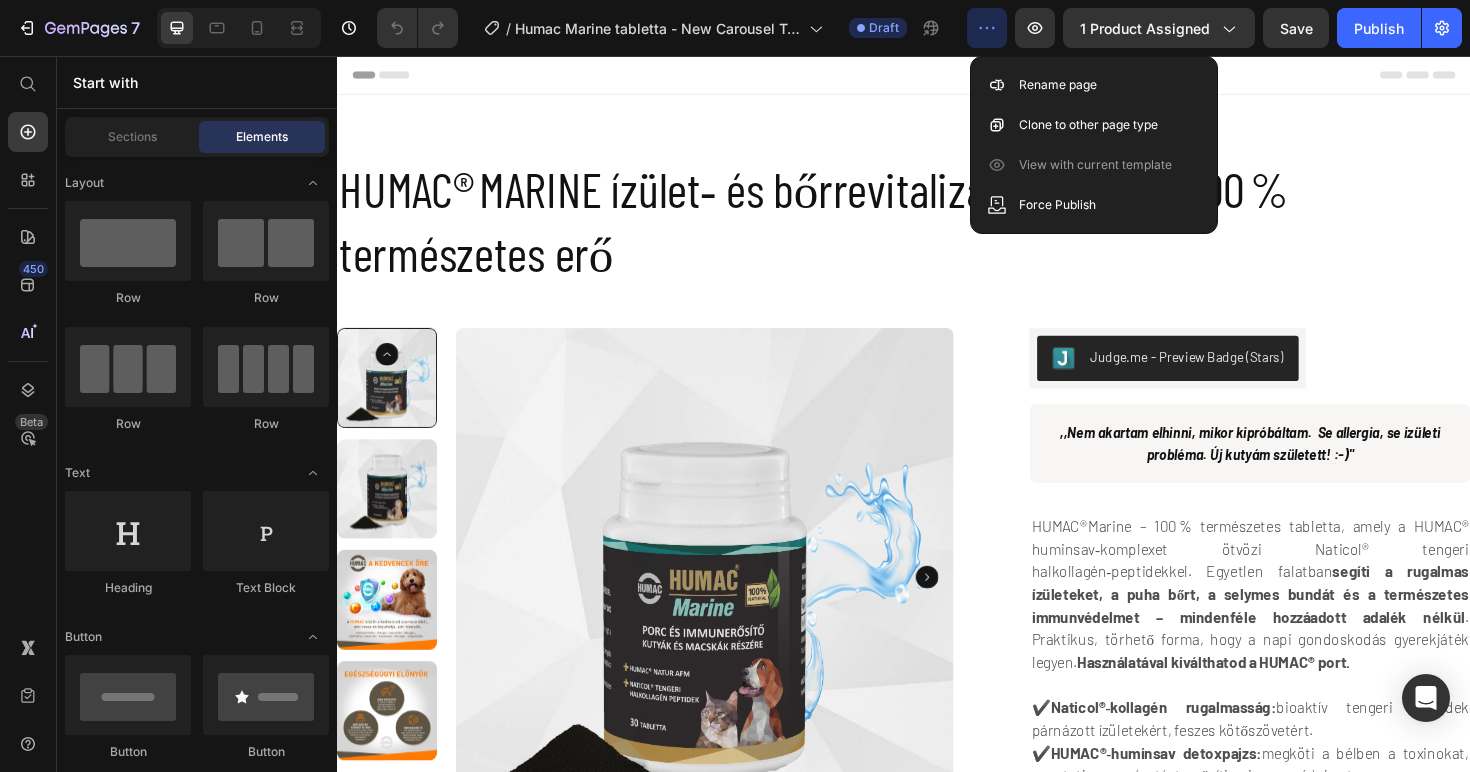 click 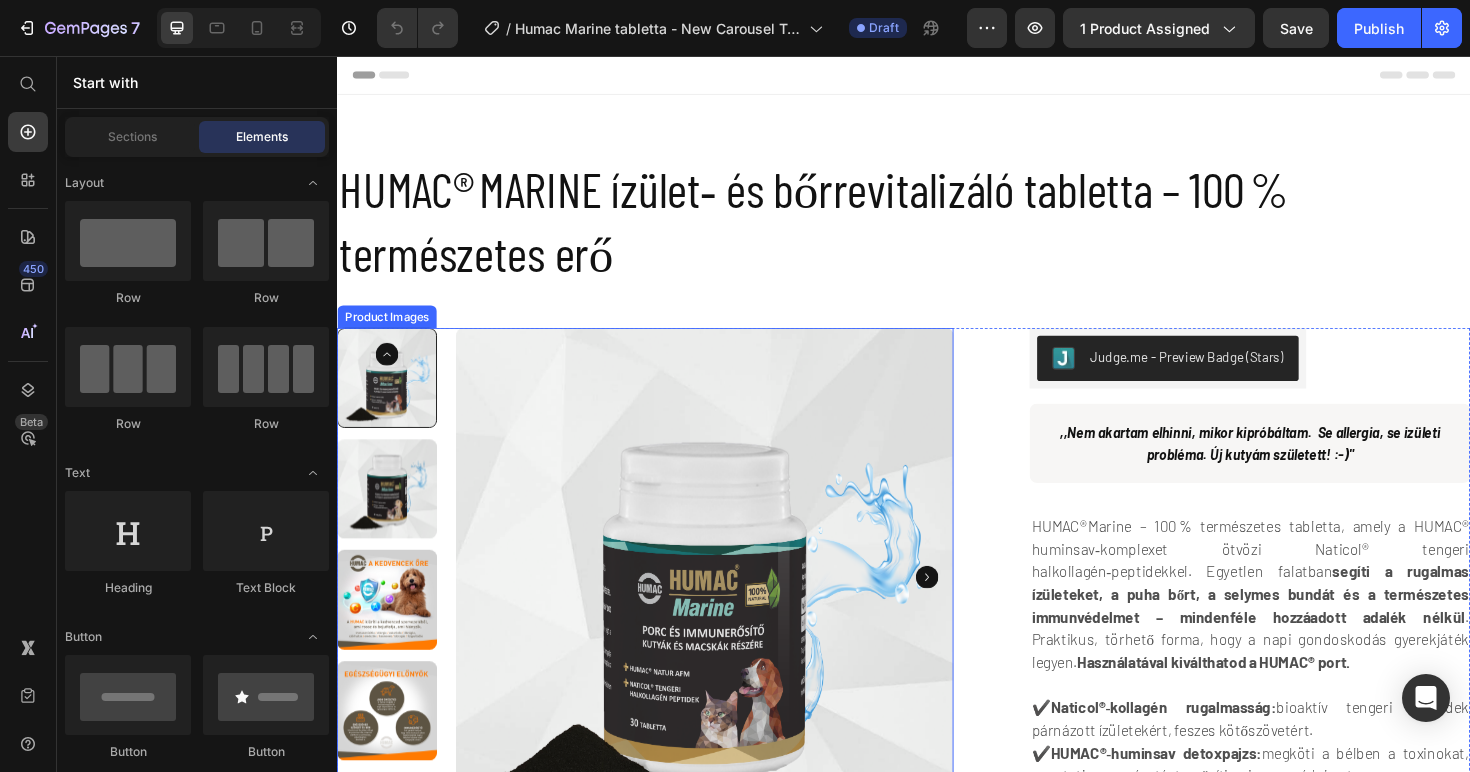 click at bounding box center (727, 608) 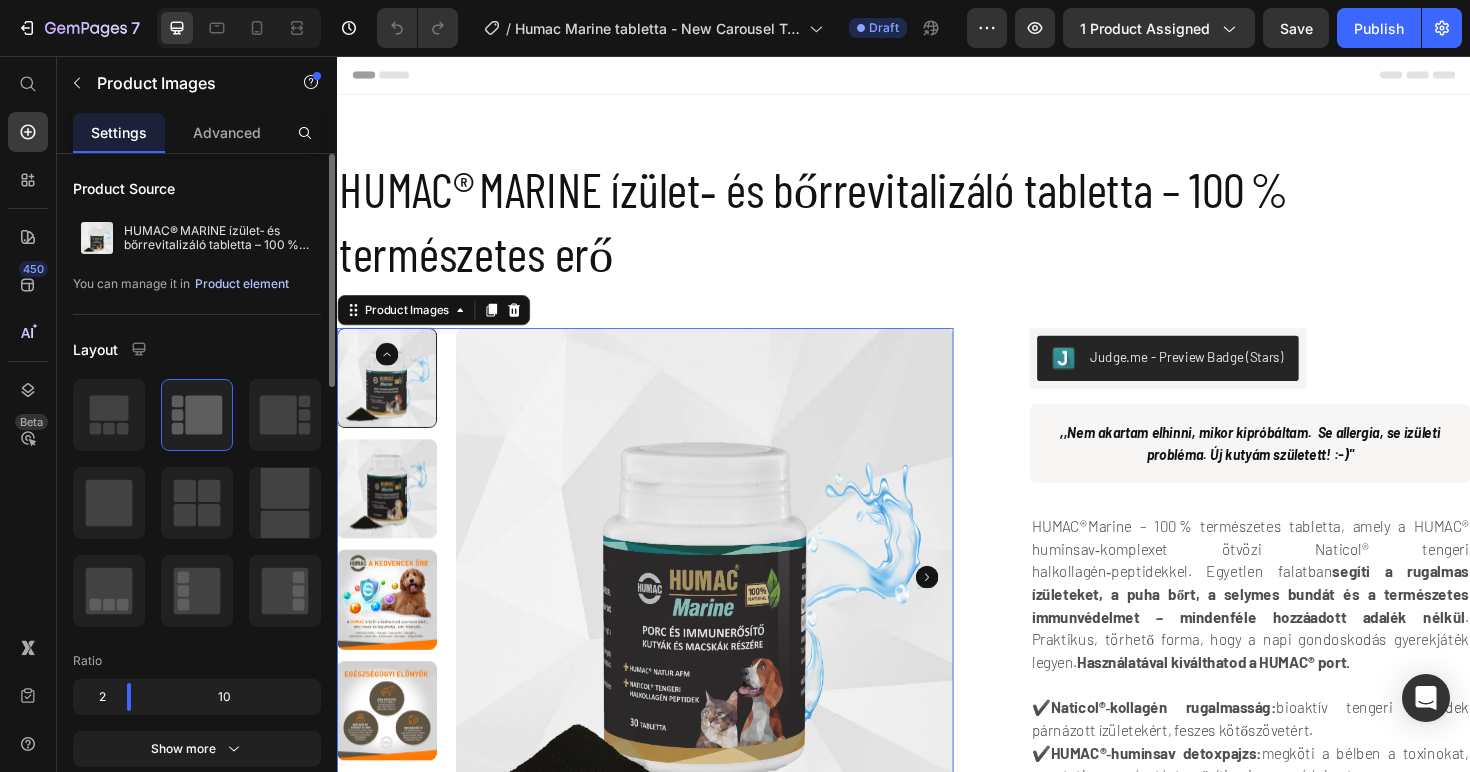 click on "Product element" at bounding box center [242, 284] 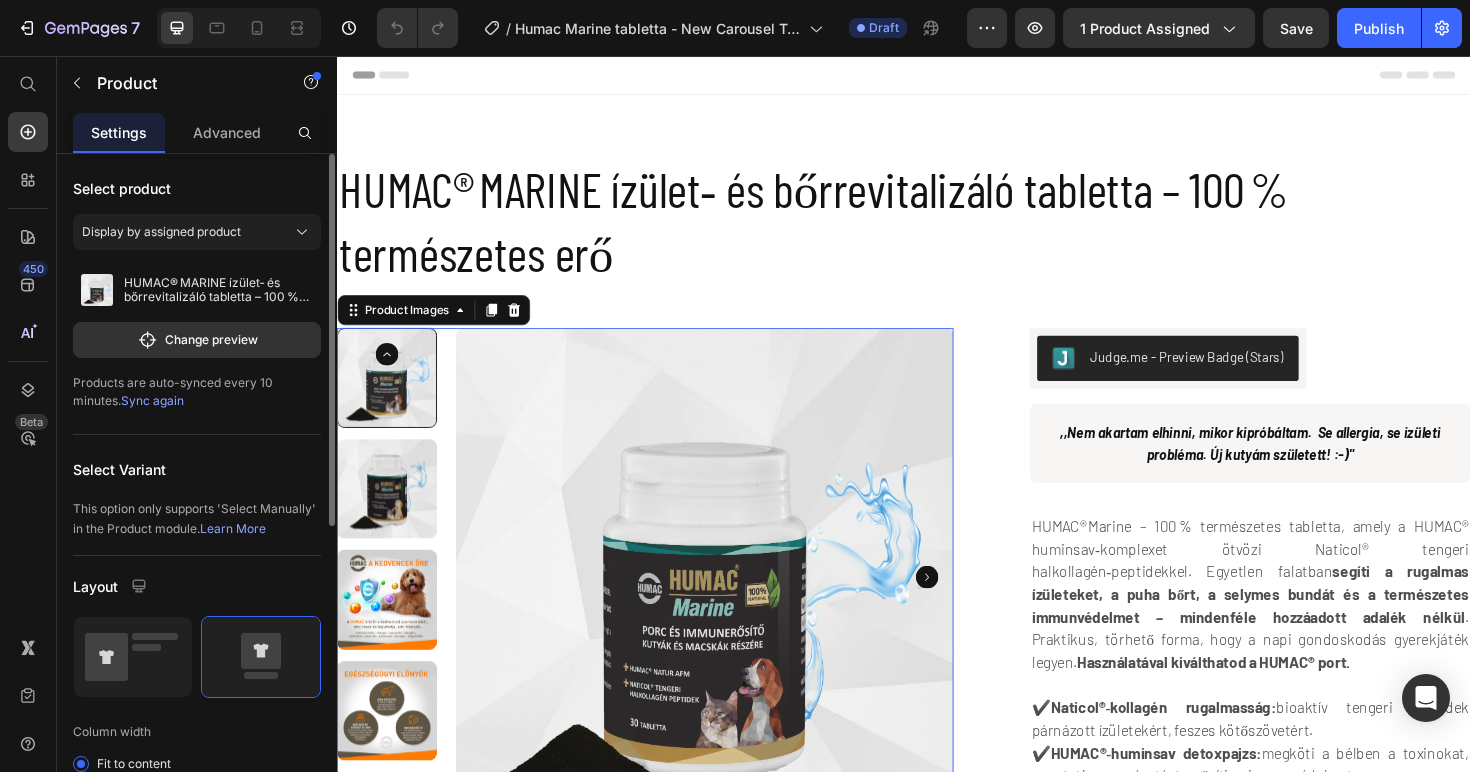 click at bounding box center [390, 397] 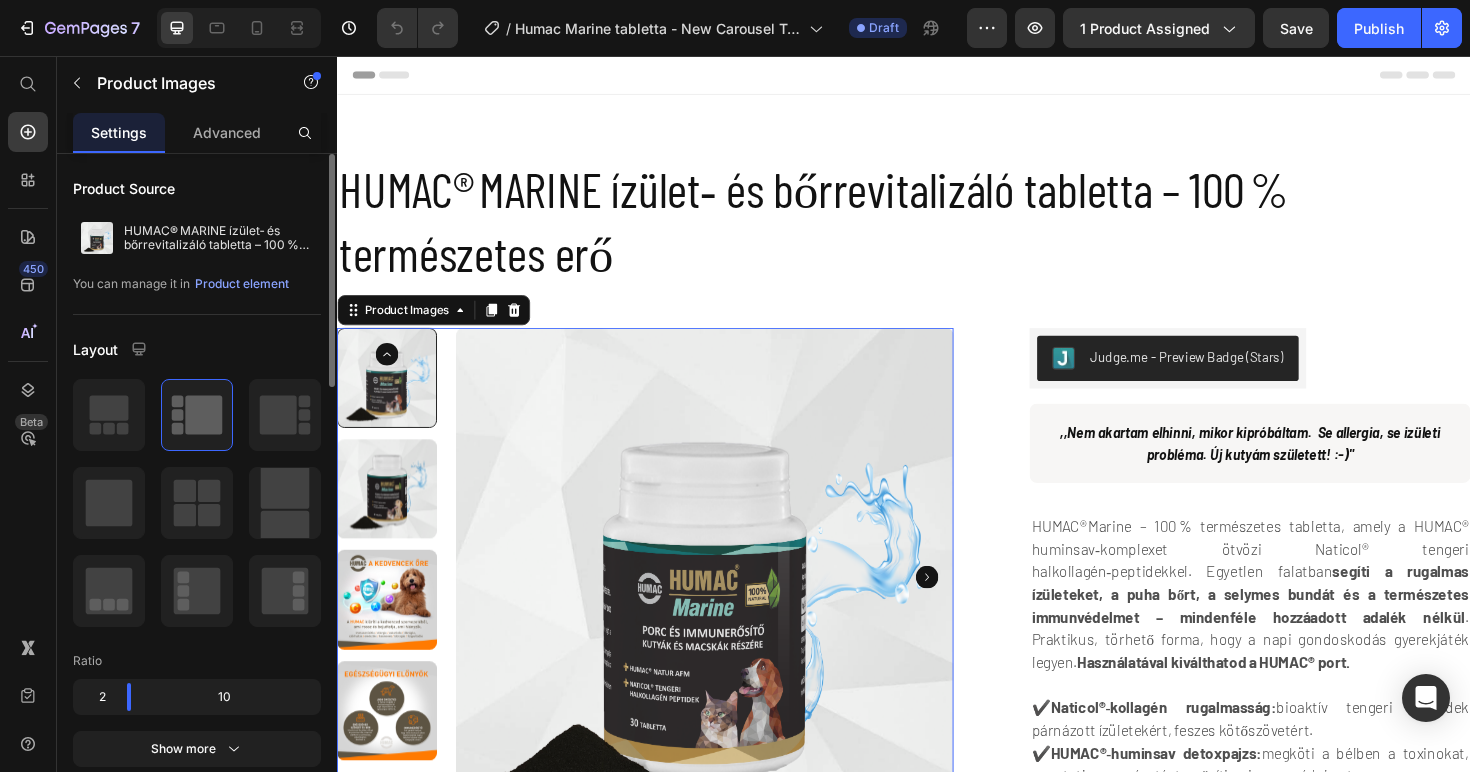click at bounding box center [390, 397] 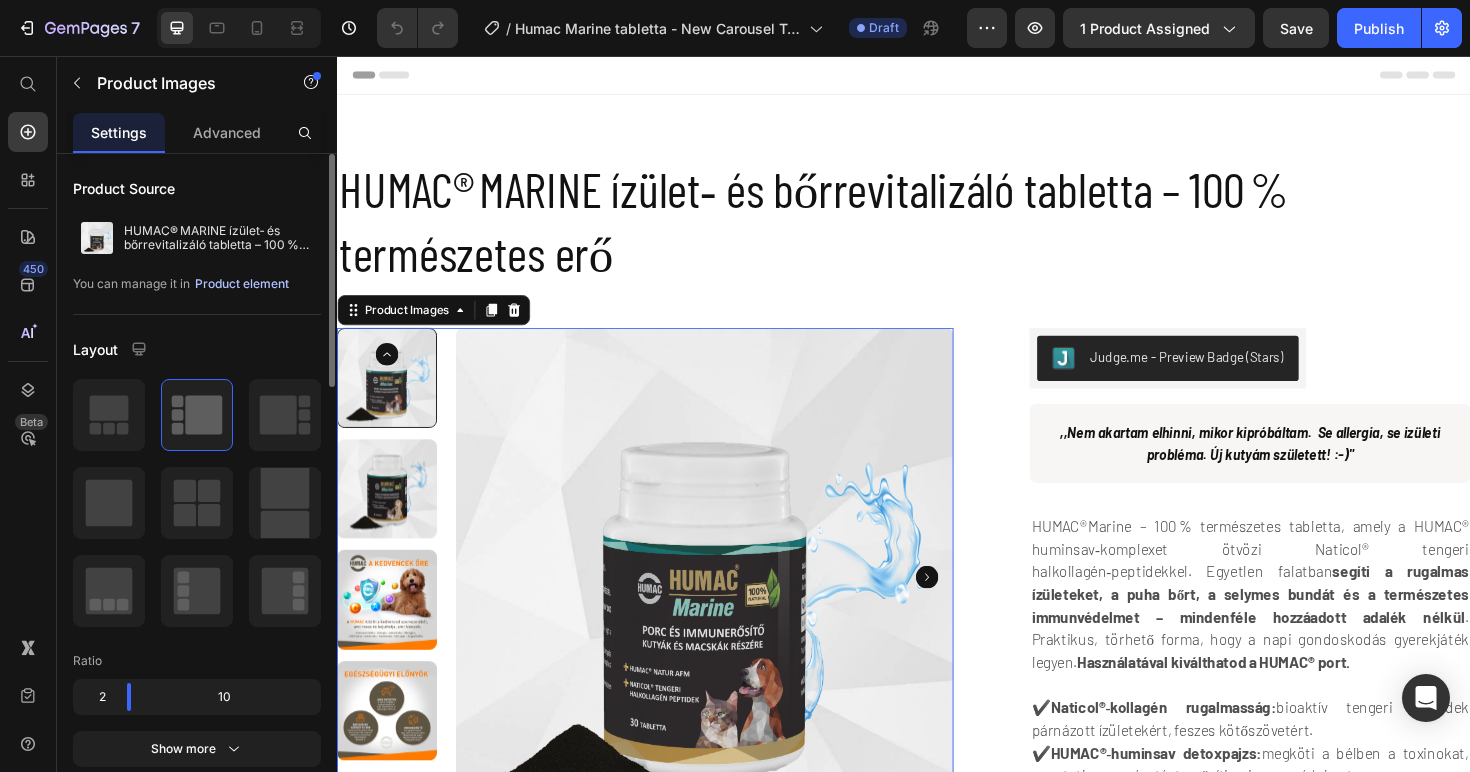 click on "Product element" at bounding box center (242, 284) 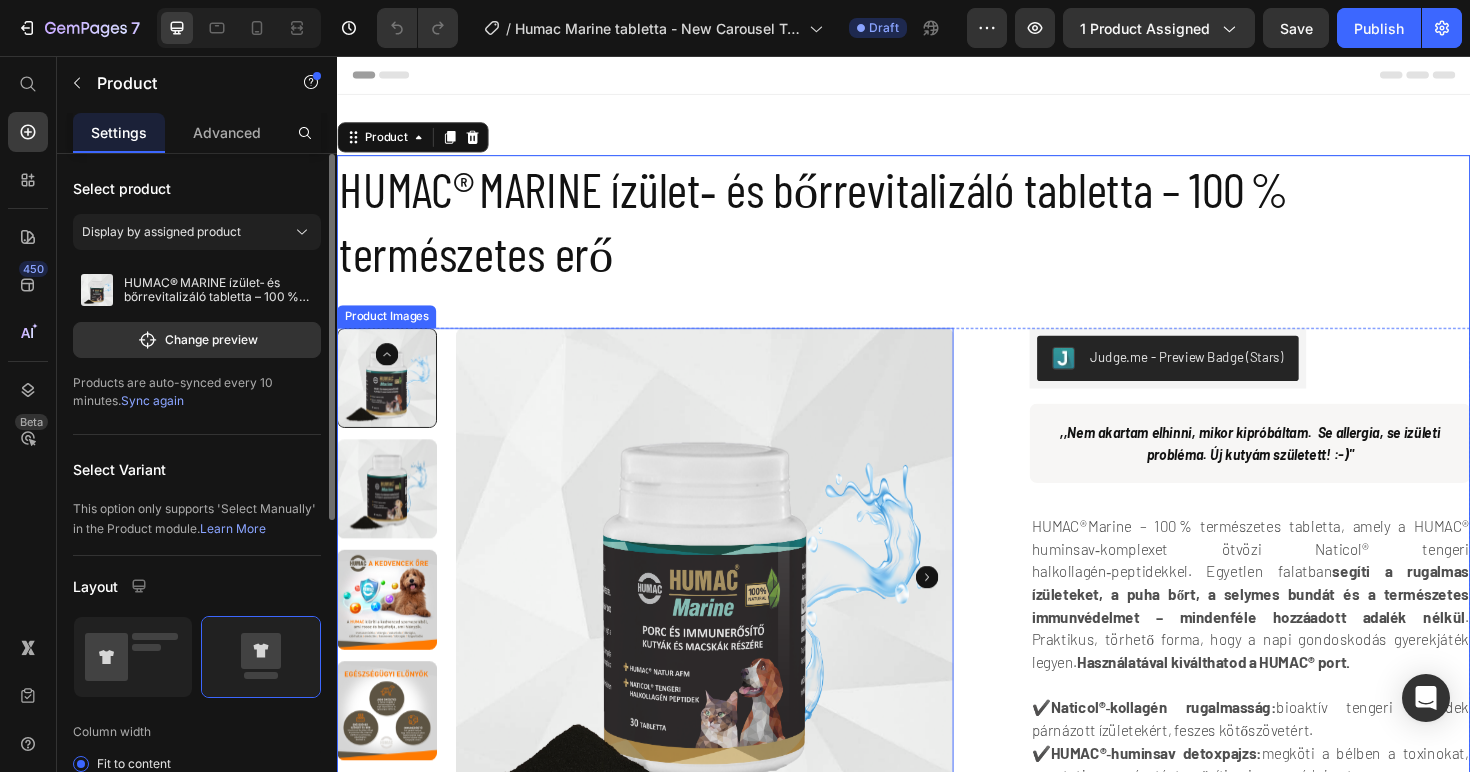 click at bounding box center (727, 608) 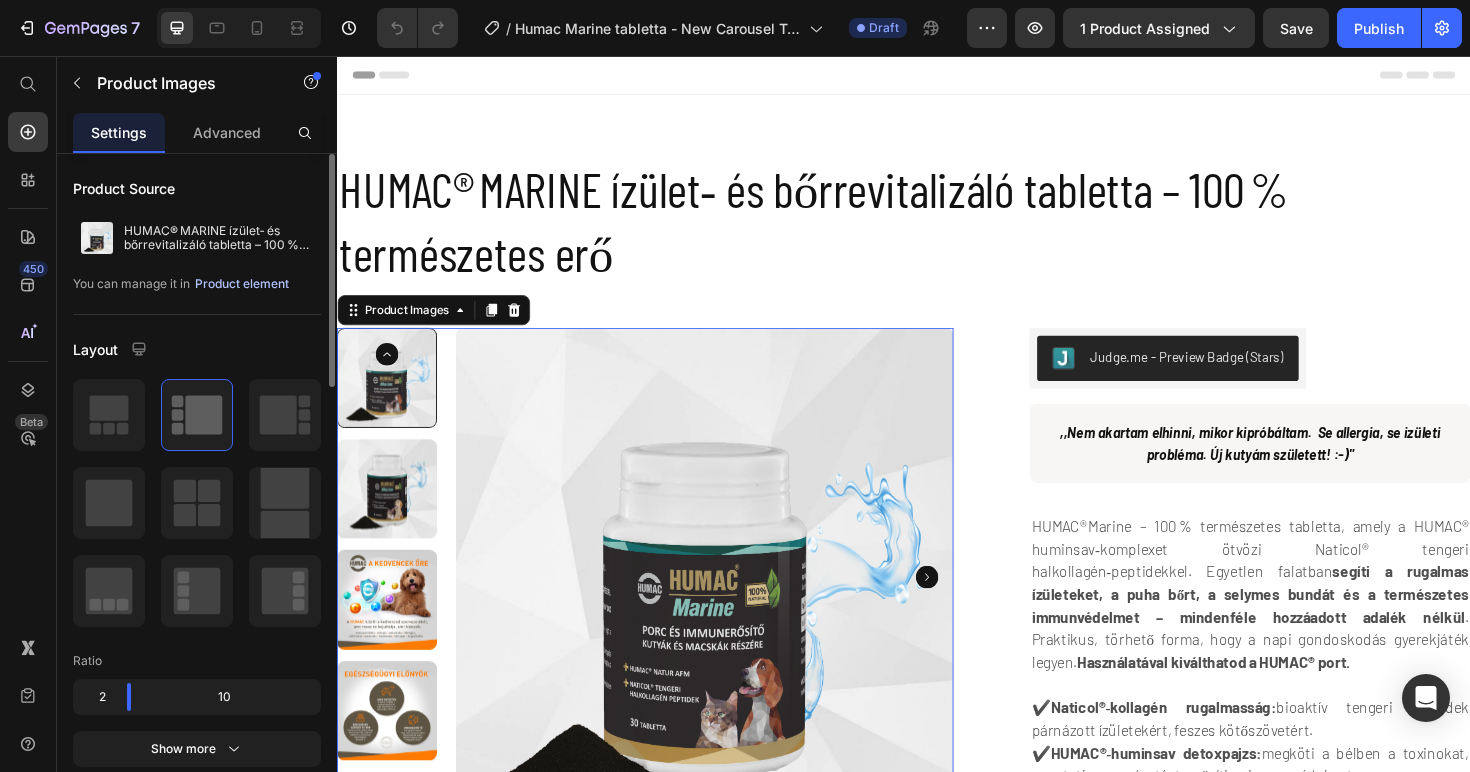 click on "Product element" at bounding box center (242, 284) 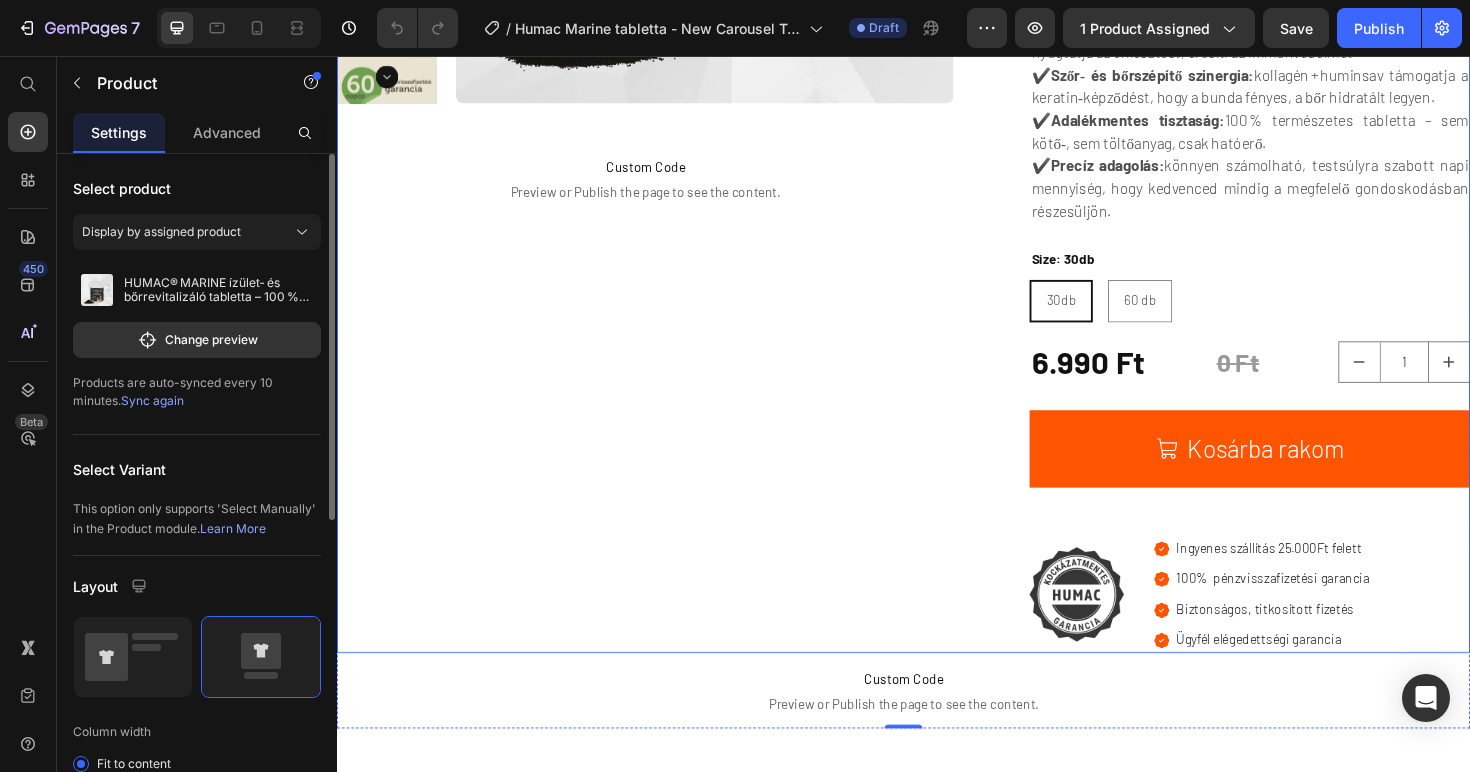 scroll, scrollTop: 921, scrollLeft: 0, axis: vertical 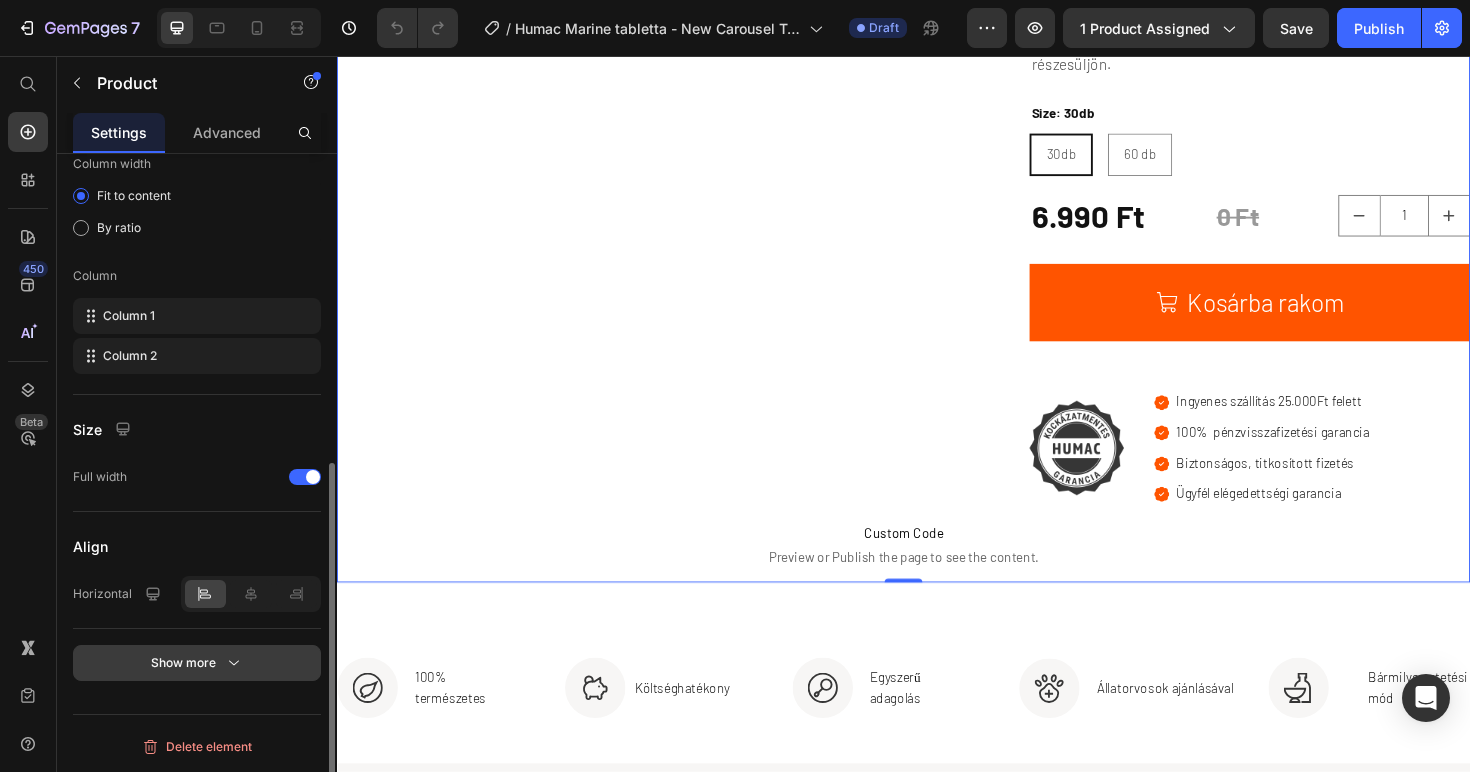 click on "Show more" at bounding box center (197, 663) 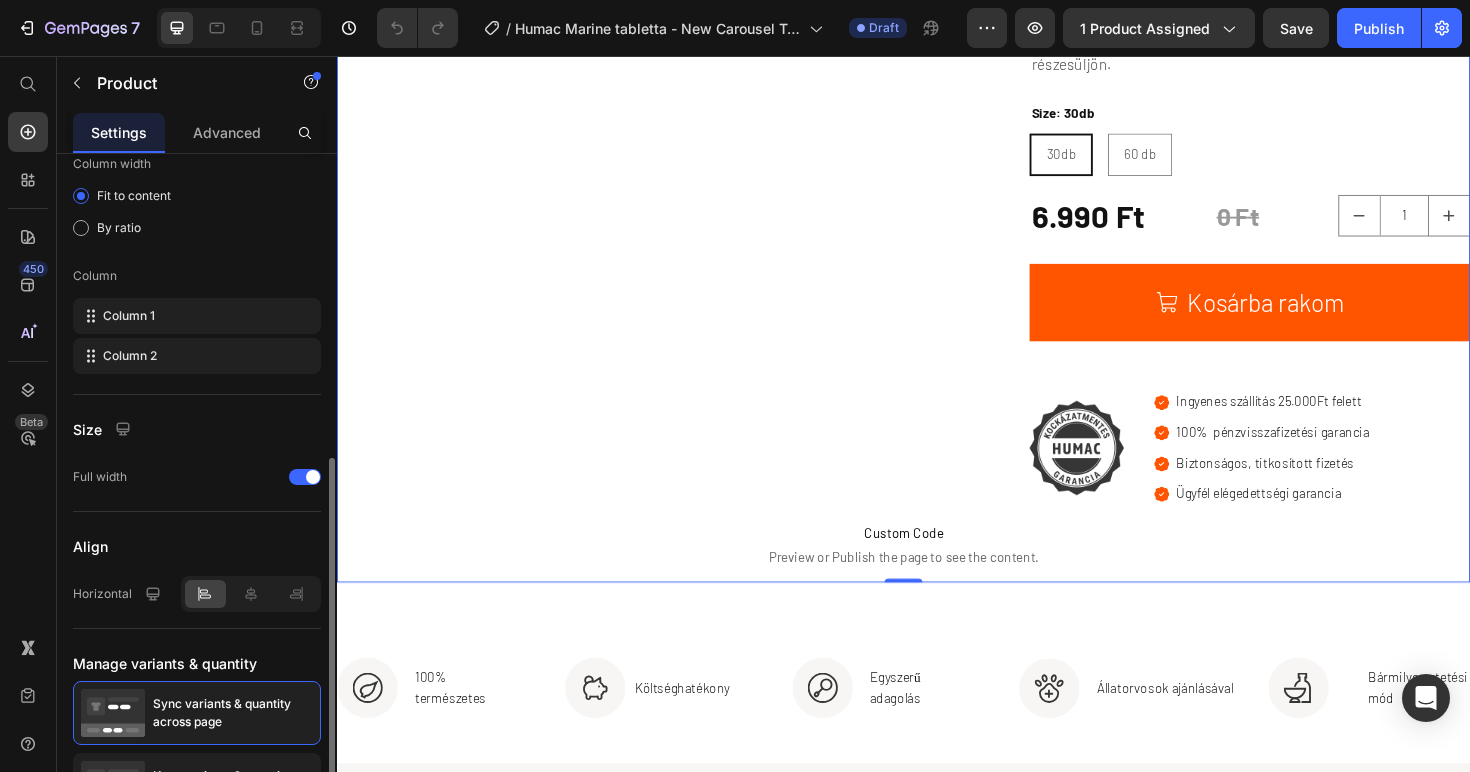 scroll, scrollTop: 752, scrollLeft: 0, axis: vertical 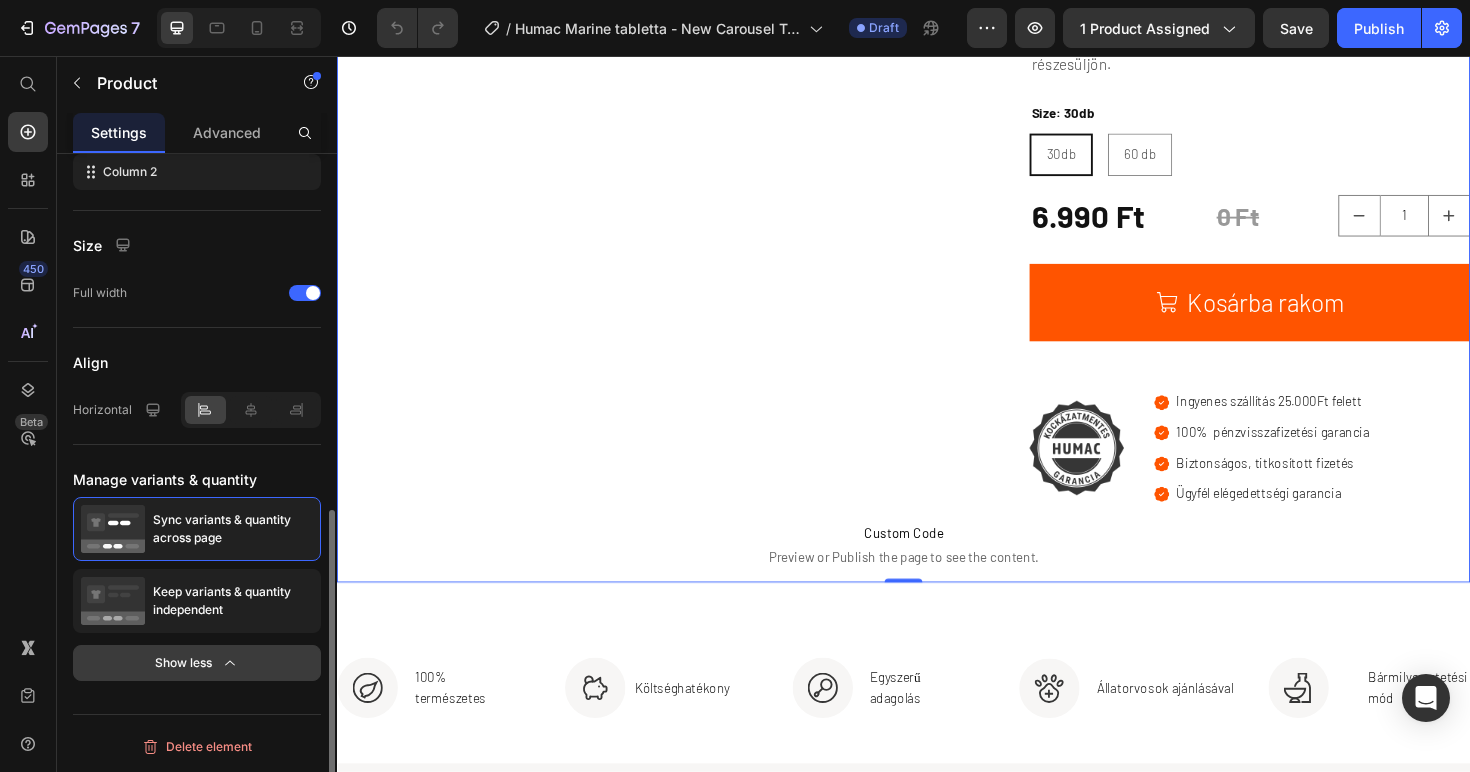 click on "Show less" at bounding box center (197, 663) 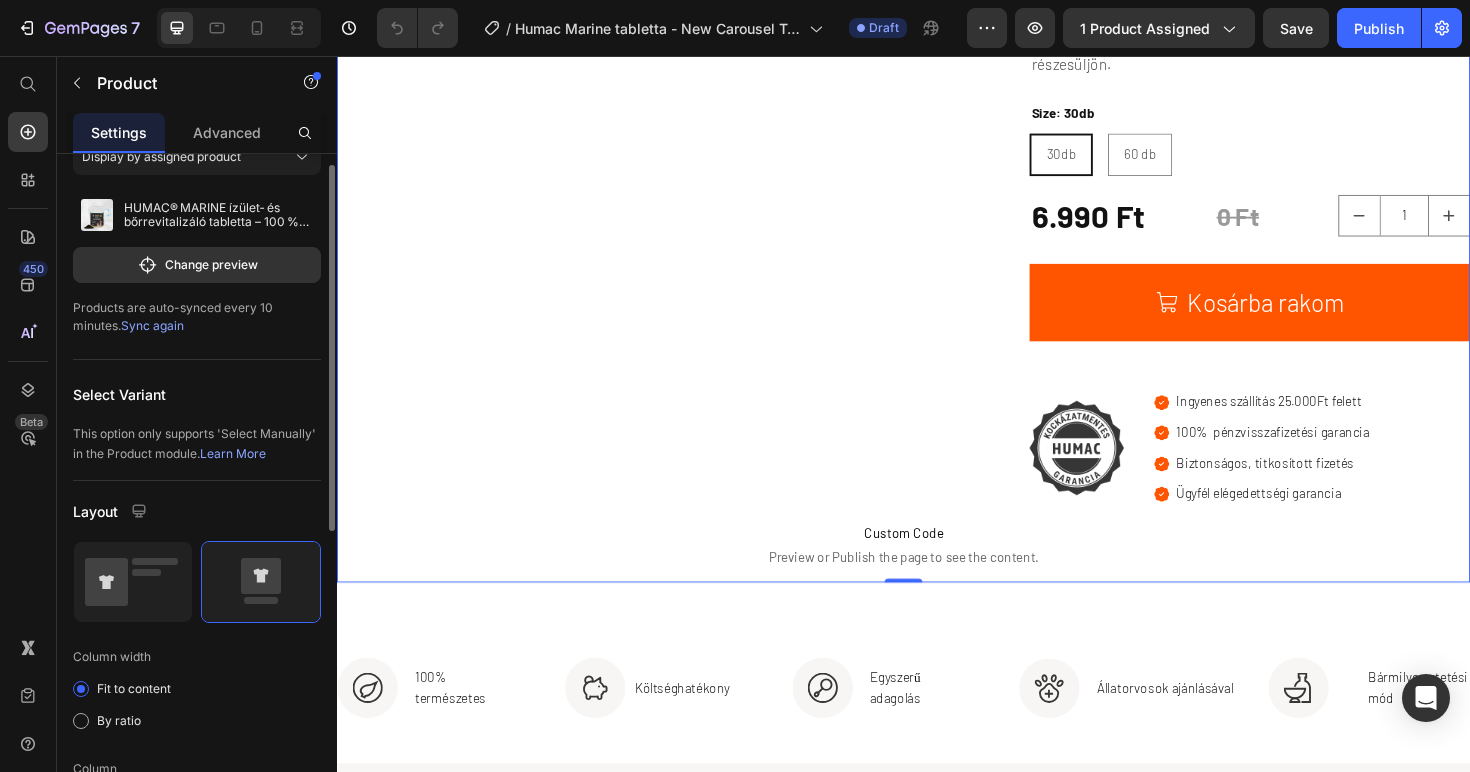 scroll, scrollTop: 0, scrollLeft: 0, axis: both 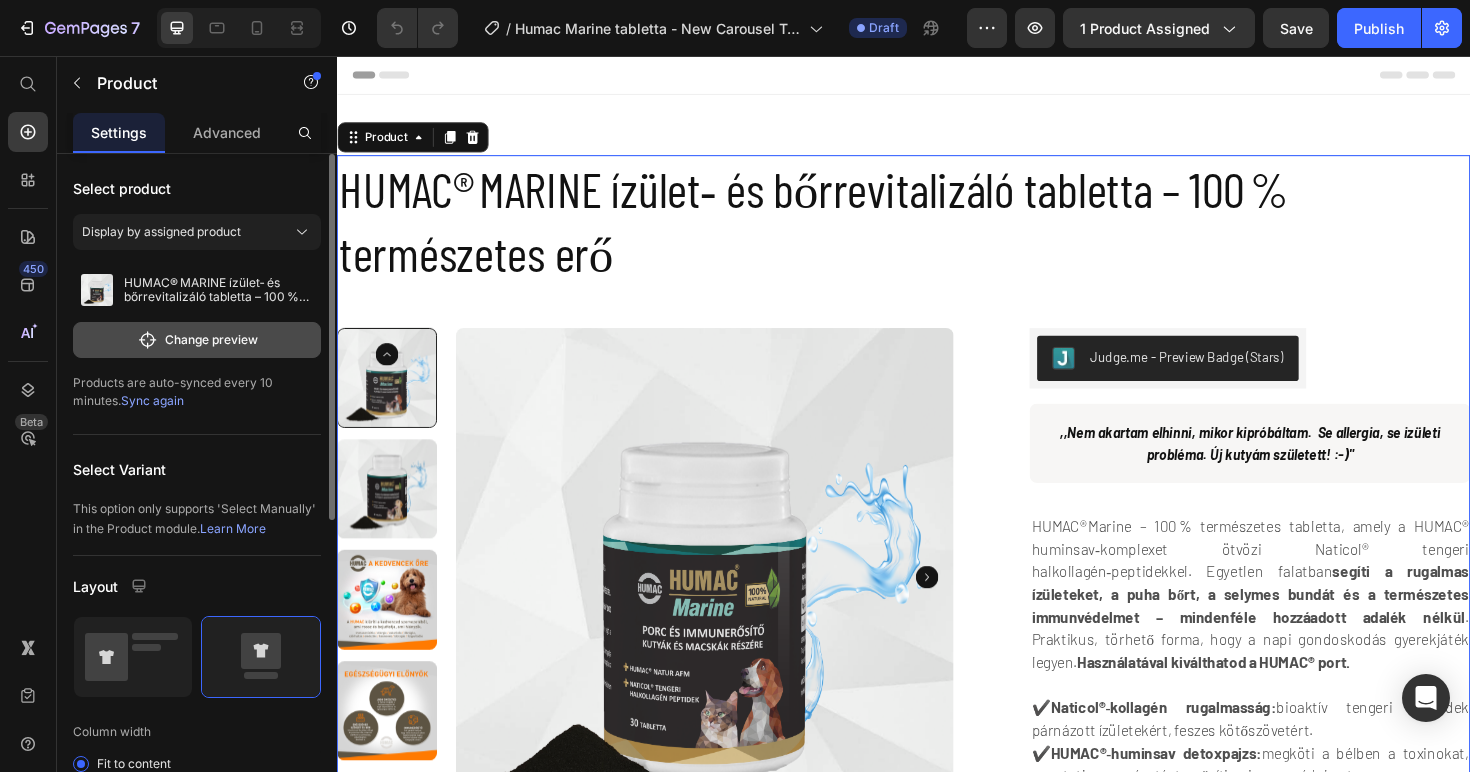 click on "Change preview" at bounding box center (197, 340) 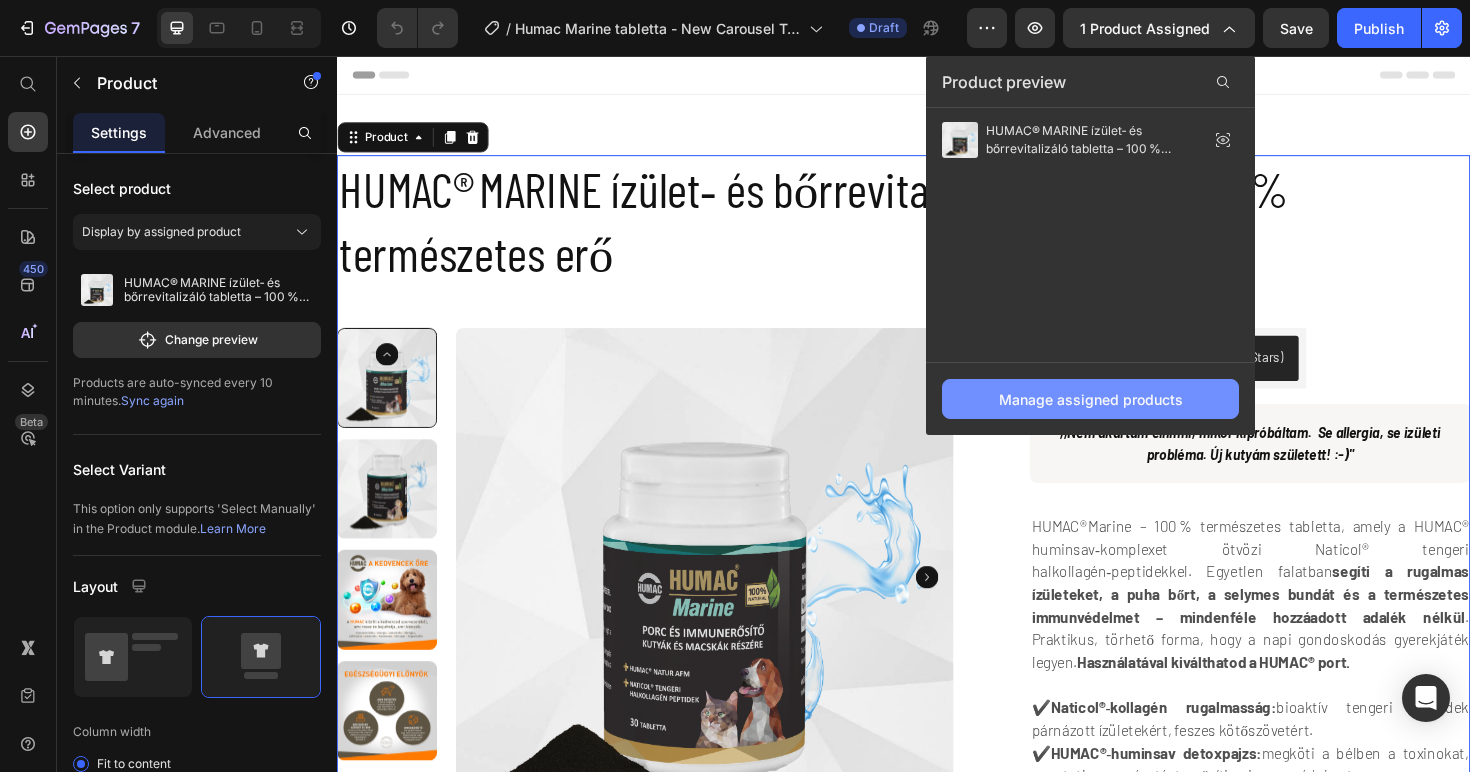 click on "Manage assigned products" at bounding box center [1091, 399] 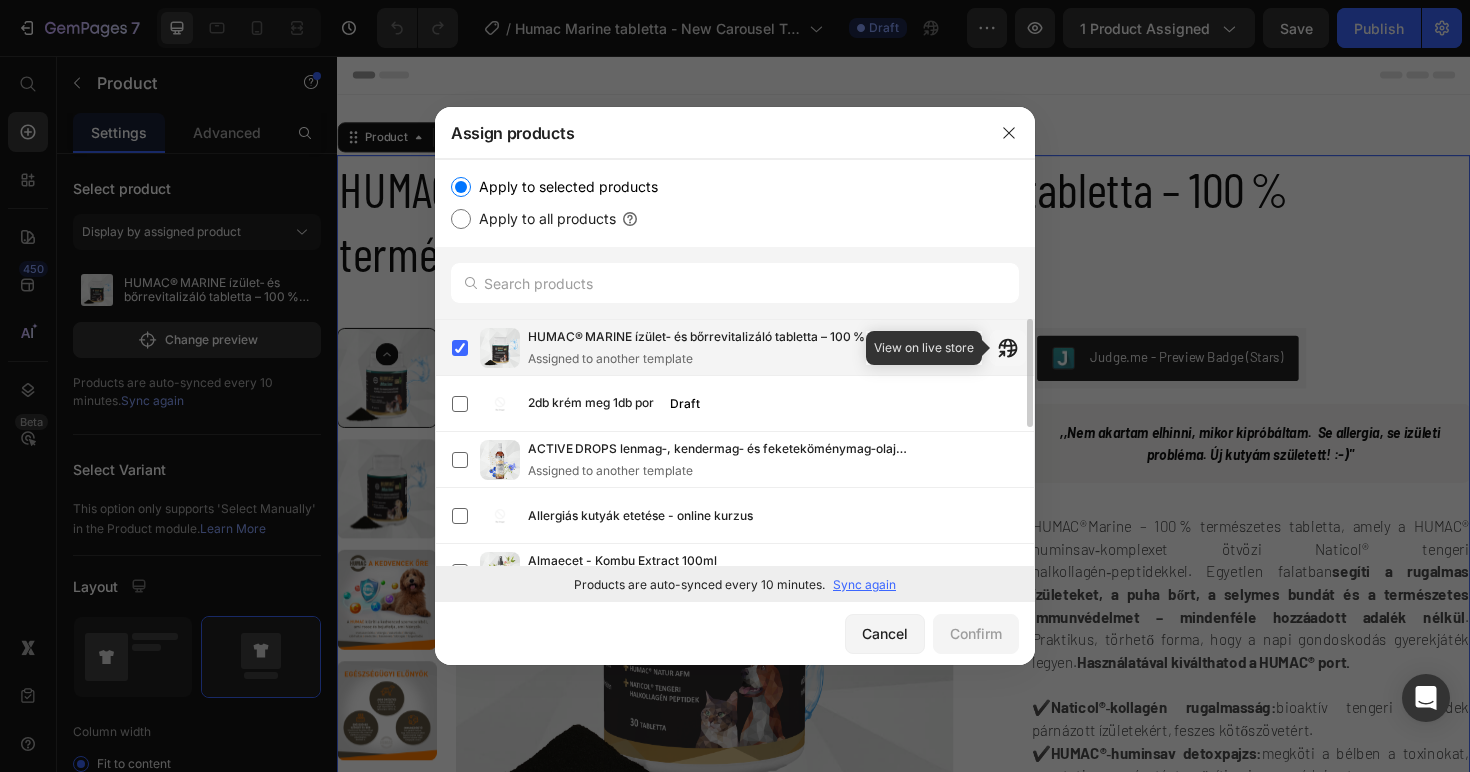 click 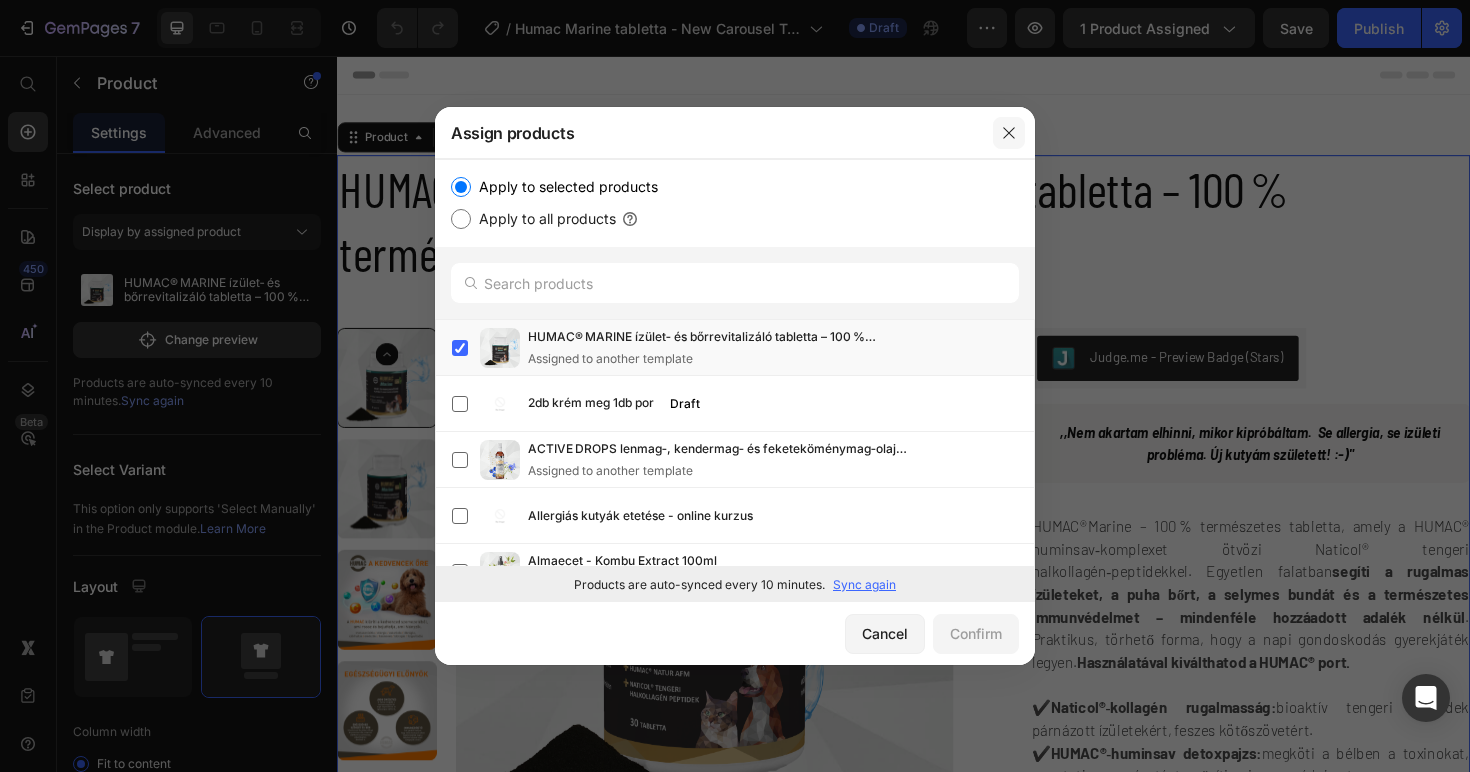 click 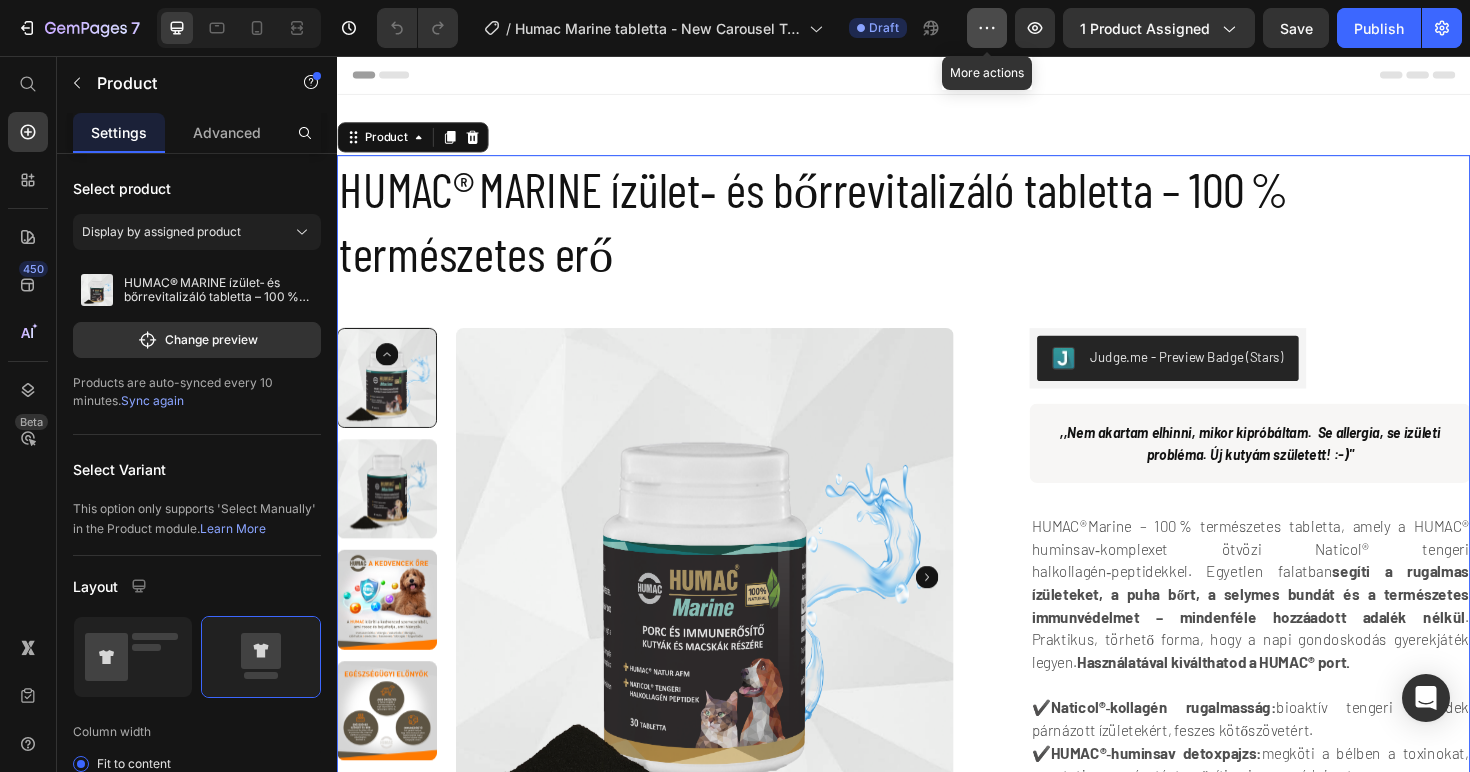 click 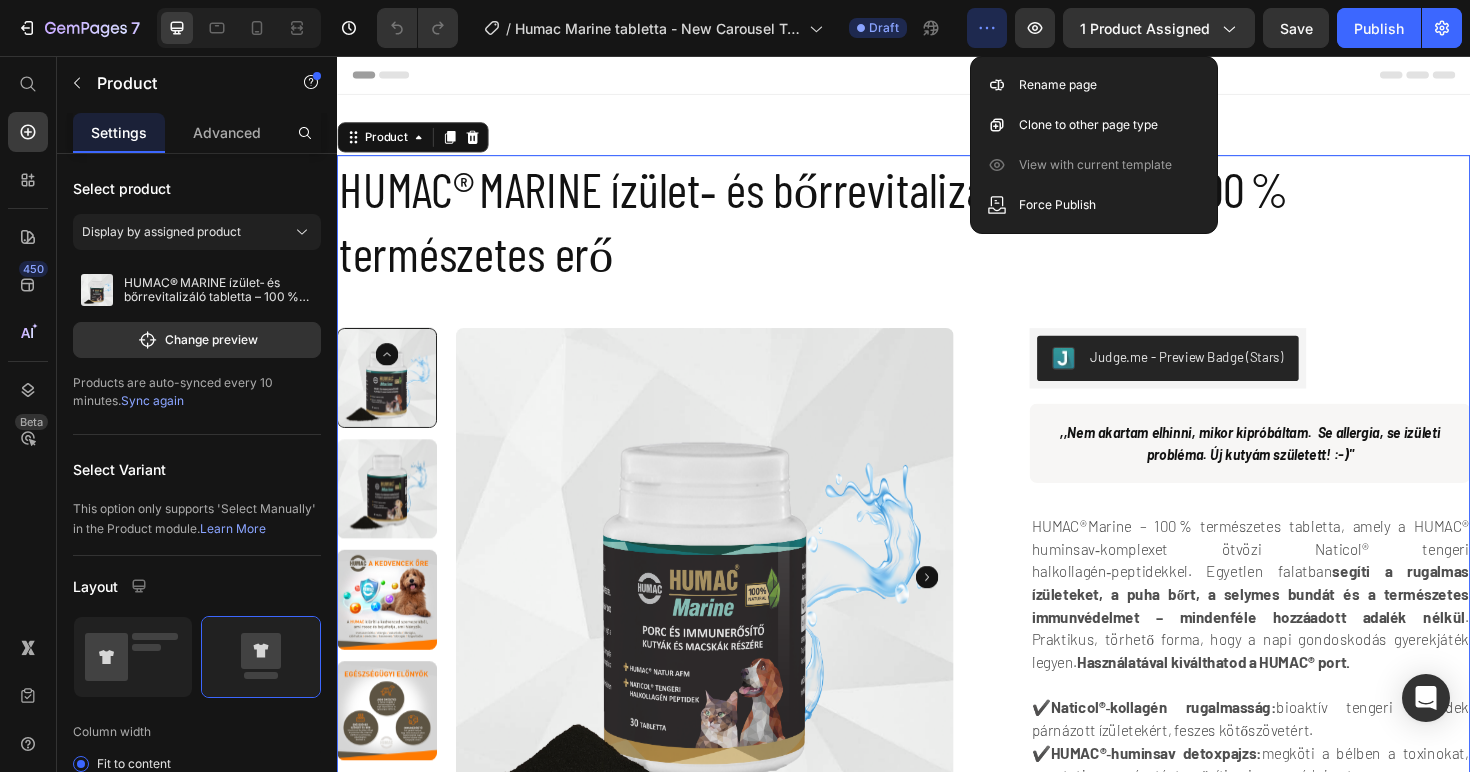 click 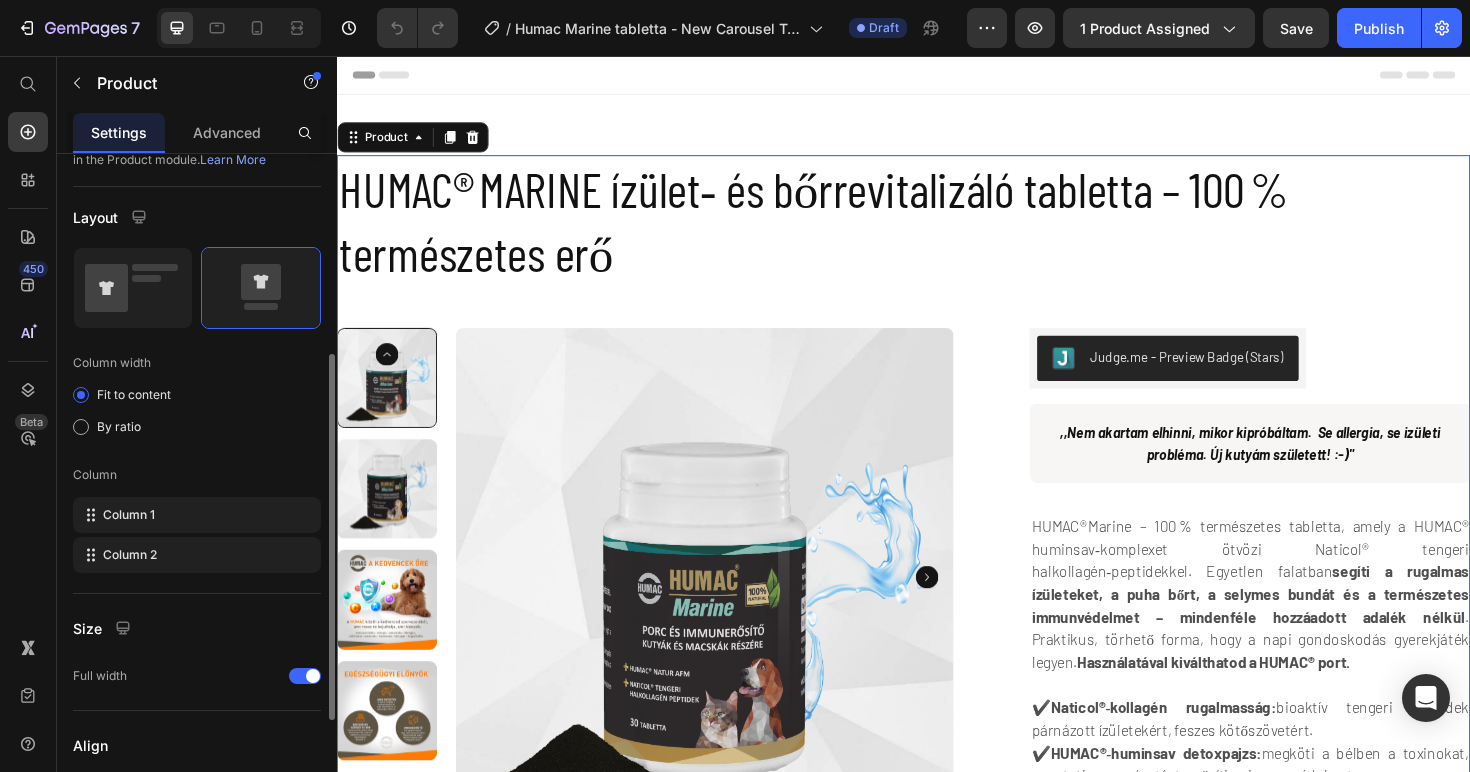 scroll, scrollTop: 568, scrollLeft: 0, axis: vertical 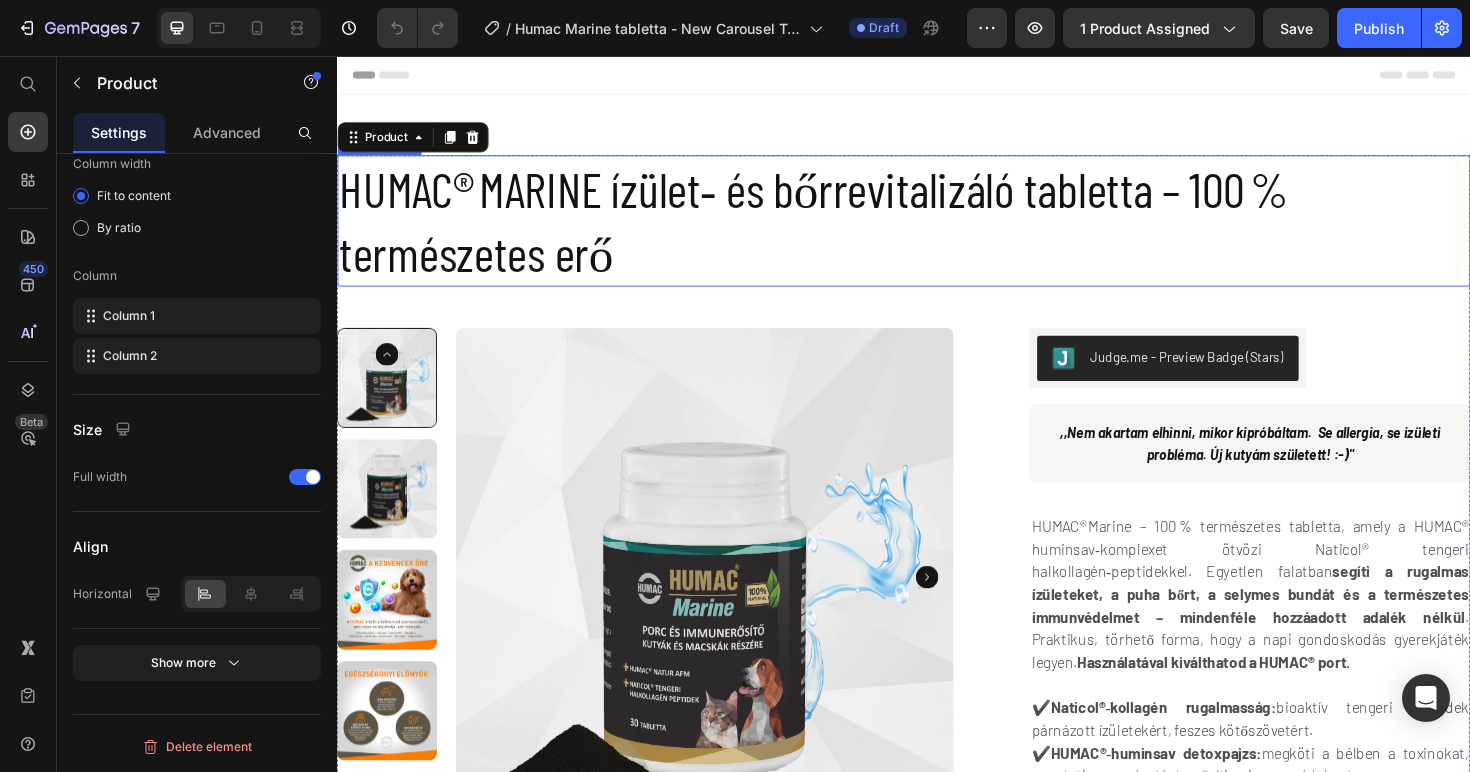 click on "HUMAC® MARINE ízület‑ és bőrrevitalizáló tabletta – 100 % természetes erő" at bounding box center [937, 230] 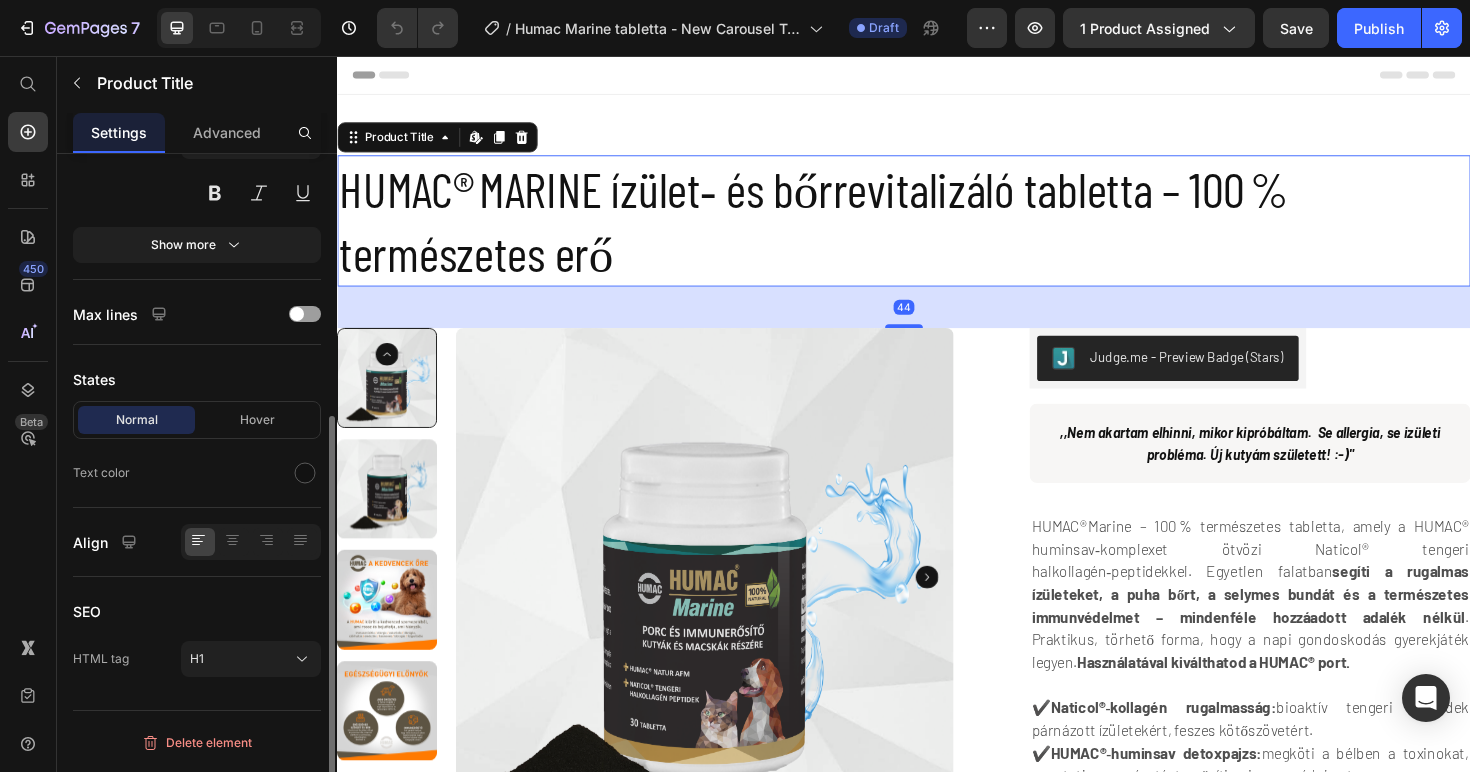 scroll, scrollTop: 0, scrollLeft: 0, axis: both 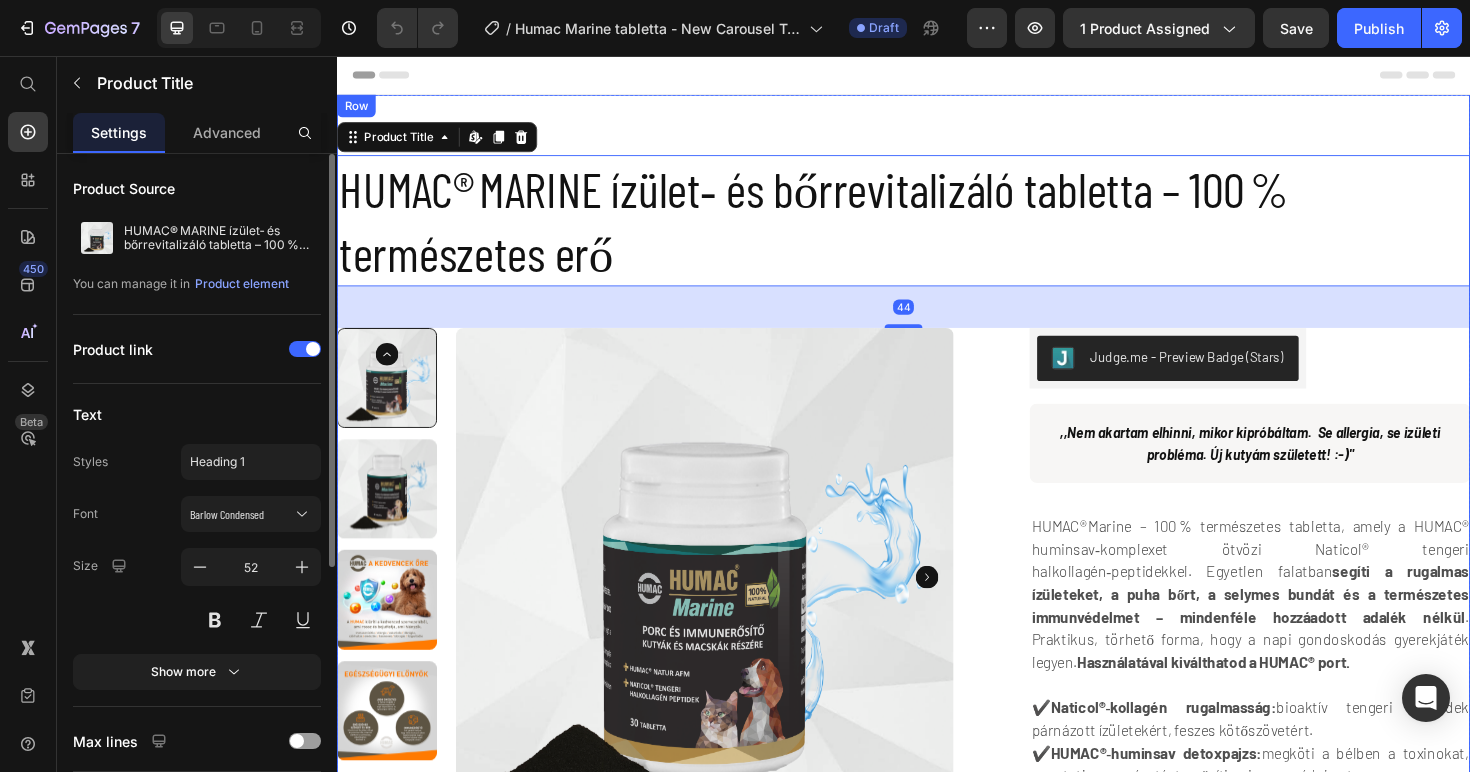 click on "HUMAC® MARINE ízület‑ és bőrrevitalizáló tabletta – 100 % természetes erő Product Title   Edit content in Shopify 44
Product Images
Custom Code
Preview or Publish the page to see the content. Custom Code Judge.me - Preview Badge (Stars) Judge.me Row ,,Nem akartam elhinni, mikor kipróbáltam.  Se allergia, se izületi probléma. Új kutyám született! :-)"  Text block Row Row HUMAC® Marine – 100 % természetes tabletta, amely a HUMAC® huminsav‑komplexet ötvözi Naticol® tengeri halkollagén‑peptidekkel. Egyetlen falatban  segíti a rugalmas ízületeket, a puha bőrt, a selymes bundát és a természetes immunvédelmet – mindenféle hozzáadott adalék nélkül . Praktikus, törhető forma, hogy a napi gondoskodás gyerekjáték legyen.  Használatával kiválthatod a HUMAC® port.   ✔️  Naticol®‑kollagén rugalmasság: ✔️  HUMAC®‑huminsav detoxpajzs: 1" at bounding box center (937, 815) 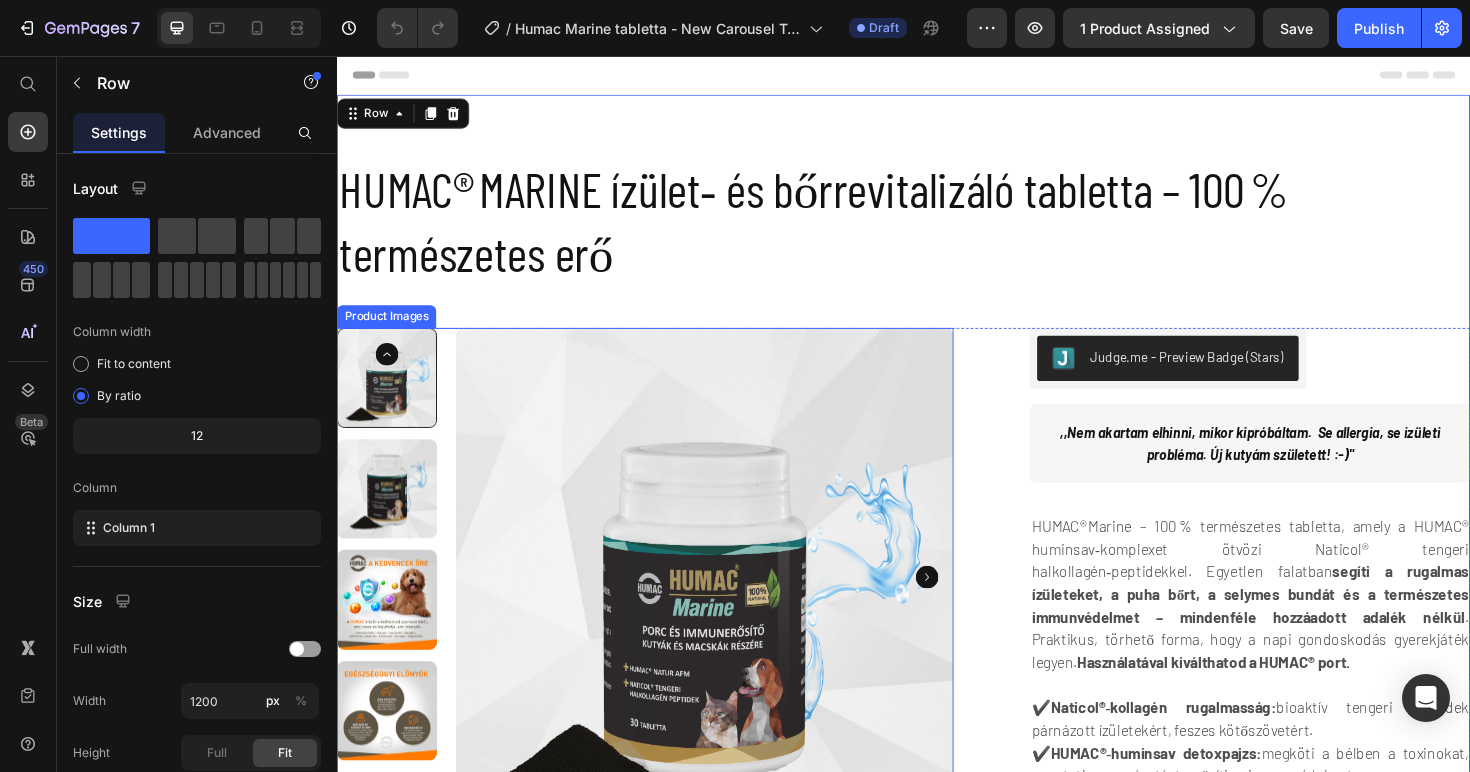 click at bounding box center (727, 608) 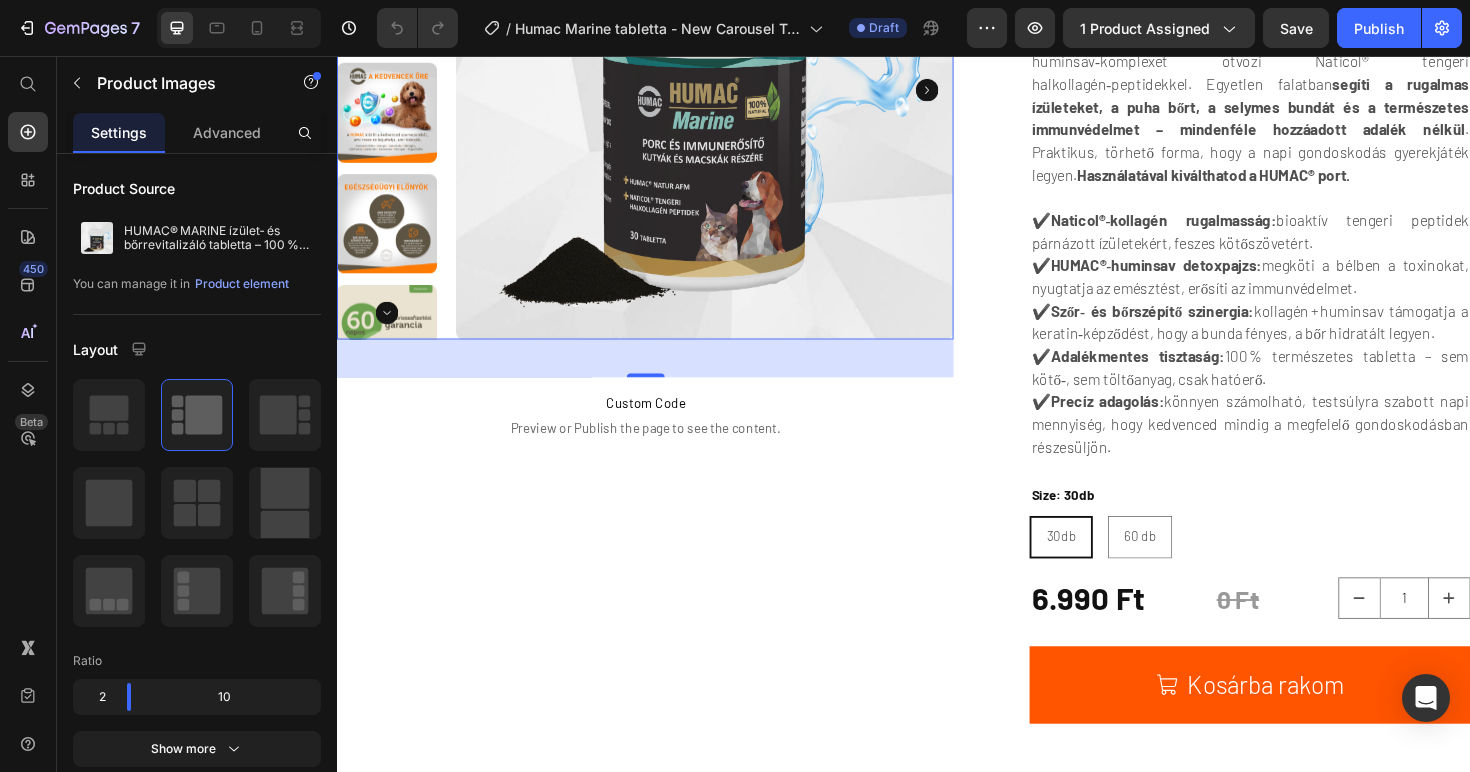 scroll, scrollTop: 520, scrollLeft: 0, axis: vertical 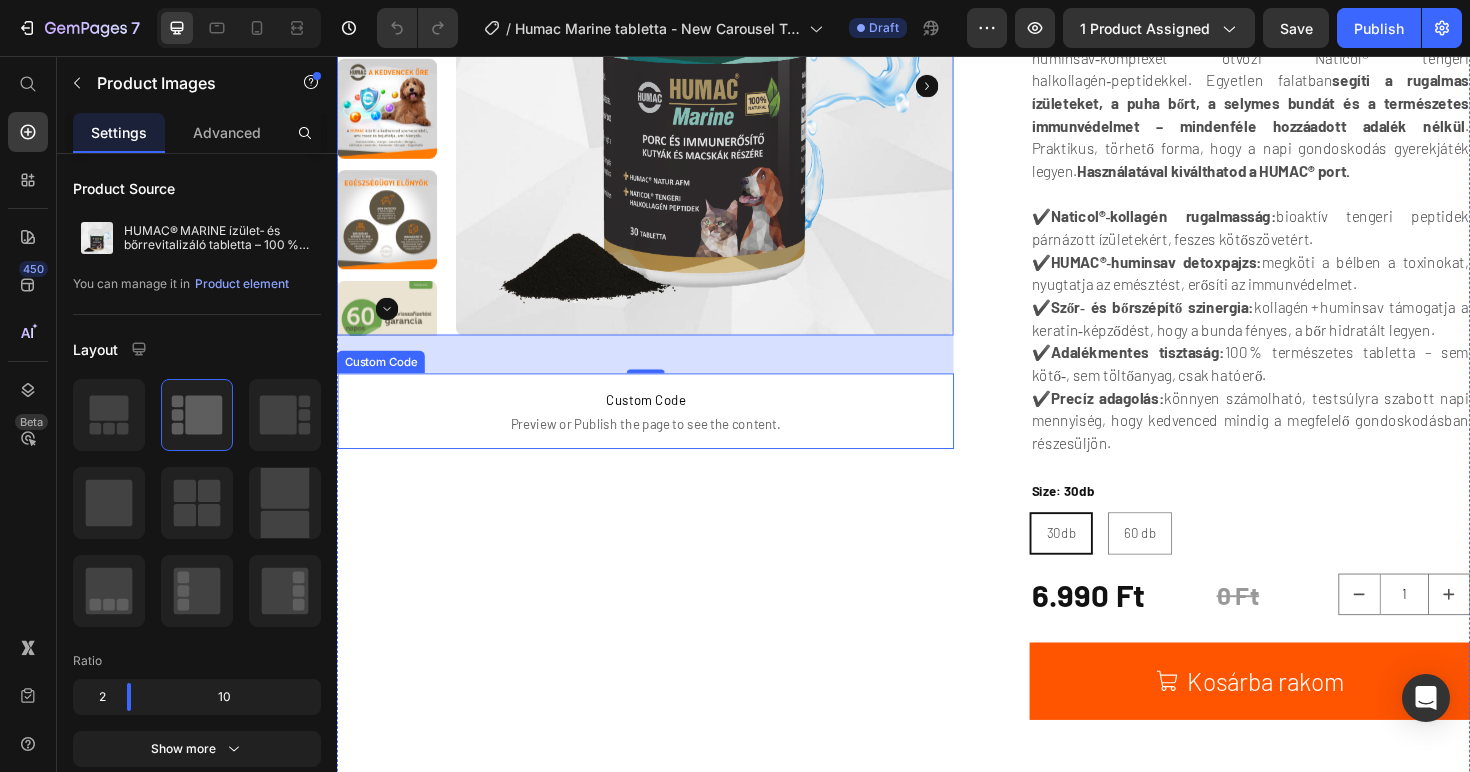 click on "Preview or Publish the page to see the content." at bounding box center [663, 446] 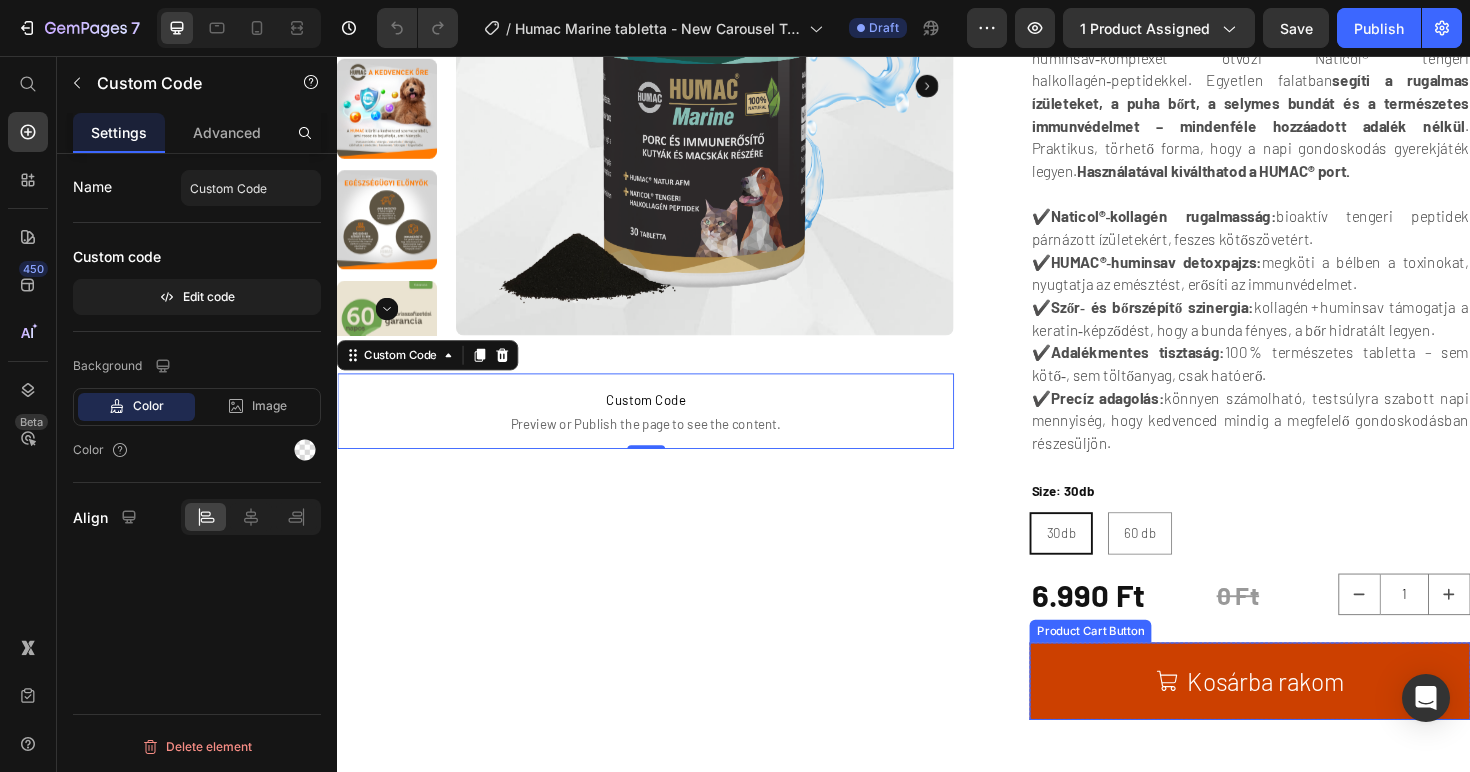 click on "Kosárba rakom" at bounding box center (1303, 718) 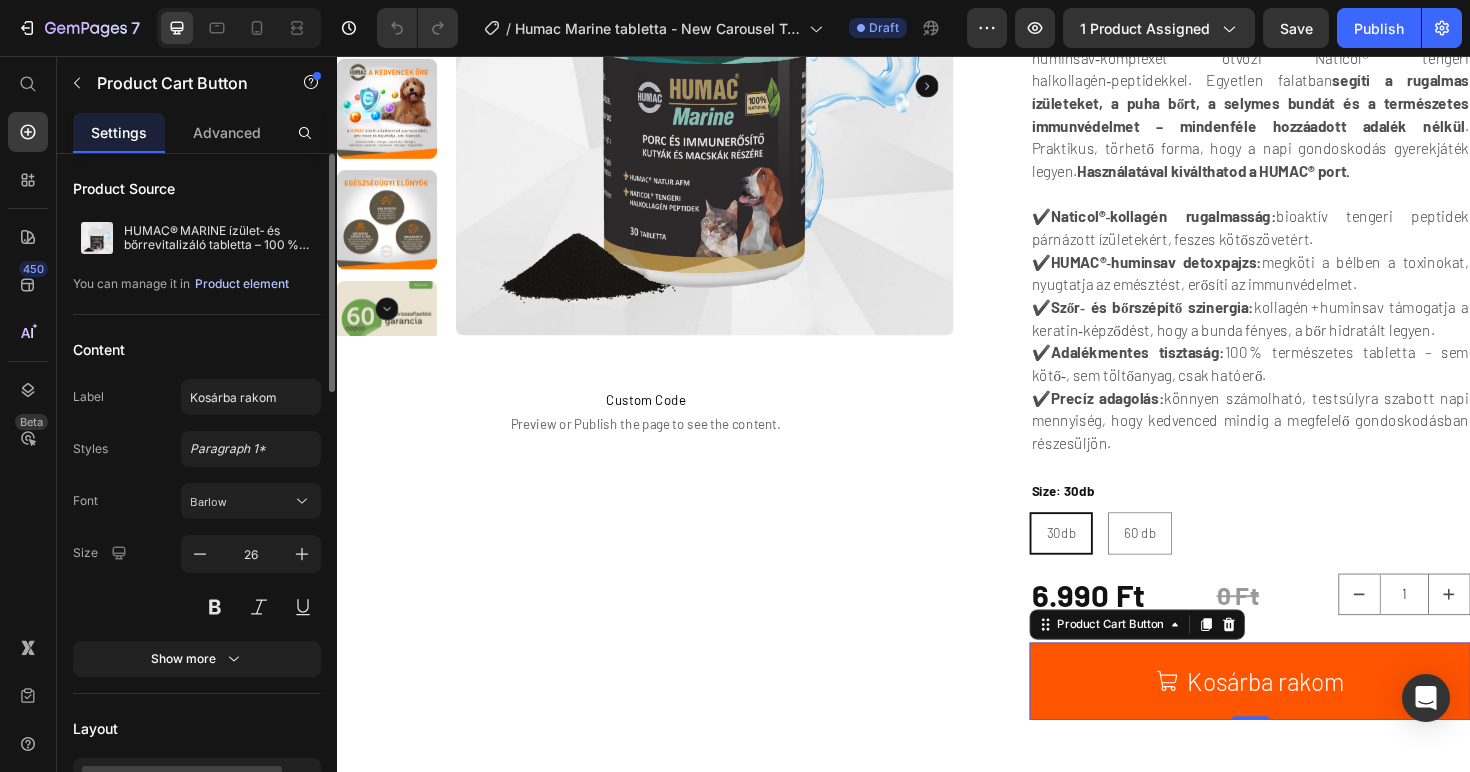 click on "Product element" at bounding box center [242, 284] 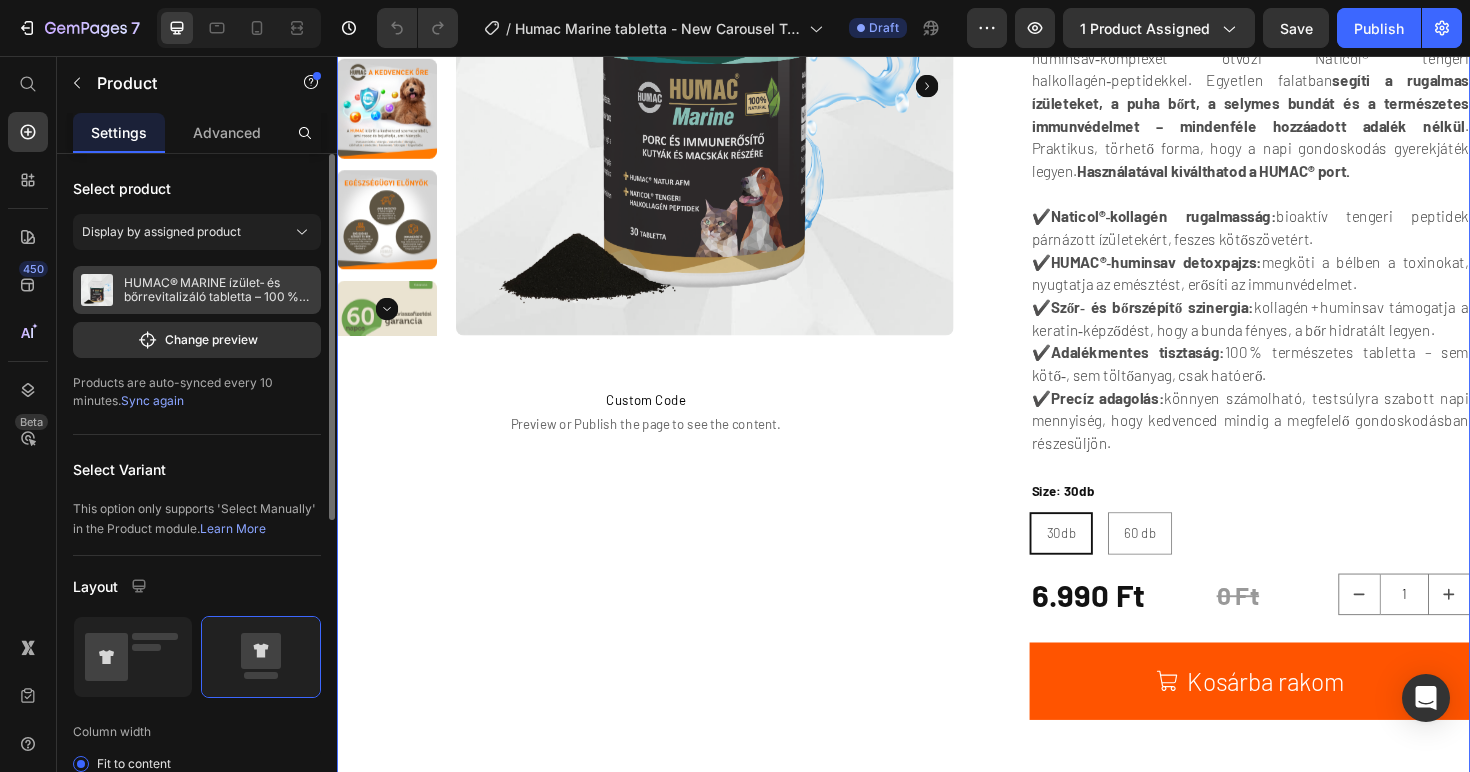 click on "HUMAC® MARINE ízület‑ és bőrrevitalizáló tabletta – 100 % természetes erő" at bounding box center (218, 290) 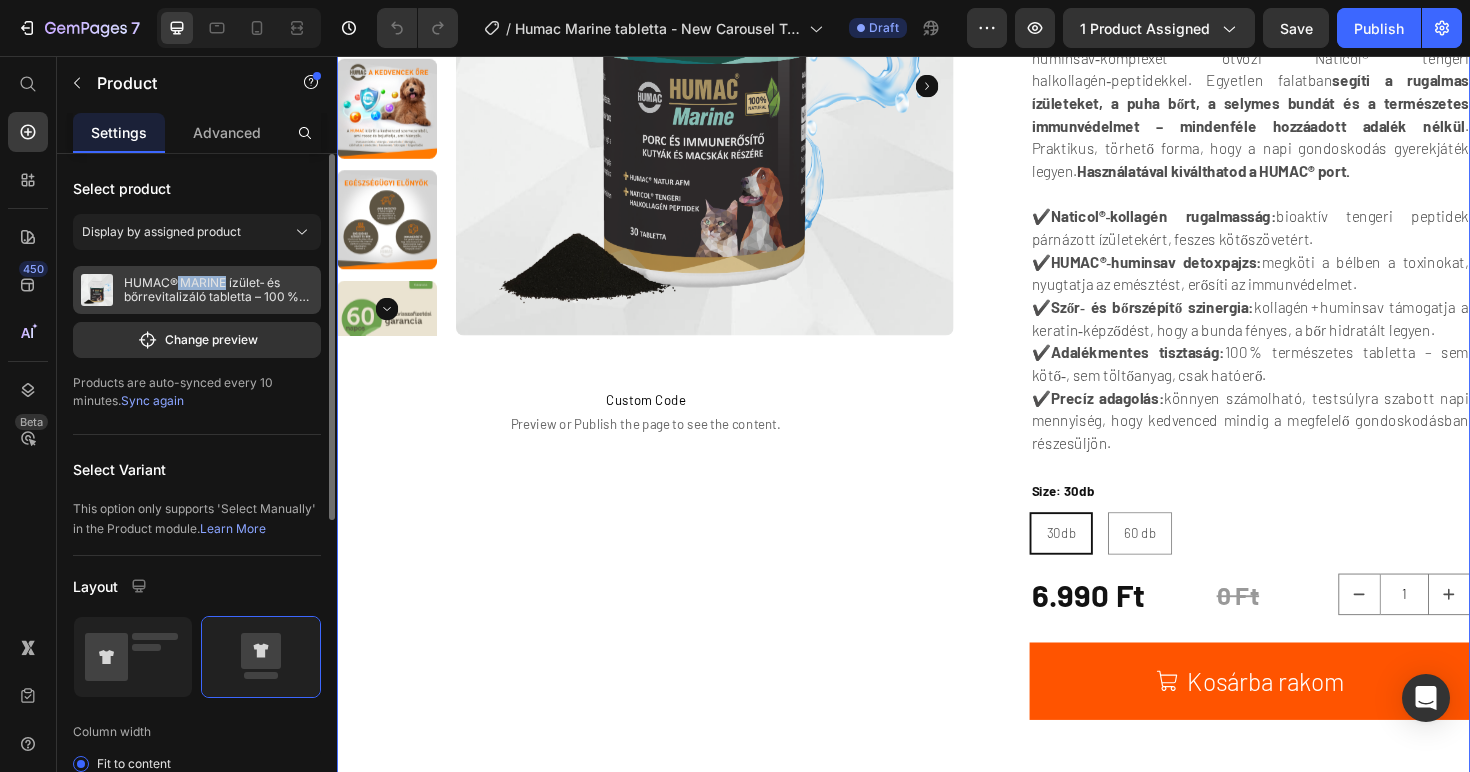 click on "HUMAC® MARINE ízület‑ és bőrrevitalizáló tabletta – 100 % természetes erő" at bounding box center [218, 290] 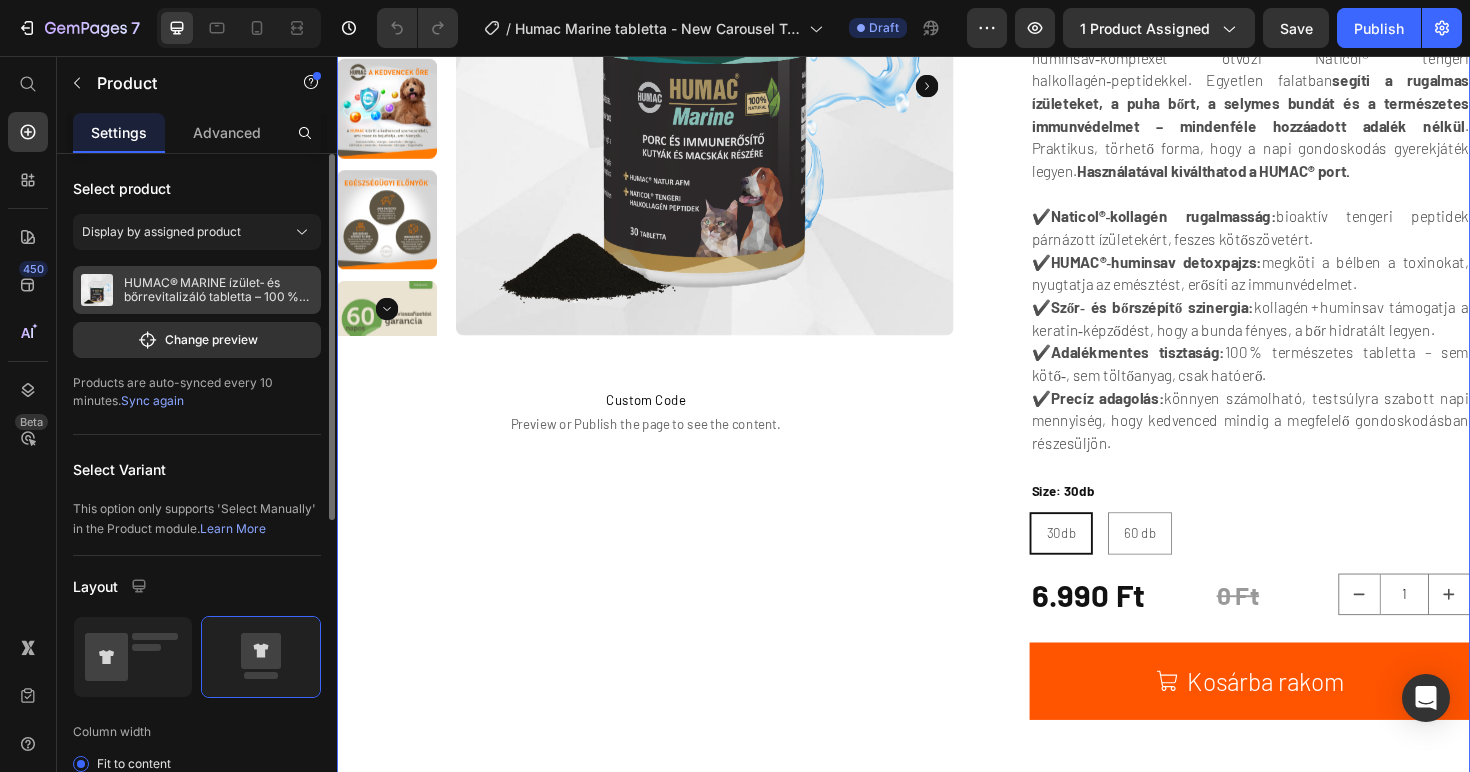 click on "HUMAC® MARINE ízület‑ és bőrrevitalizáló tabletta – 100 % természetes erő" at bounding box center (197, 290) 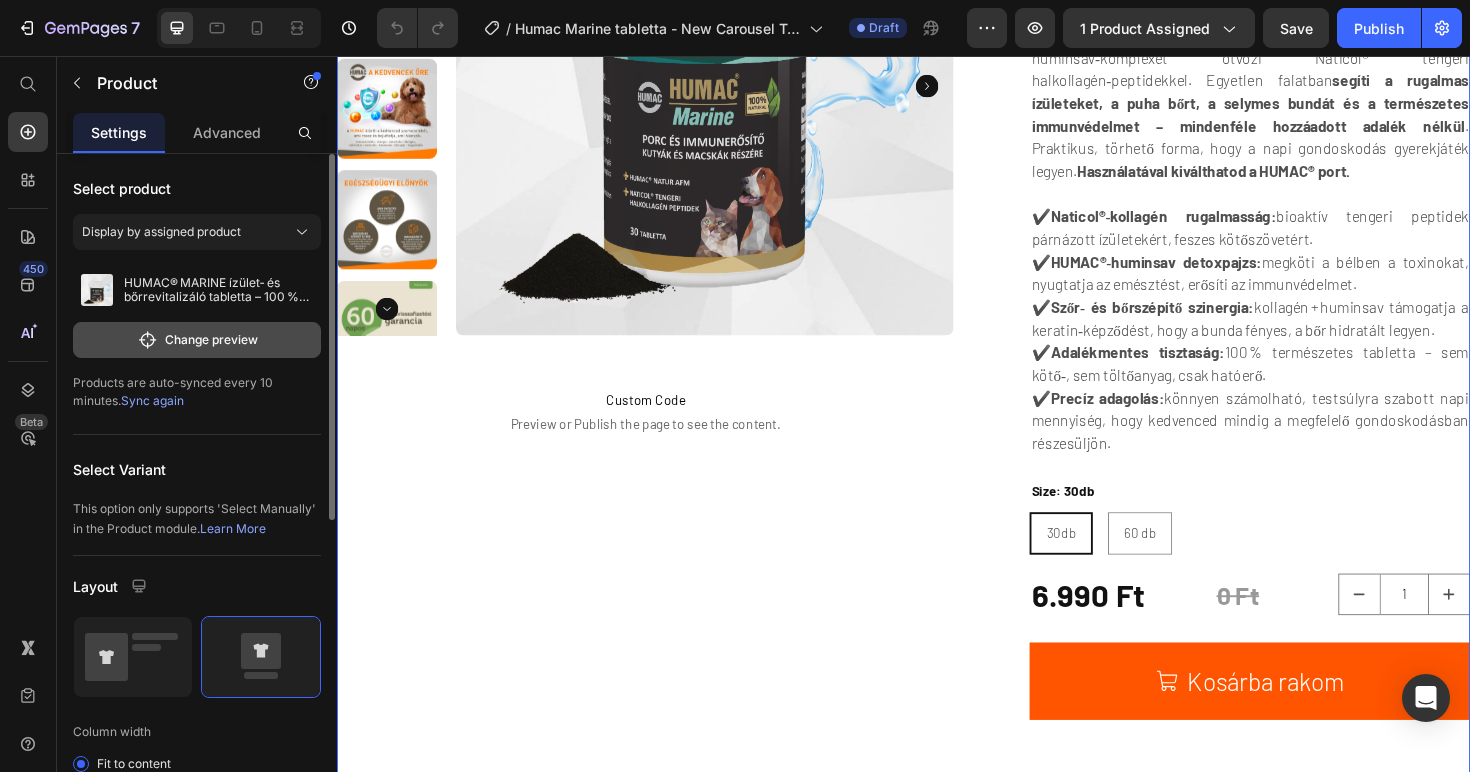click on "Change preview" at bounding box center [197, 340] 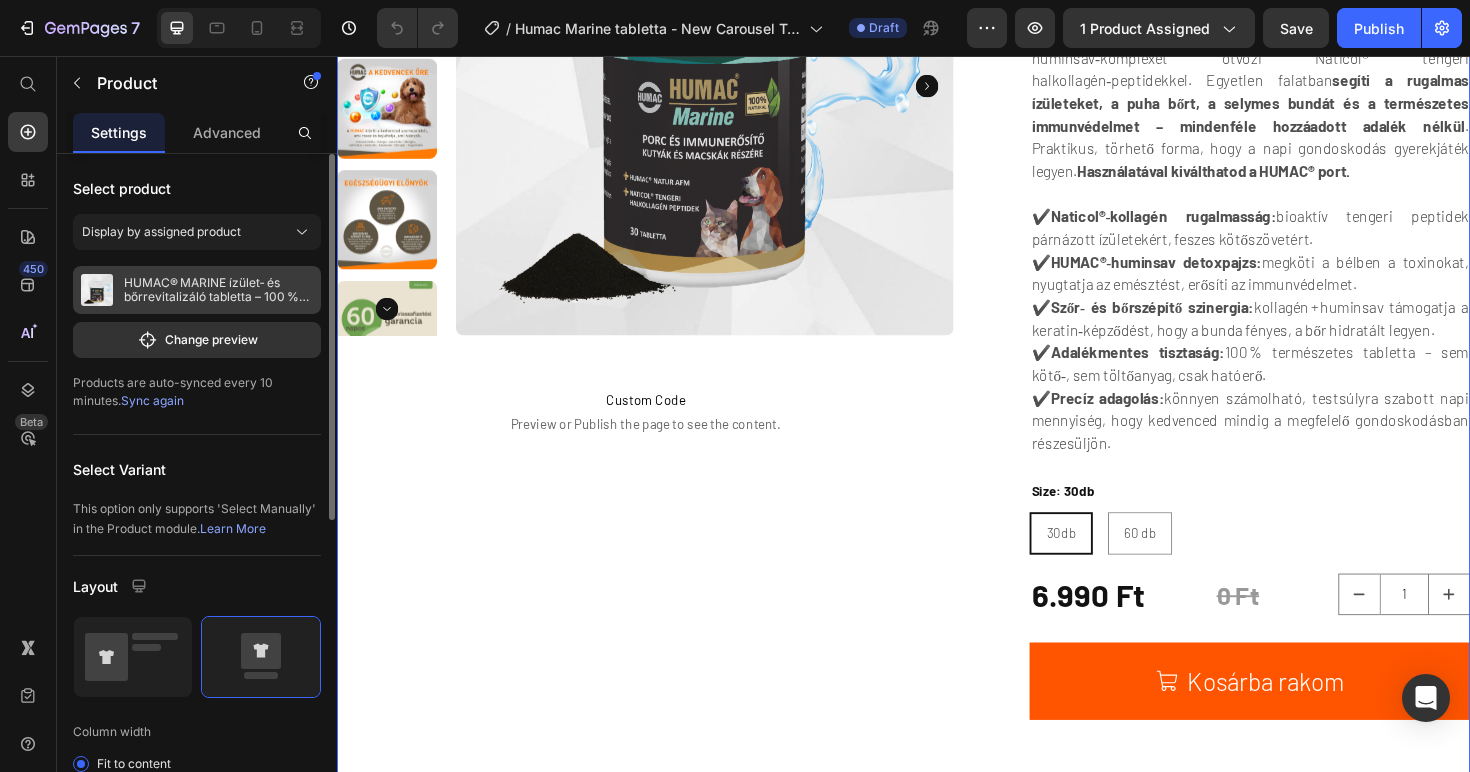 click on "HUMAC® MARINE ízület‑ és bőrrevitalizáló tabletta – 100 % természetes erő" at bounding box center [218, 290] 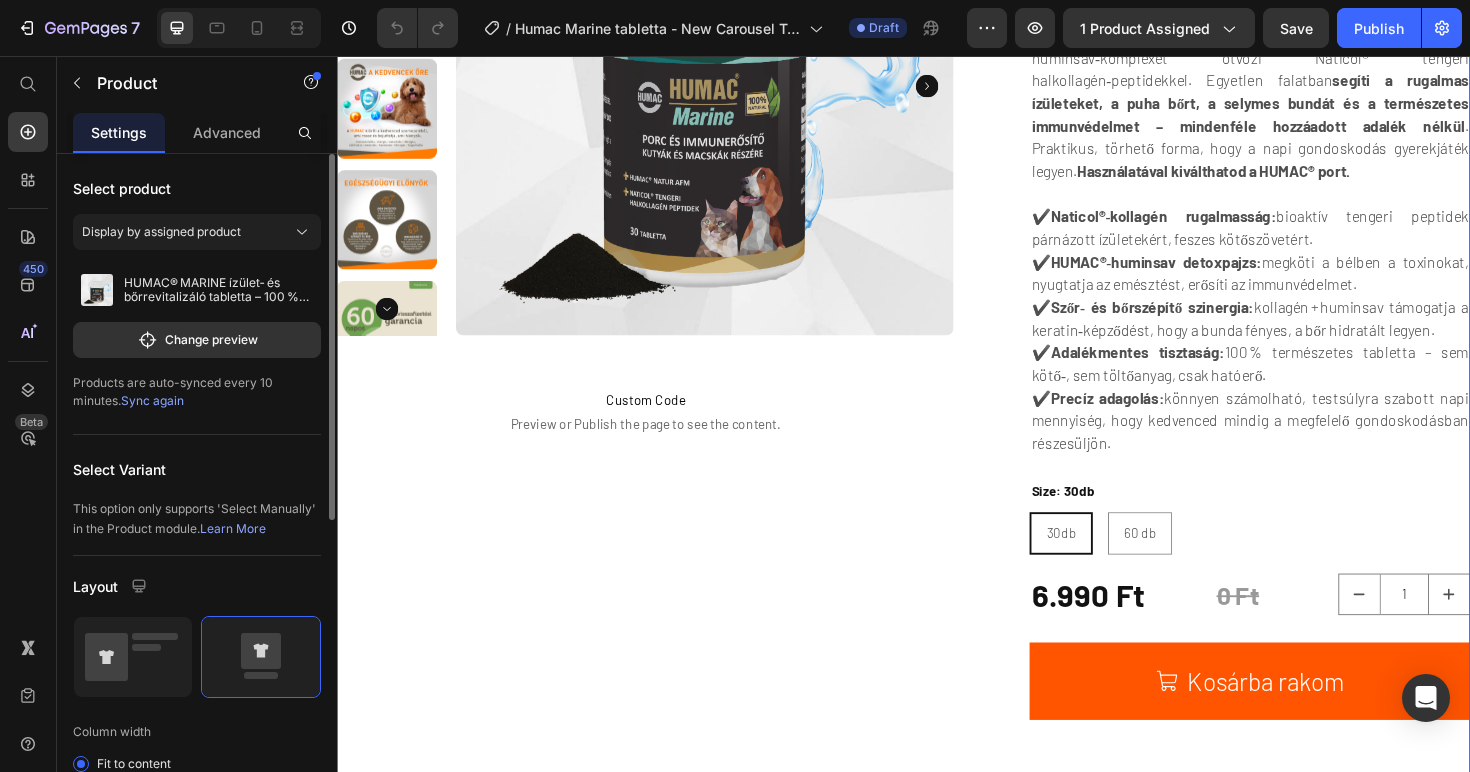 click on "Select Variant This option only supports 'Select Manually' in the Product module.  Learn More" 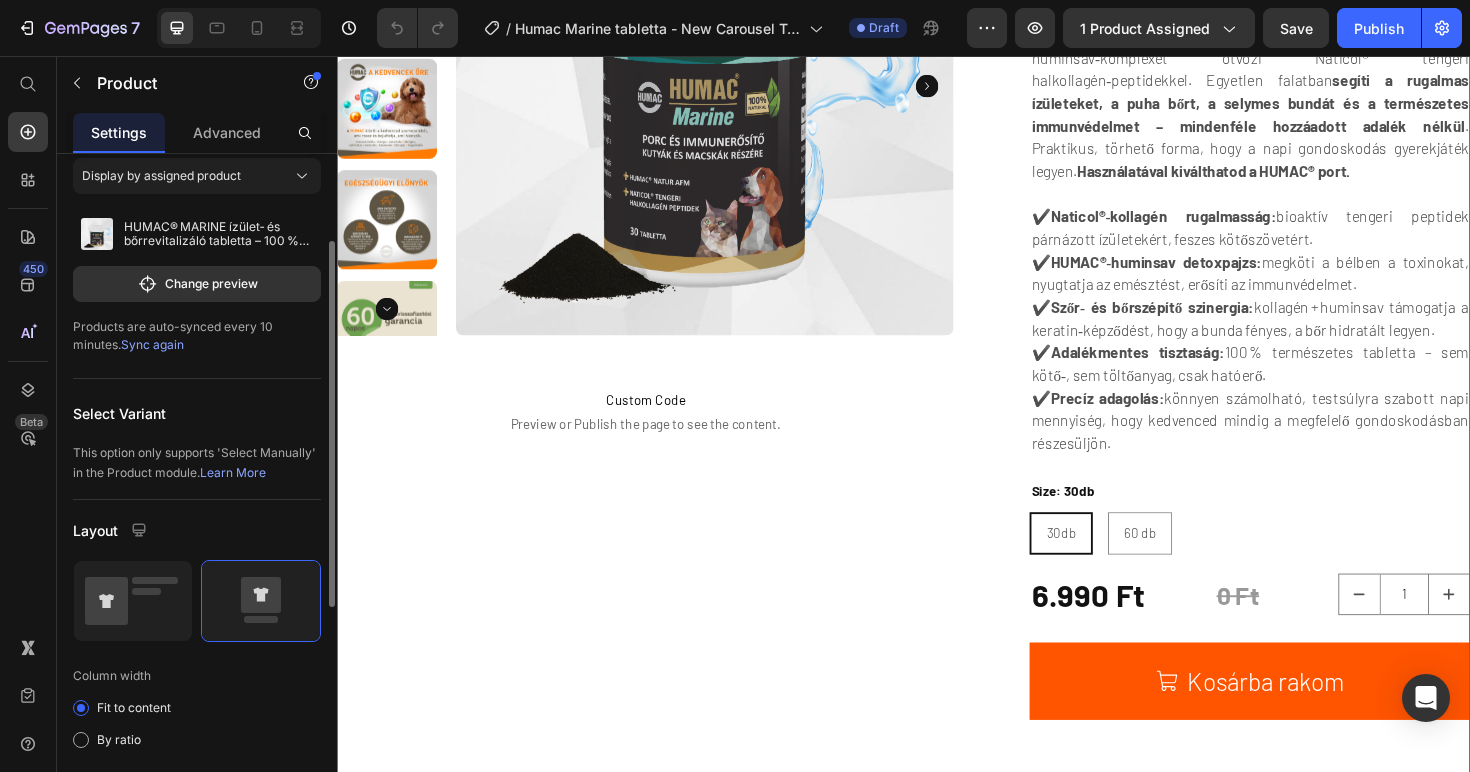 scroll, scrollTop: 34, scrollLeft: 0, axis: vertical 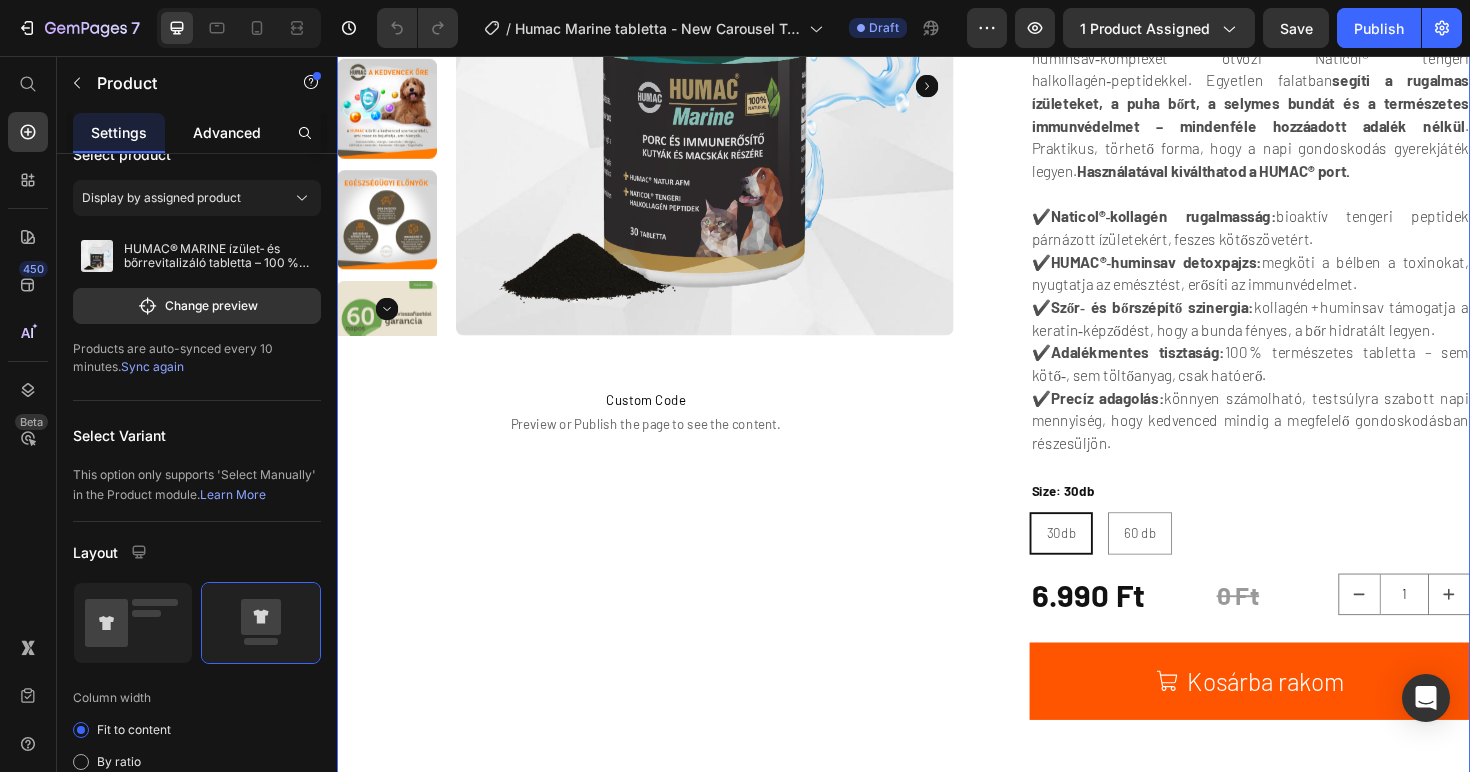 click on "Advanced" at bounding box center (227, 132) 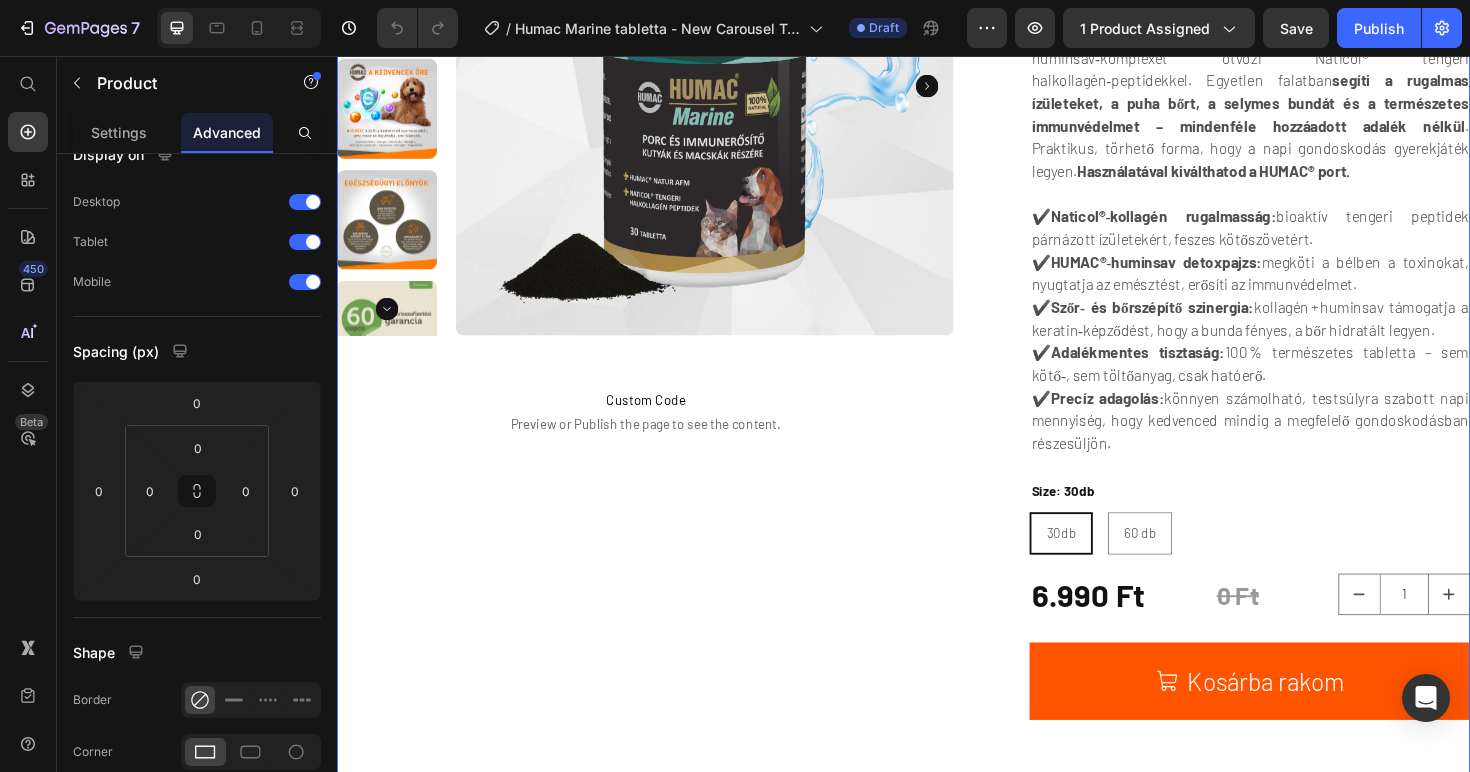 scroll, scrollTop: 0, scrollLeft: 0, axis: both 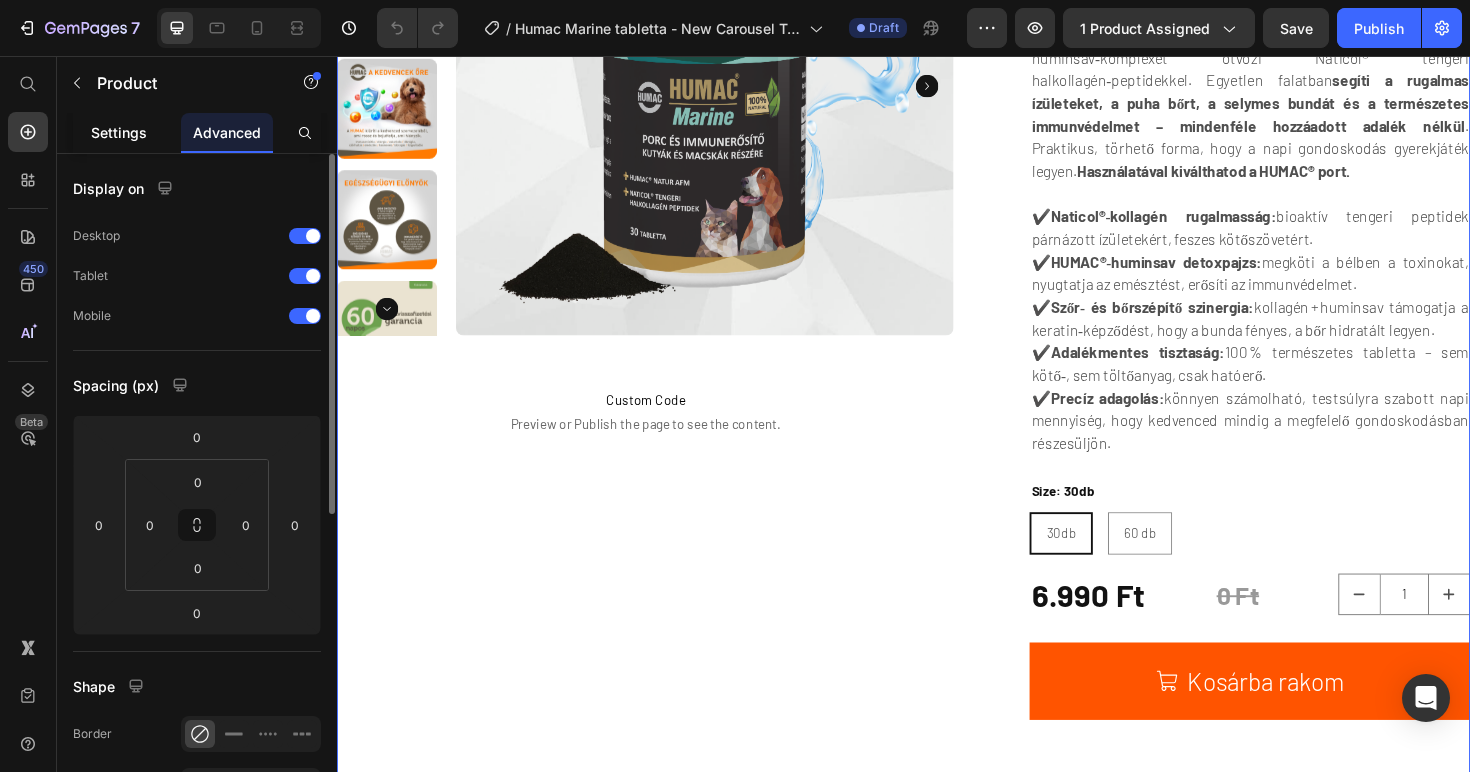 click on "Settings" 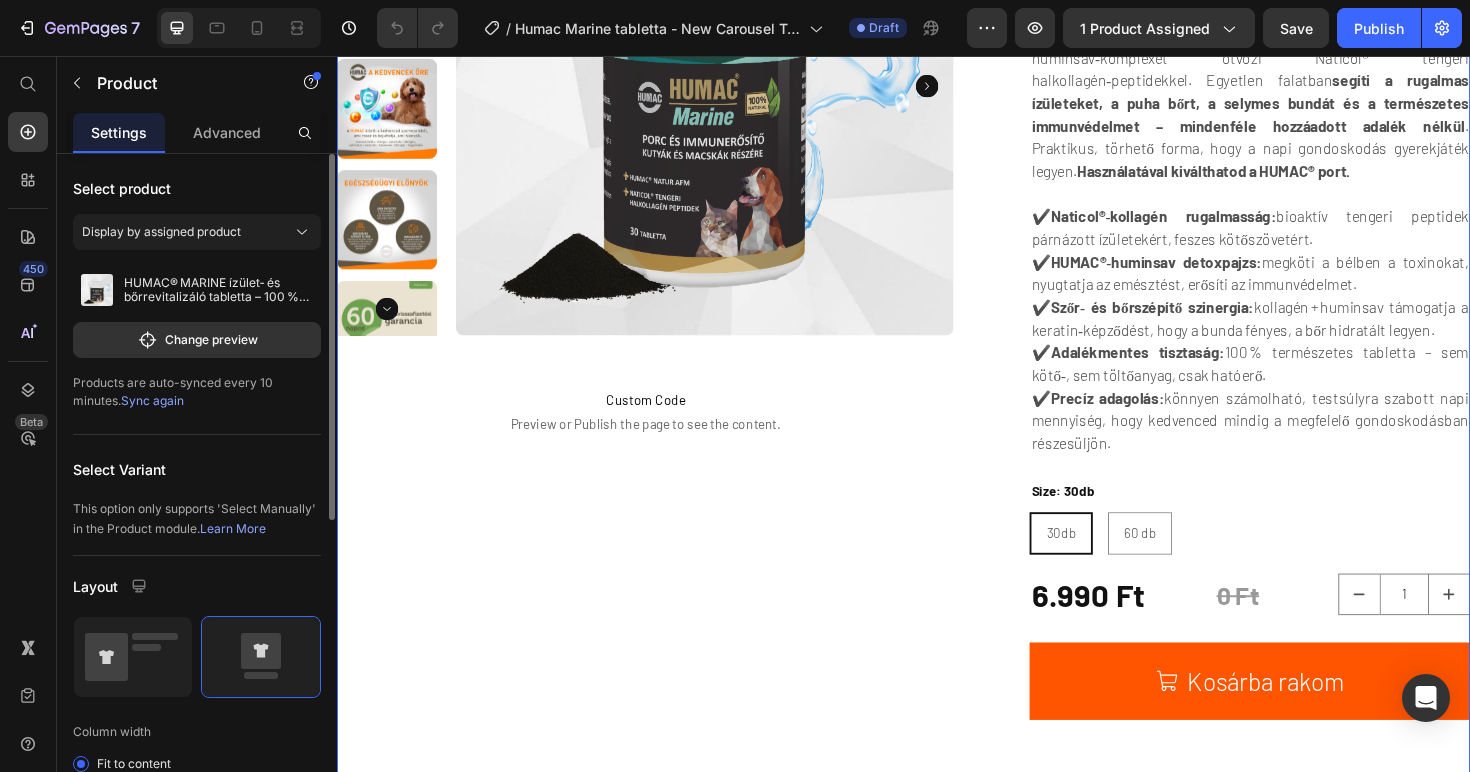 click on "Display by assigned product" at bounding box center (197, 236) 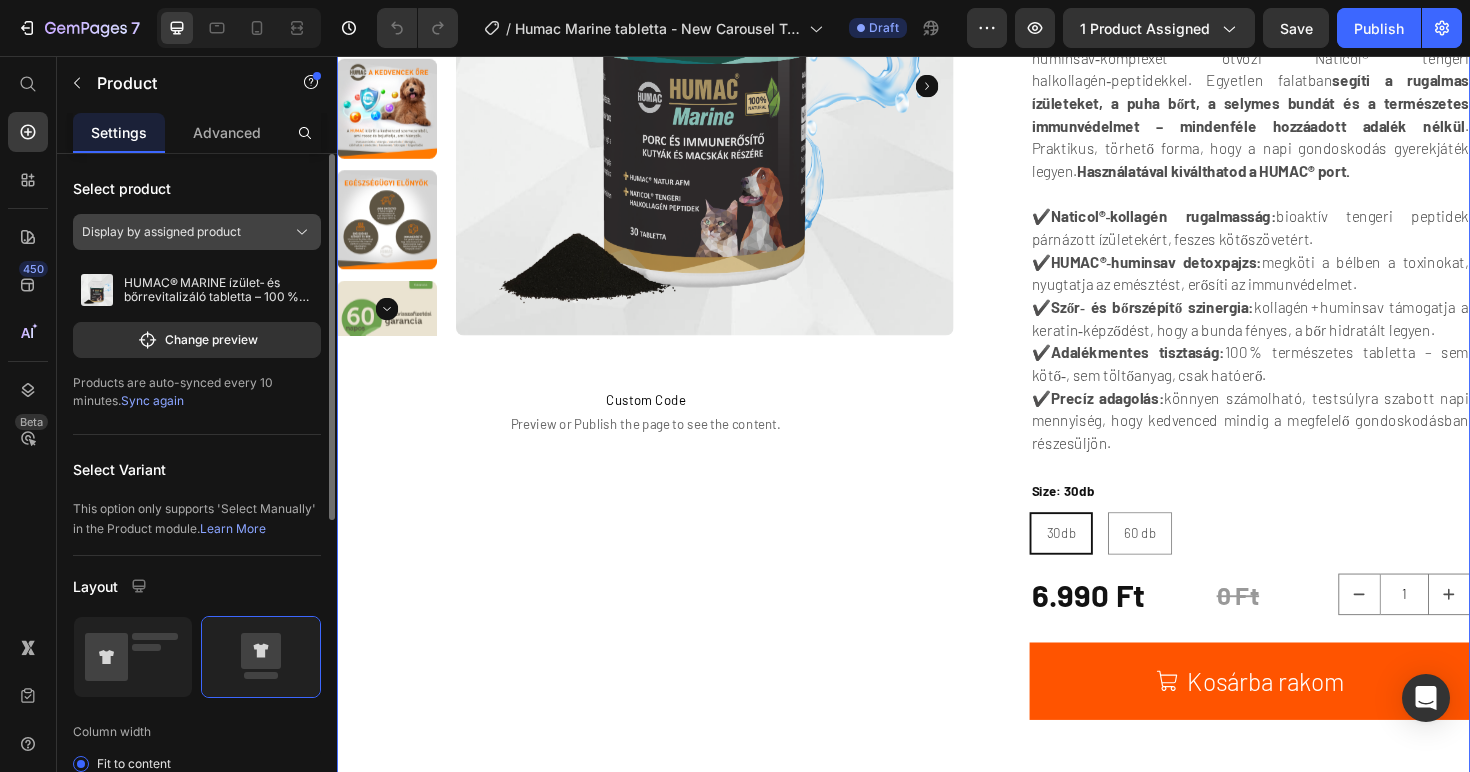 click on "Display by assigned product" at bounding box center [197, 232] 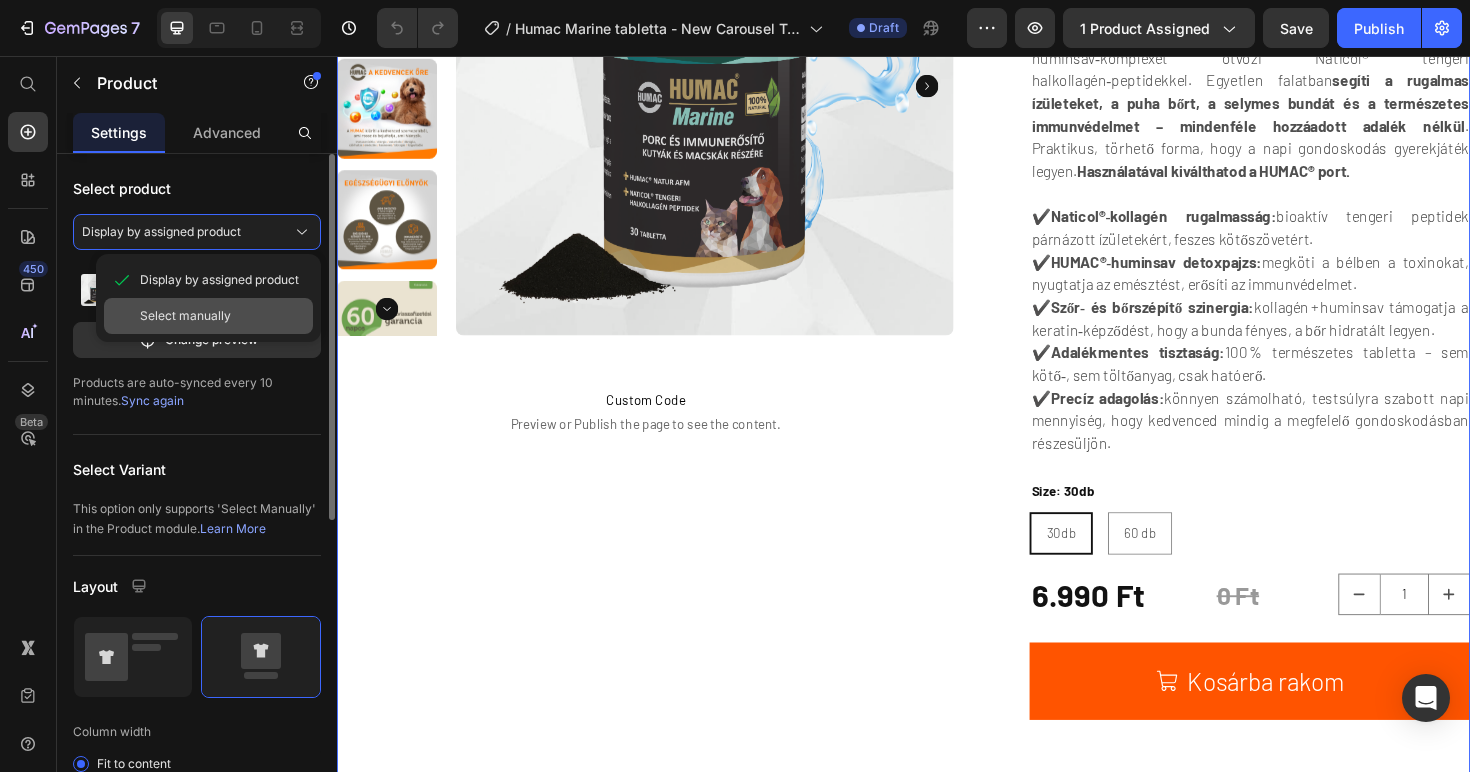 click on "Select manually" at bounding box center (185, 316) 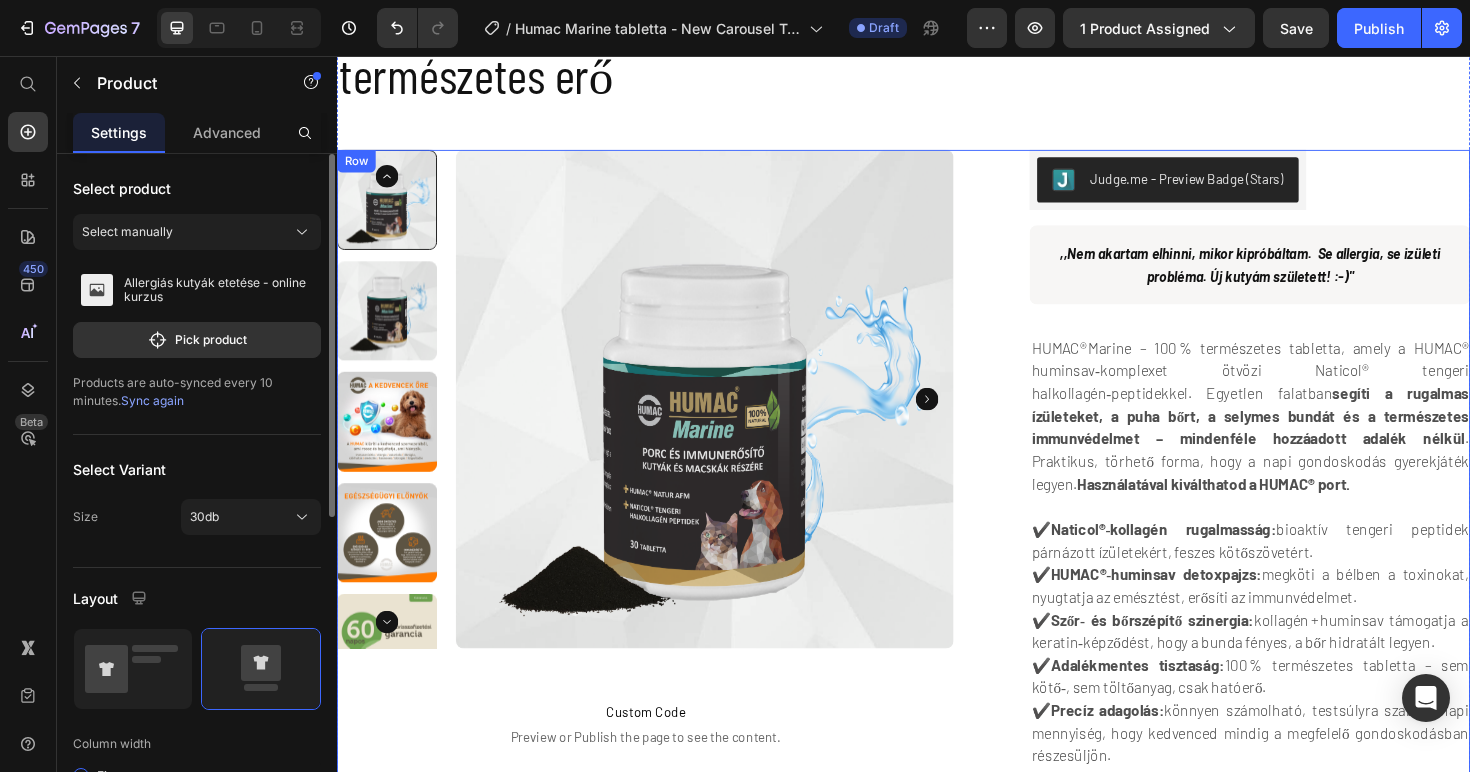 scroll, scrollTop: 132, scrollLeft: 0, axis: vertical 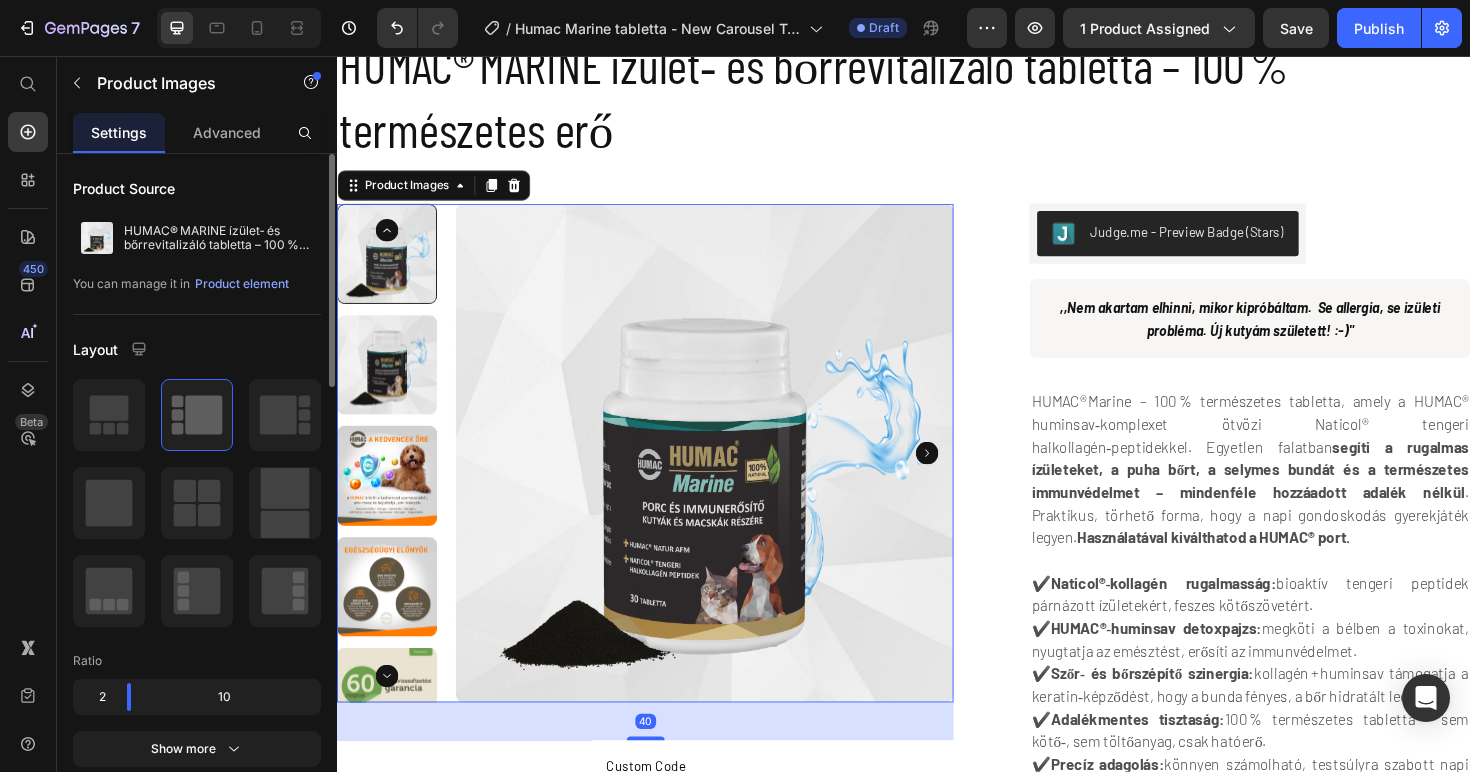 click at bounding box center [727, 476] 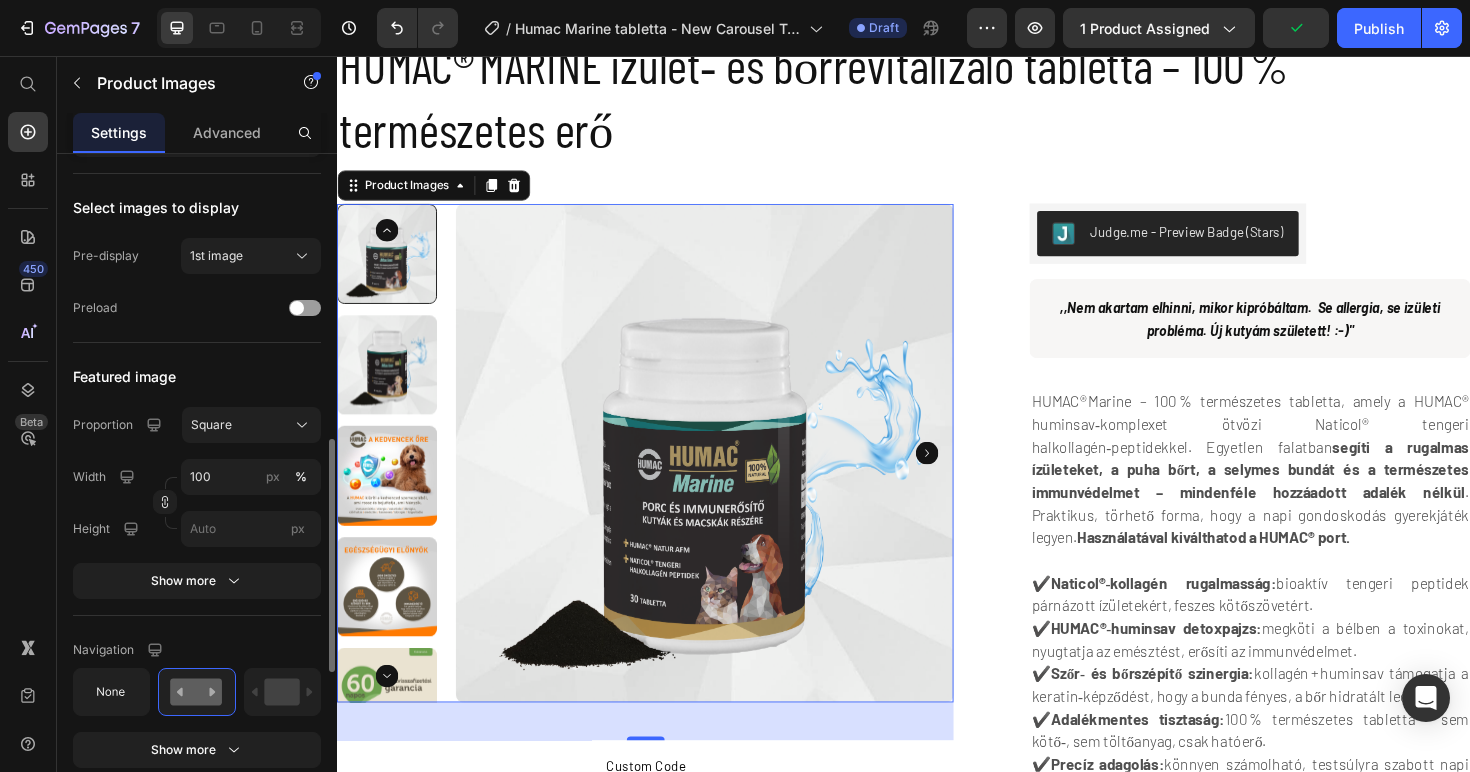 scroll, scrollTop: 665, scrollLeft: 0, axis: vertical 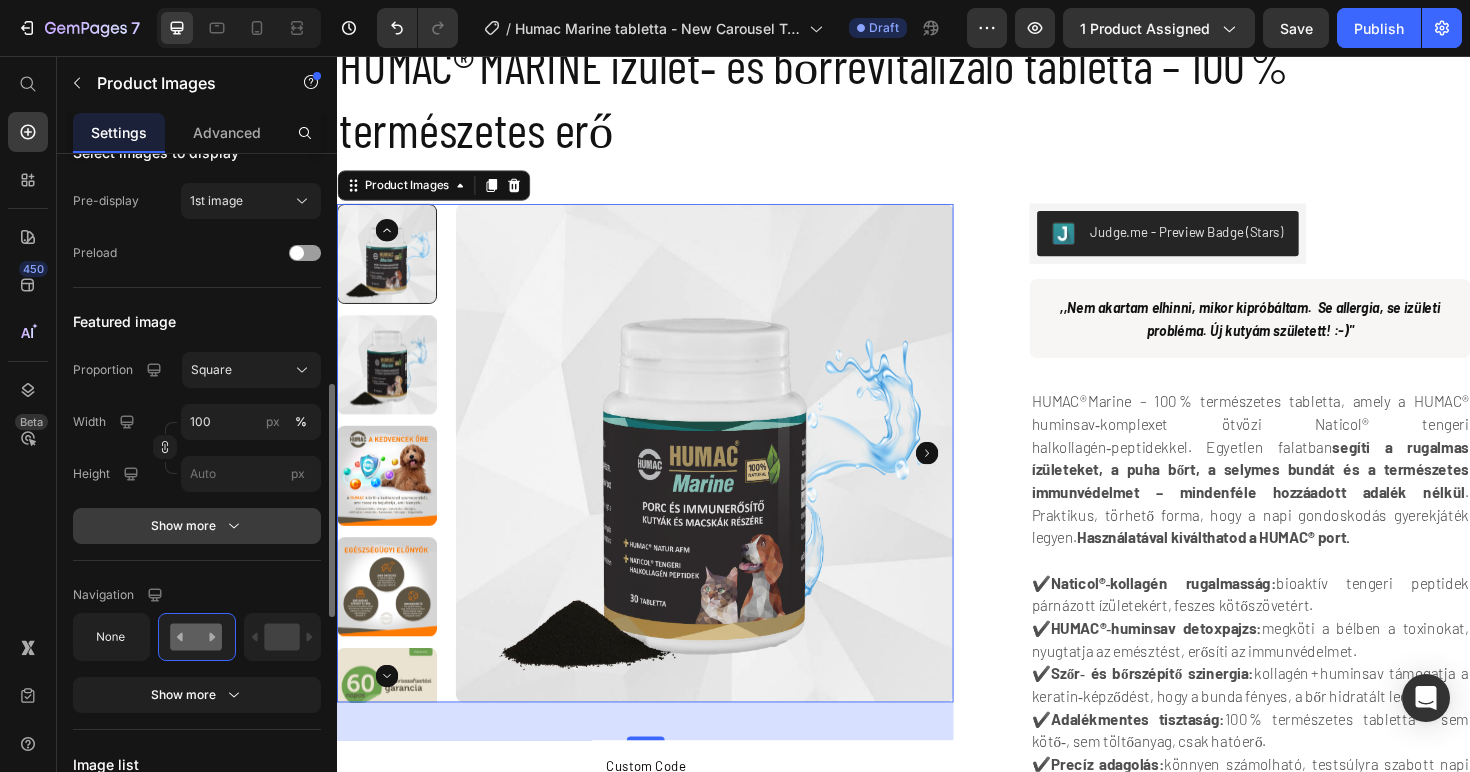 click on "Show more" at bounding box center (197, 526) 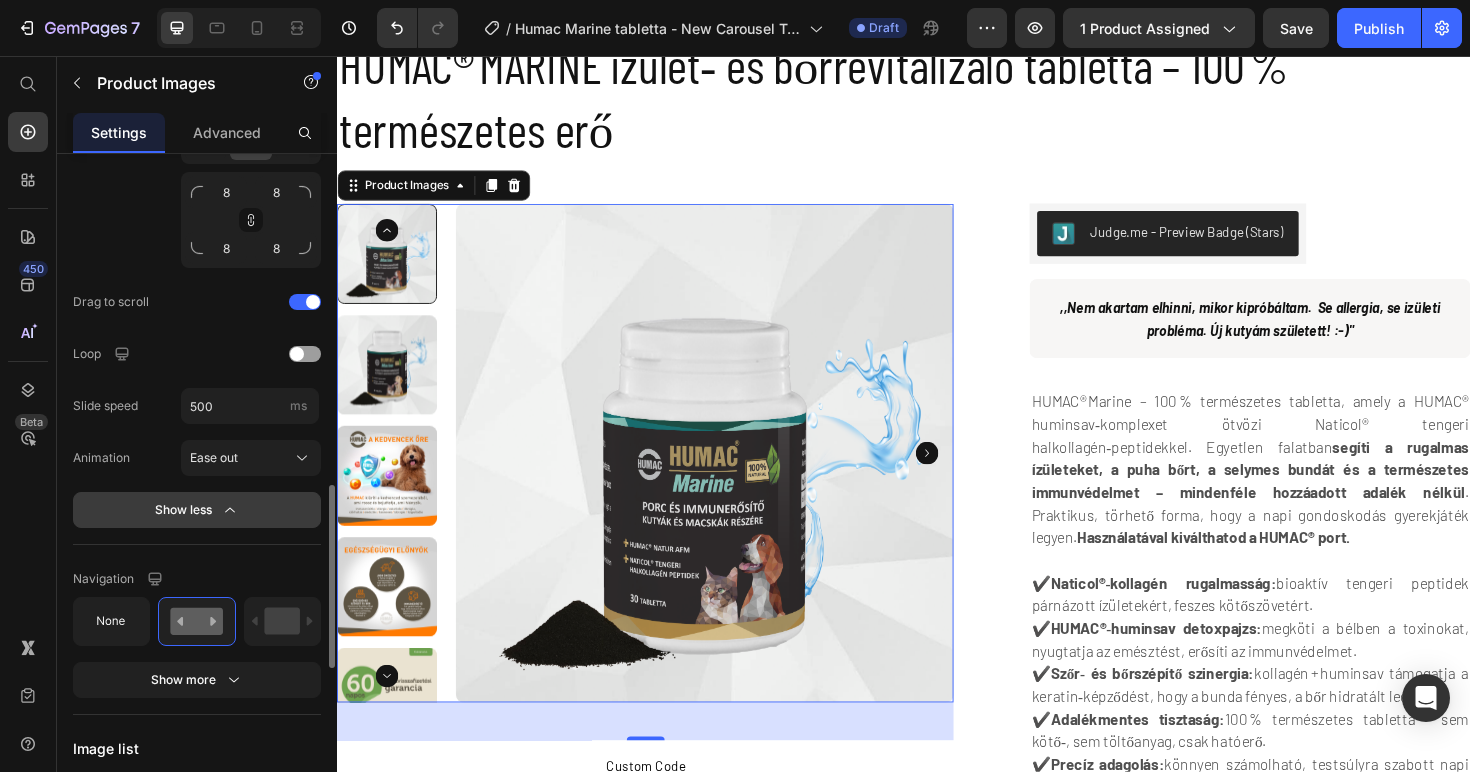 scroll, scrollTop: 1214, scrollLeft: 0, axis: vertical 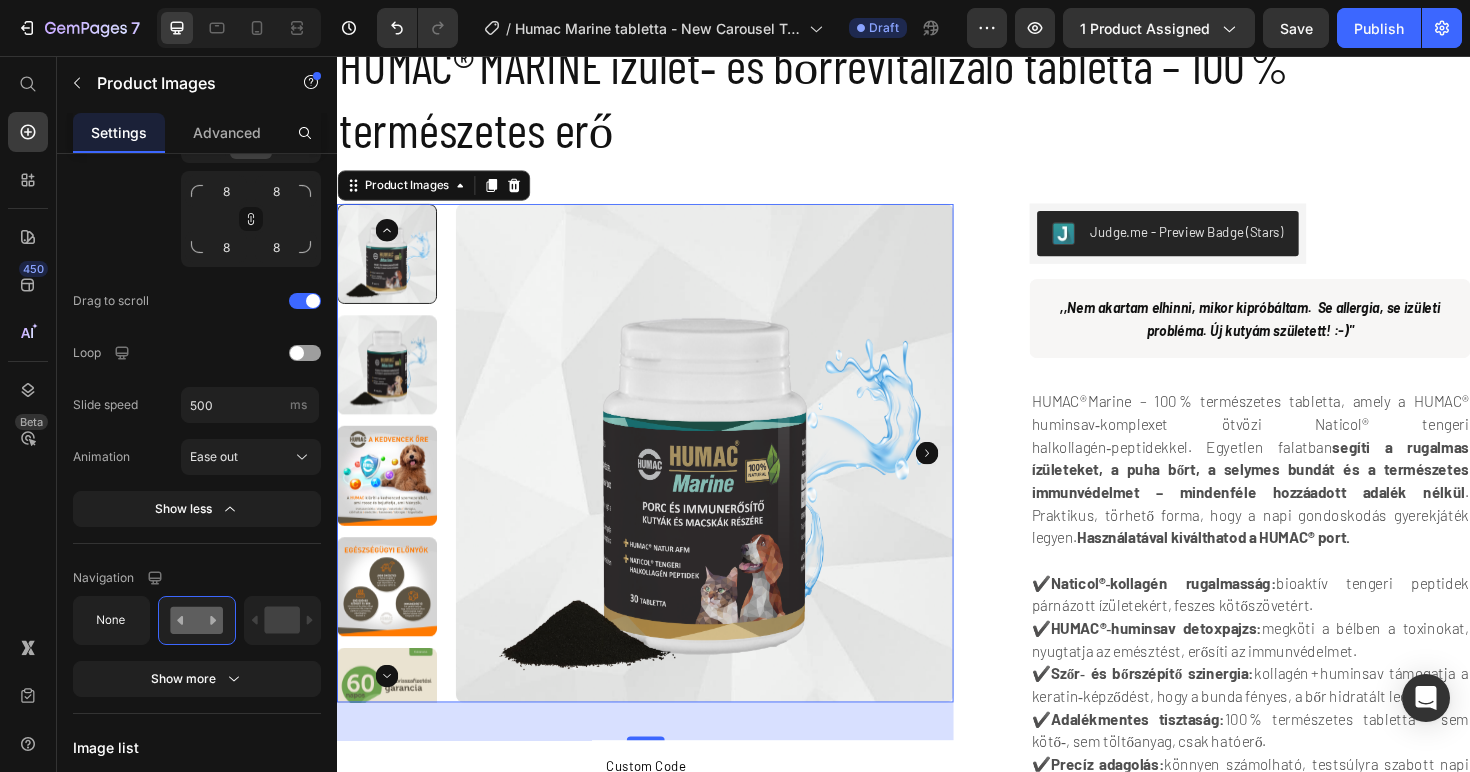 click at bounding box center [727, 476] 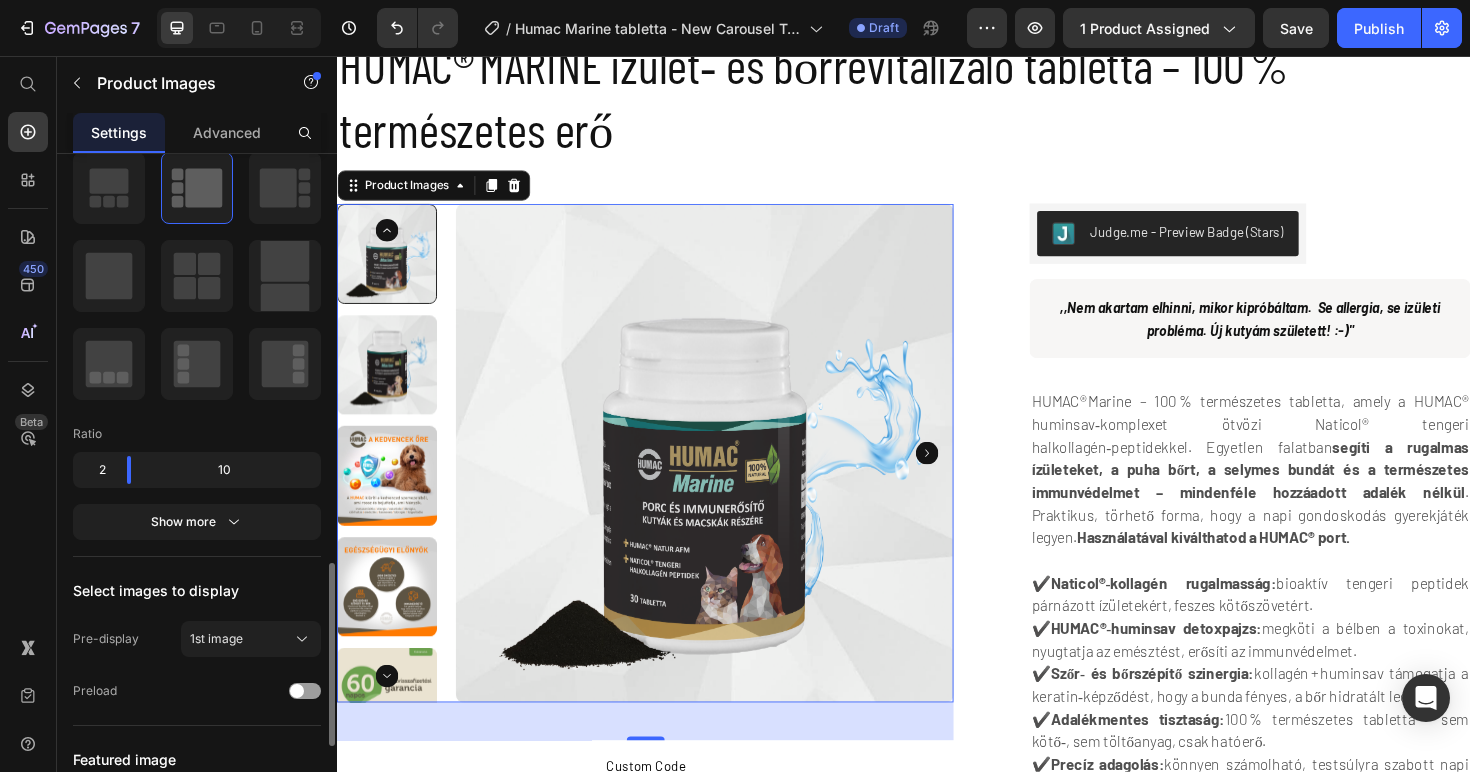 scroll, scrollTop: 0, scrollLeft: 0, axis: both 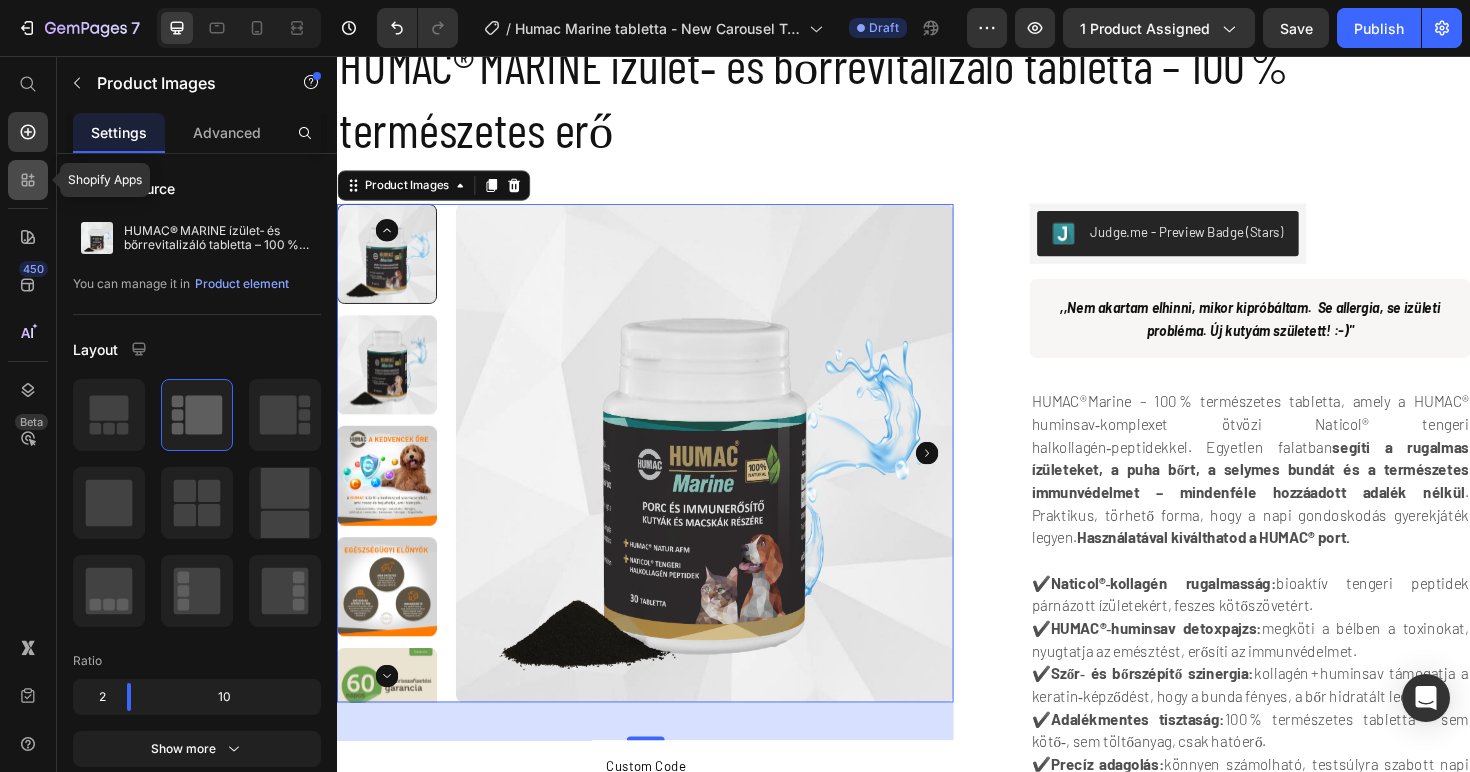 click 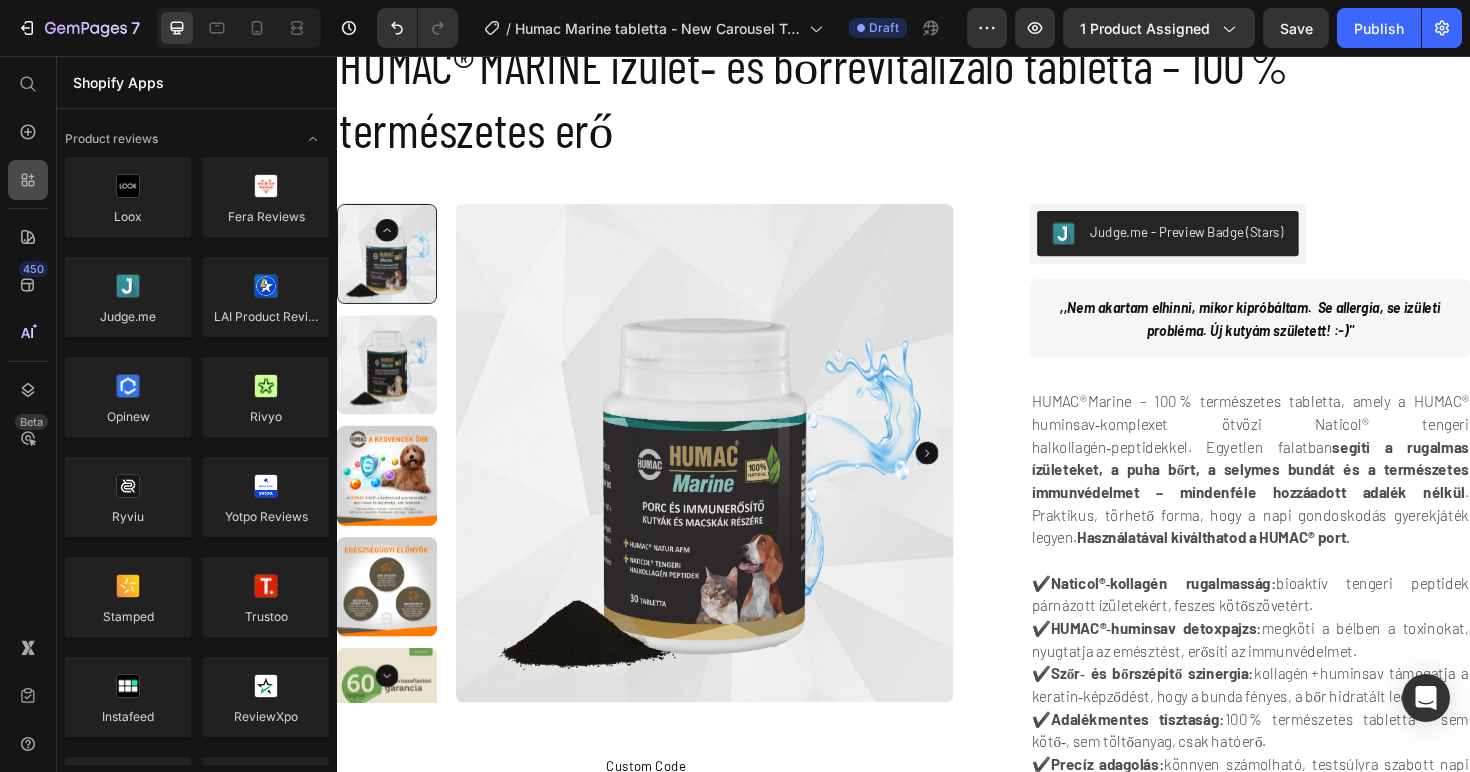 click 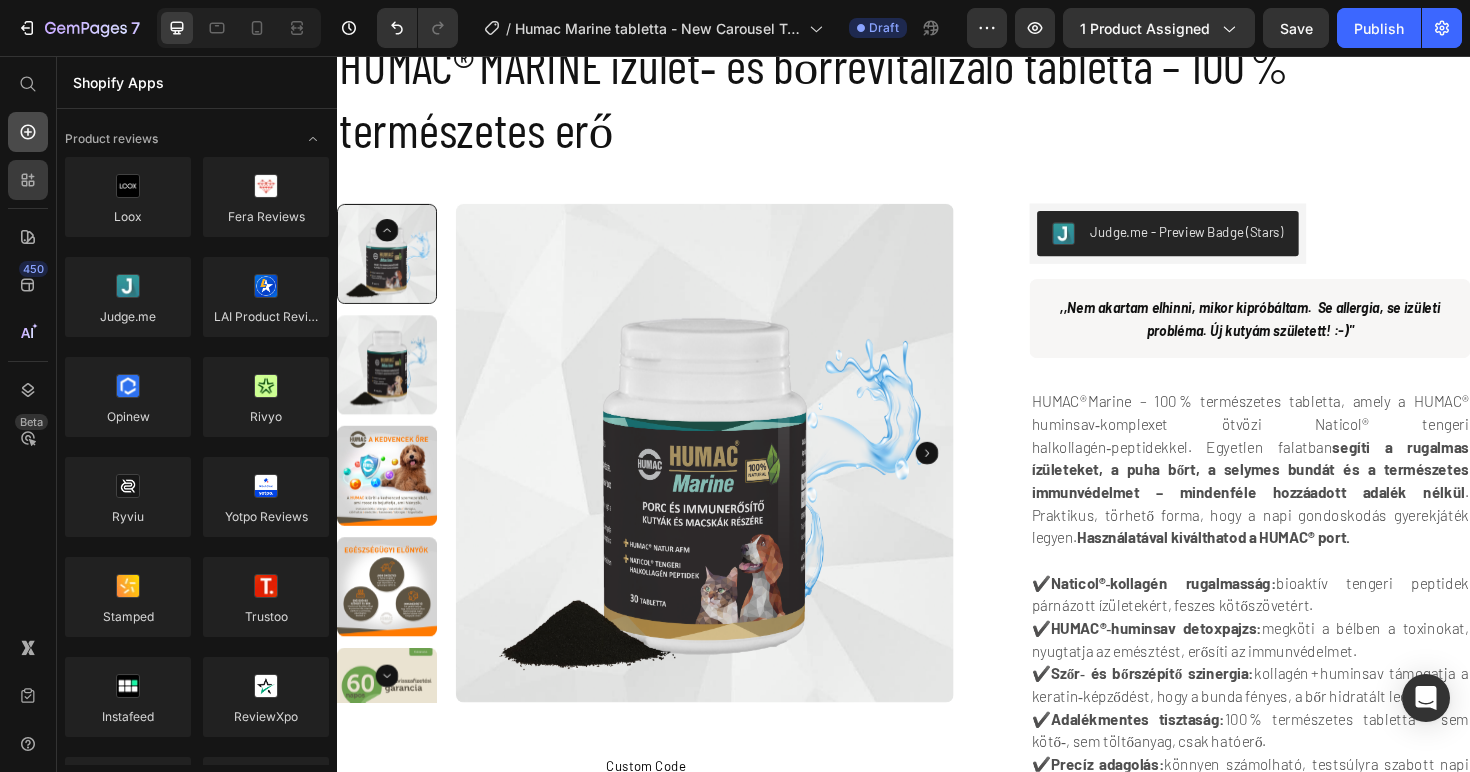 click 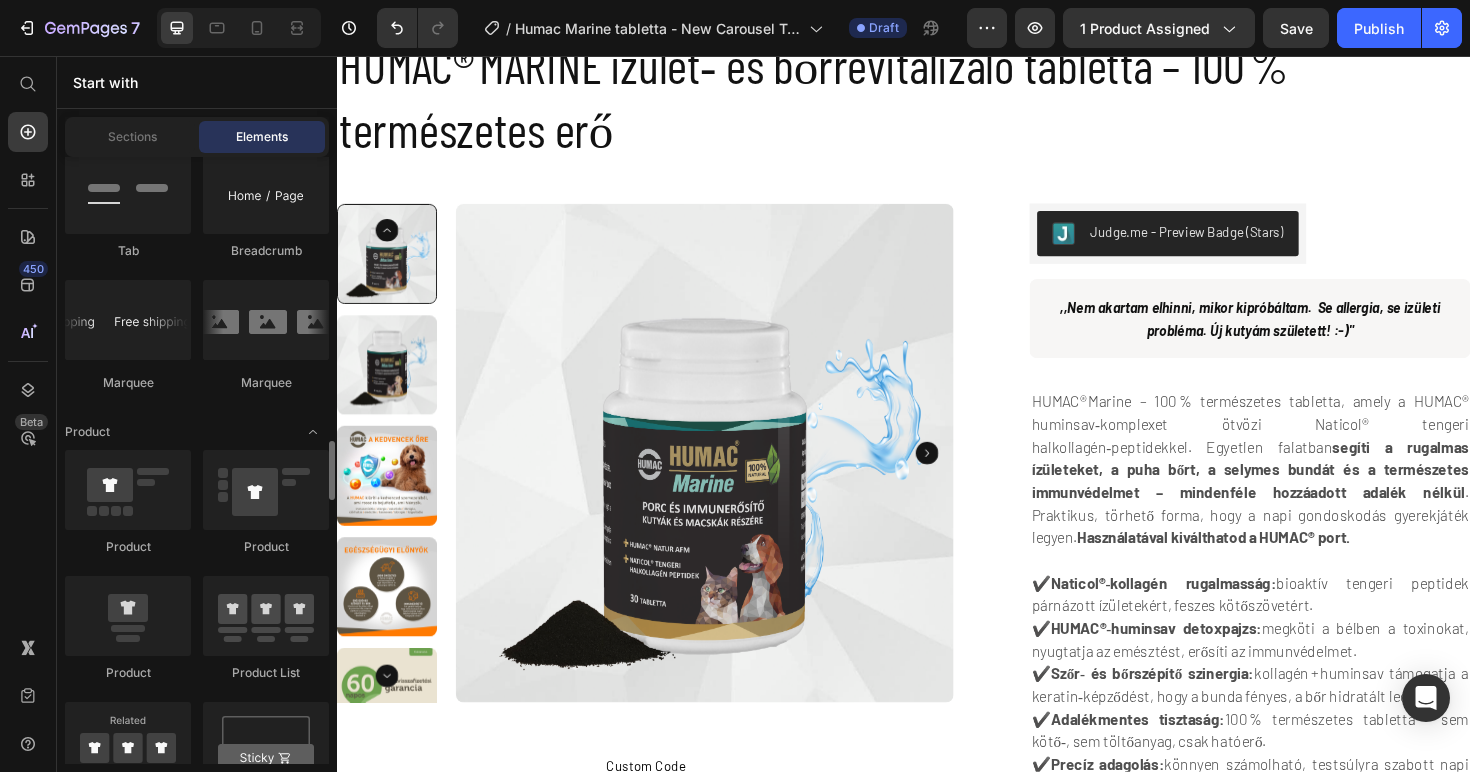 scroll, scrollTop: 2522, scrollLeft: 0, axis: vertical 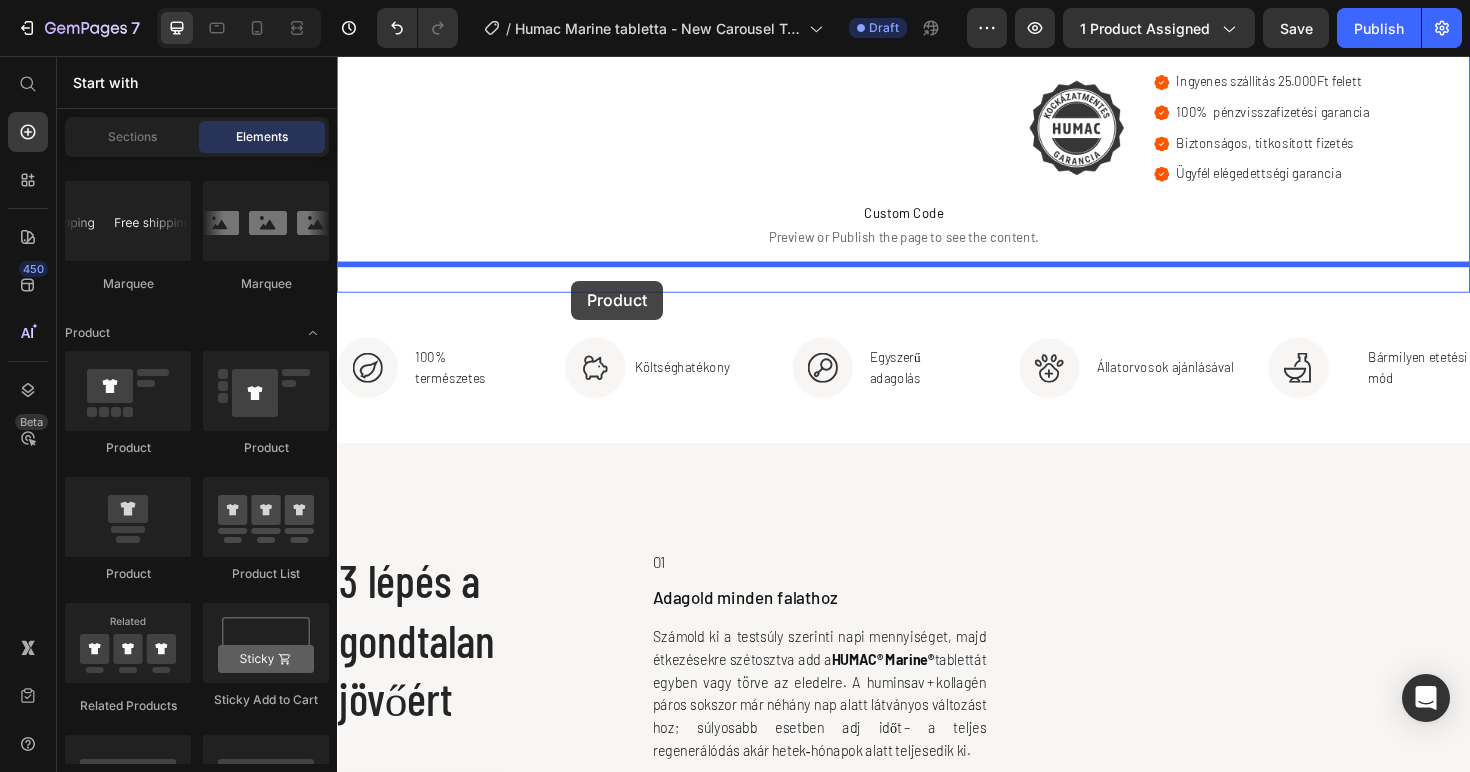 drag, startPoint x: 584, startPoint y: 453, endPoint x: 585, endPoint y: 294, distance: 159.00314 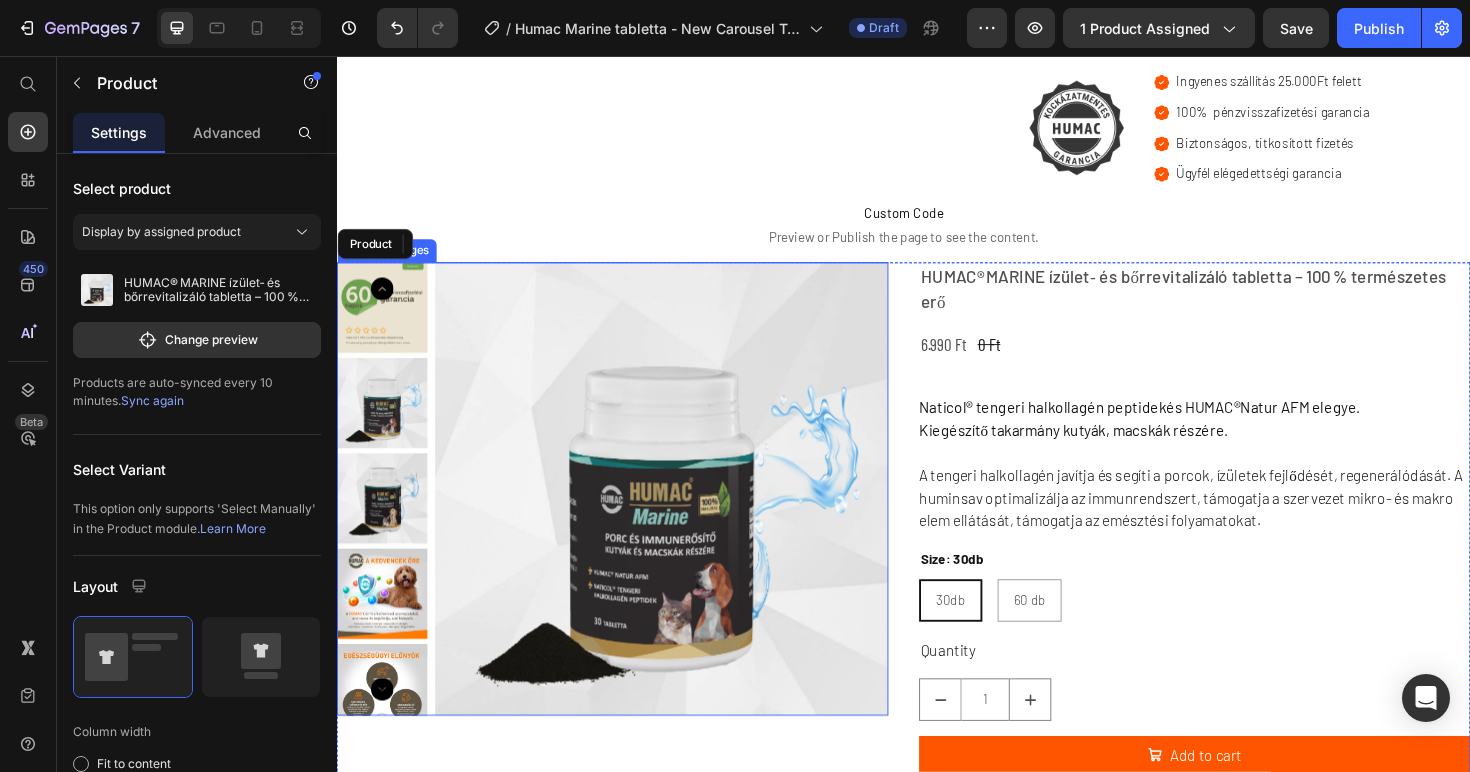 click at bounding box center [681, 514] 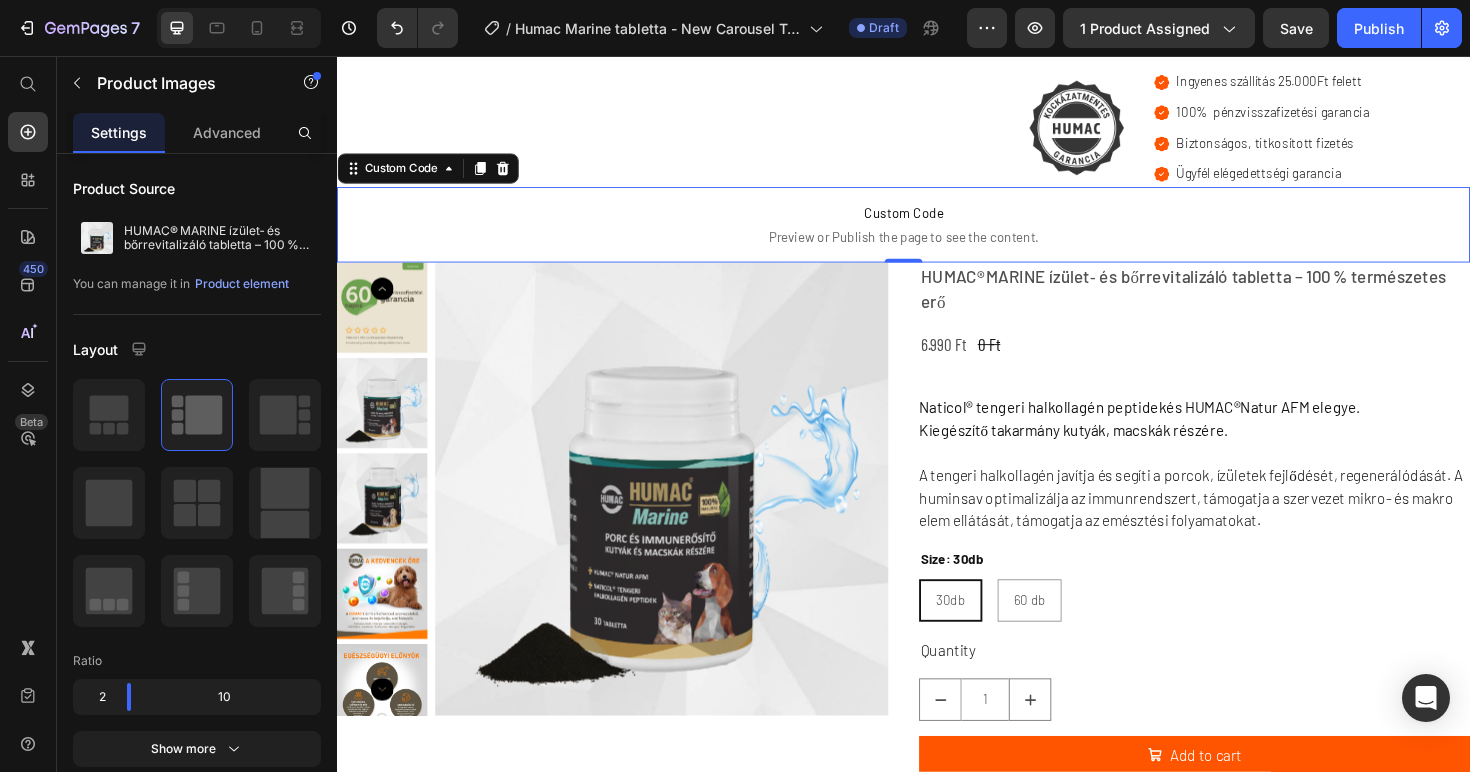 click on "Custom Code" at bounding box center (937, 222) 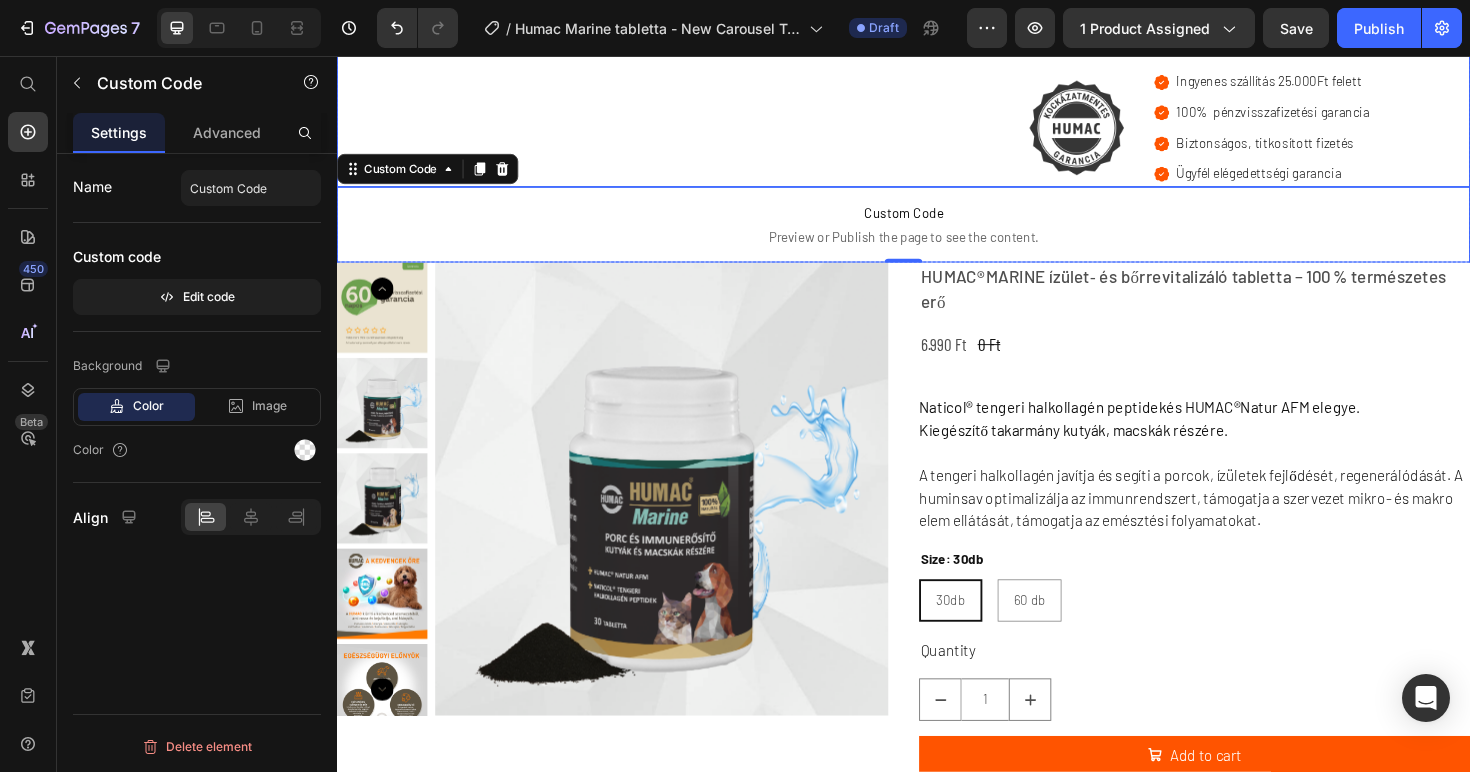 click on "Product Images
Custom Code
Preview or Publish the page to see the content. Custom Code" at bounding box center [663, -361] 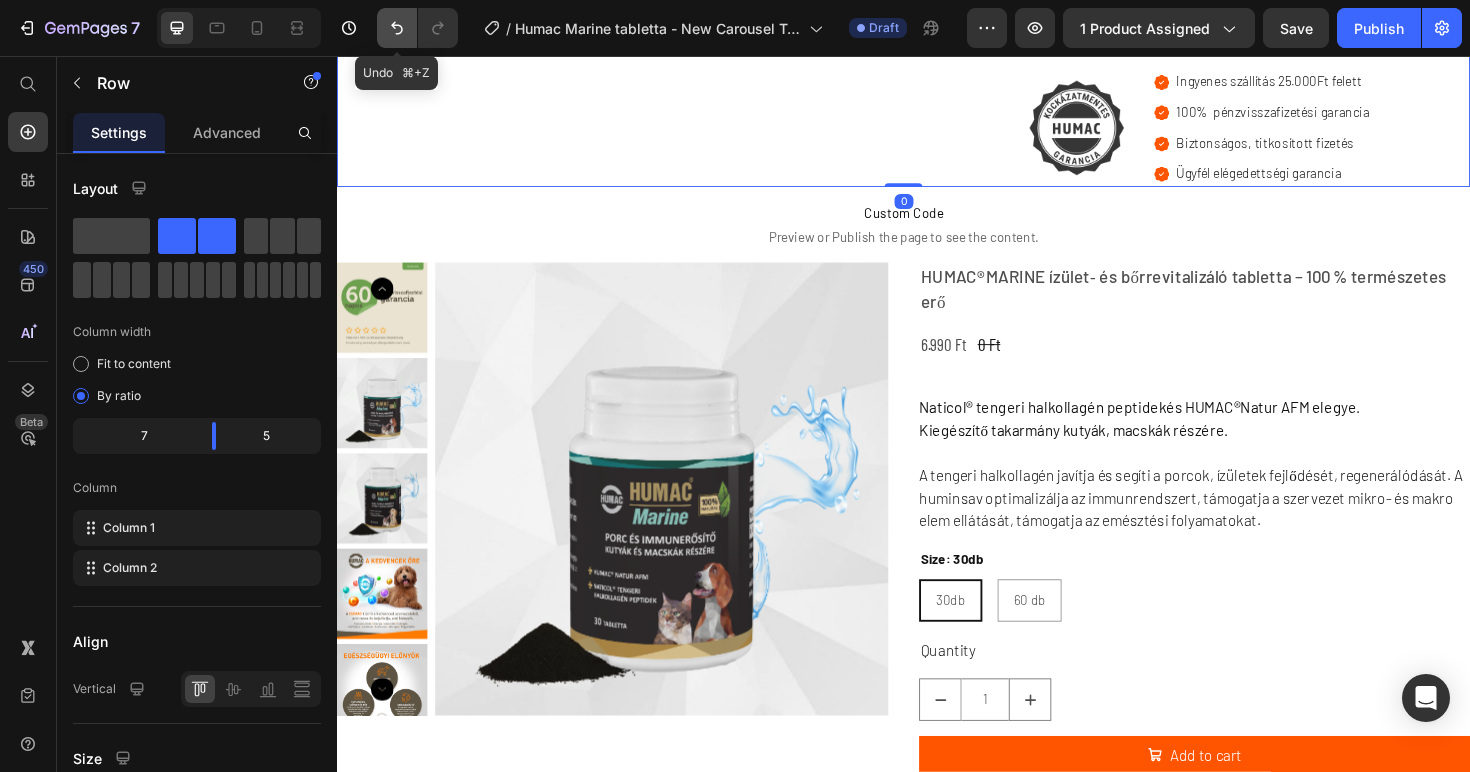 click 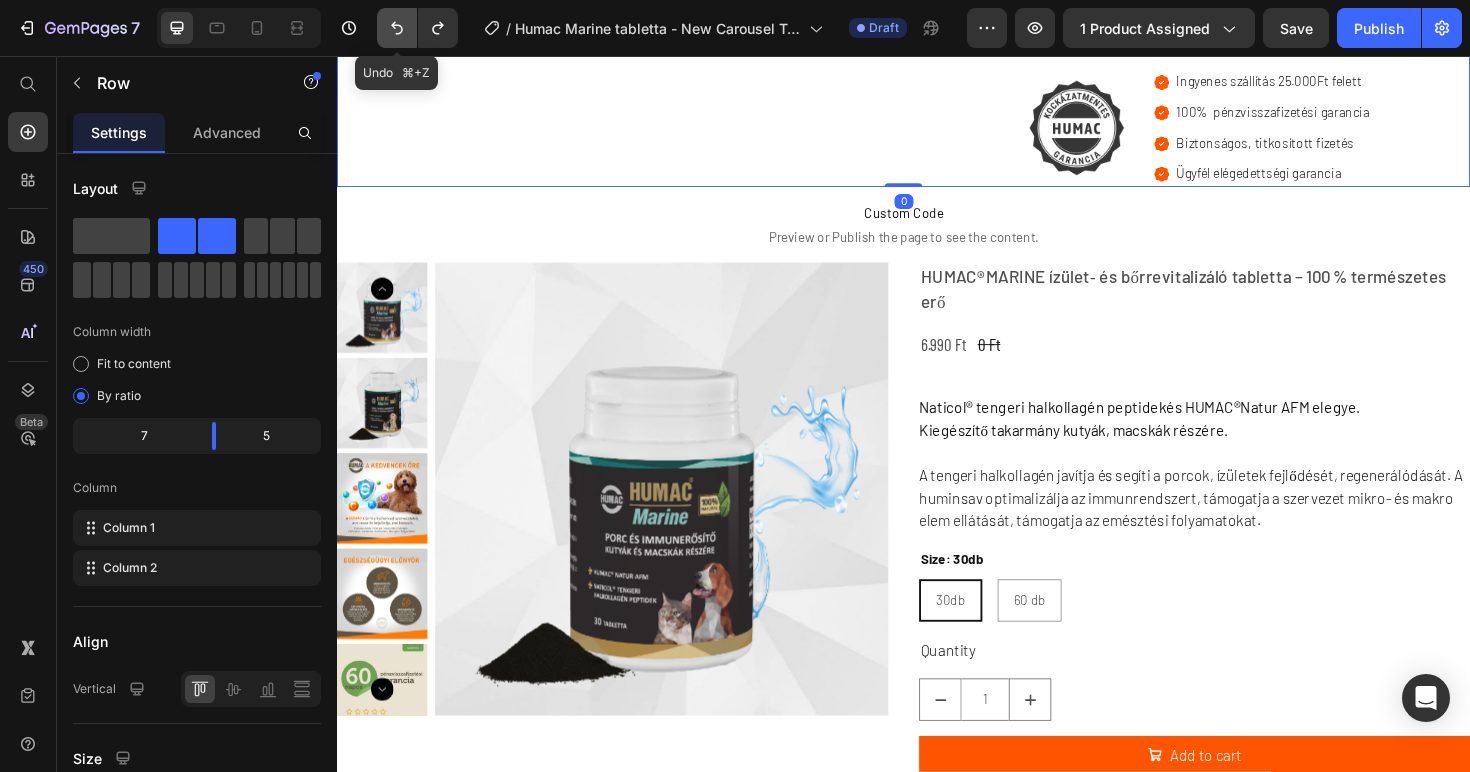 click 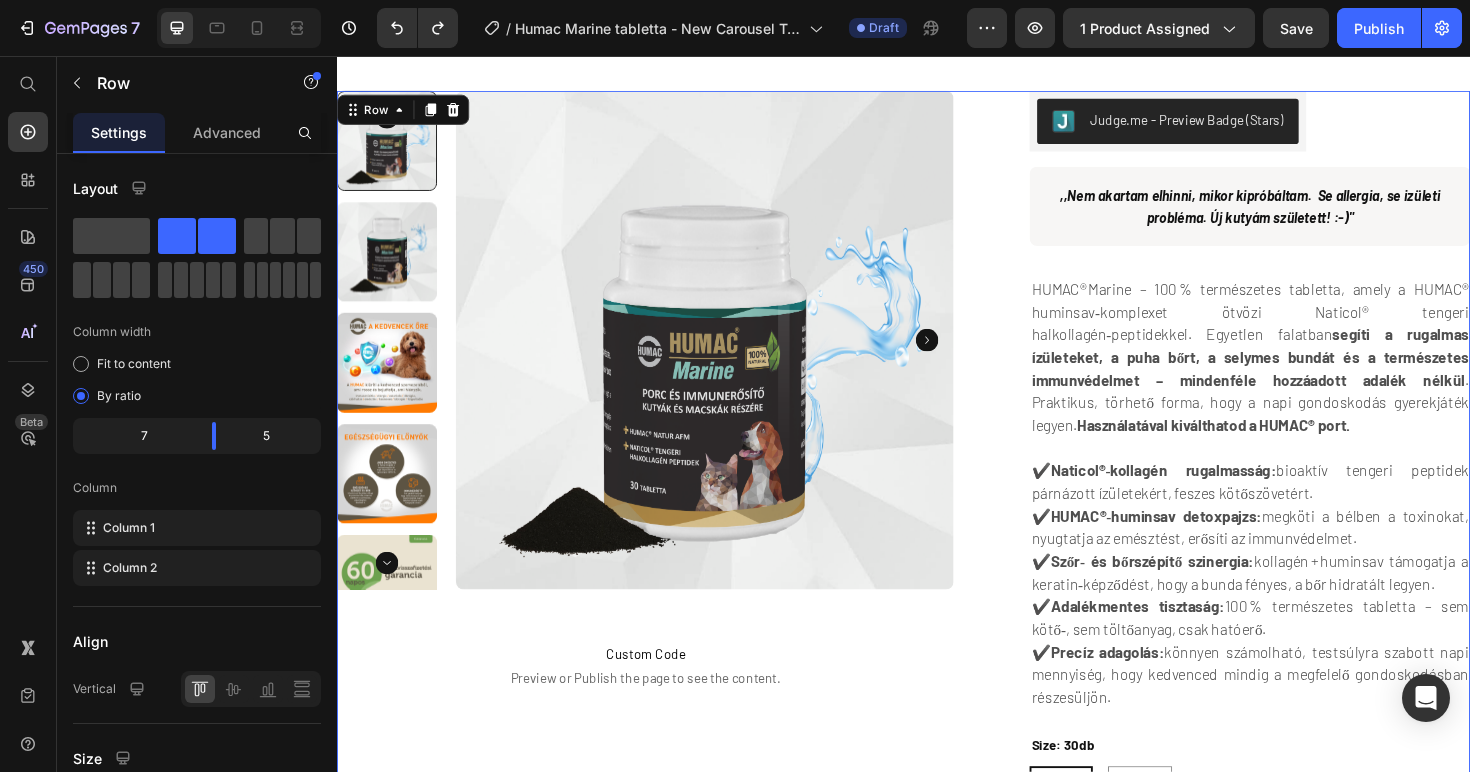 scroll, scrollTop: 0, scrollLeft: 0, axis: both 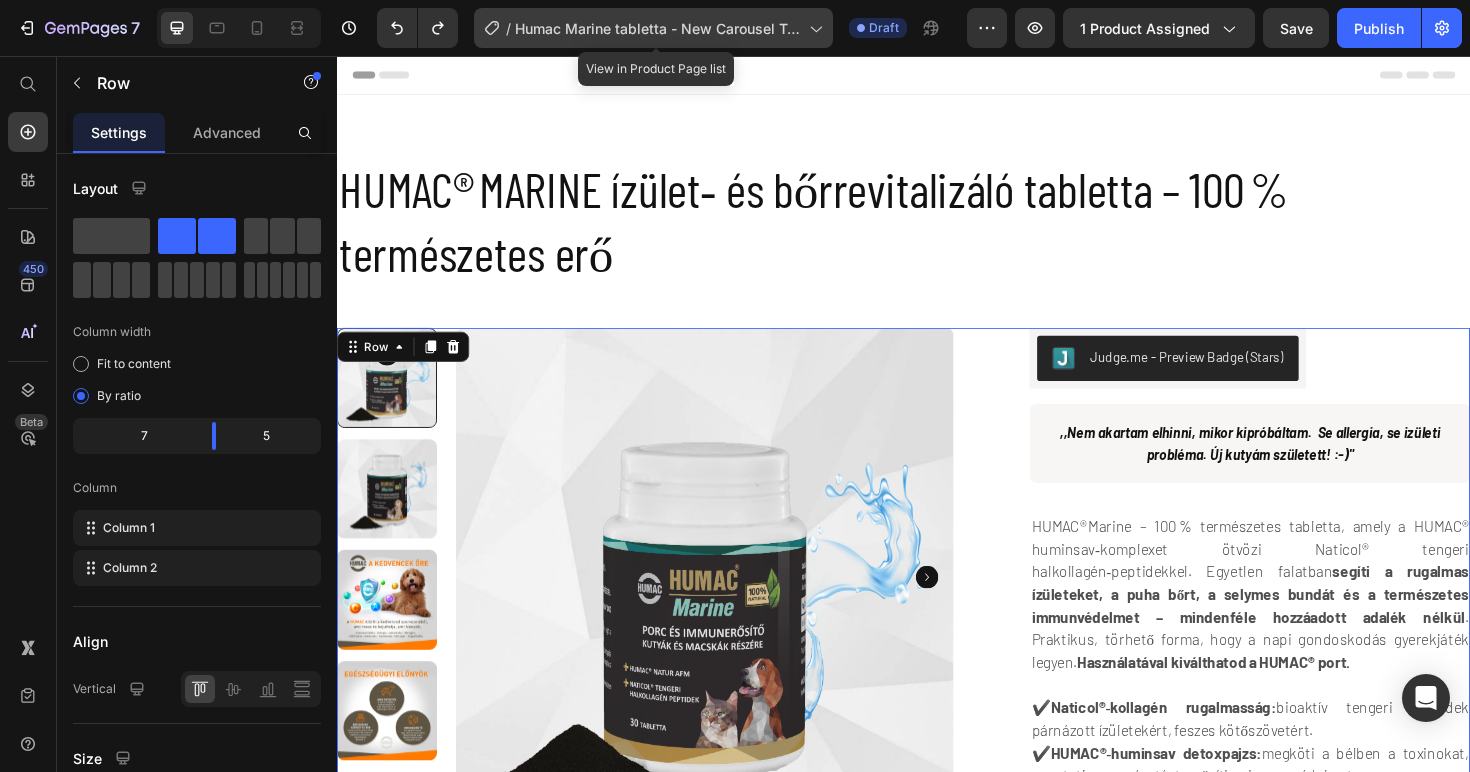 click on "Humac Marine tabletta - New Carousel Teszt [NUMBER]" at bounding box center [658, 28] 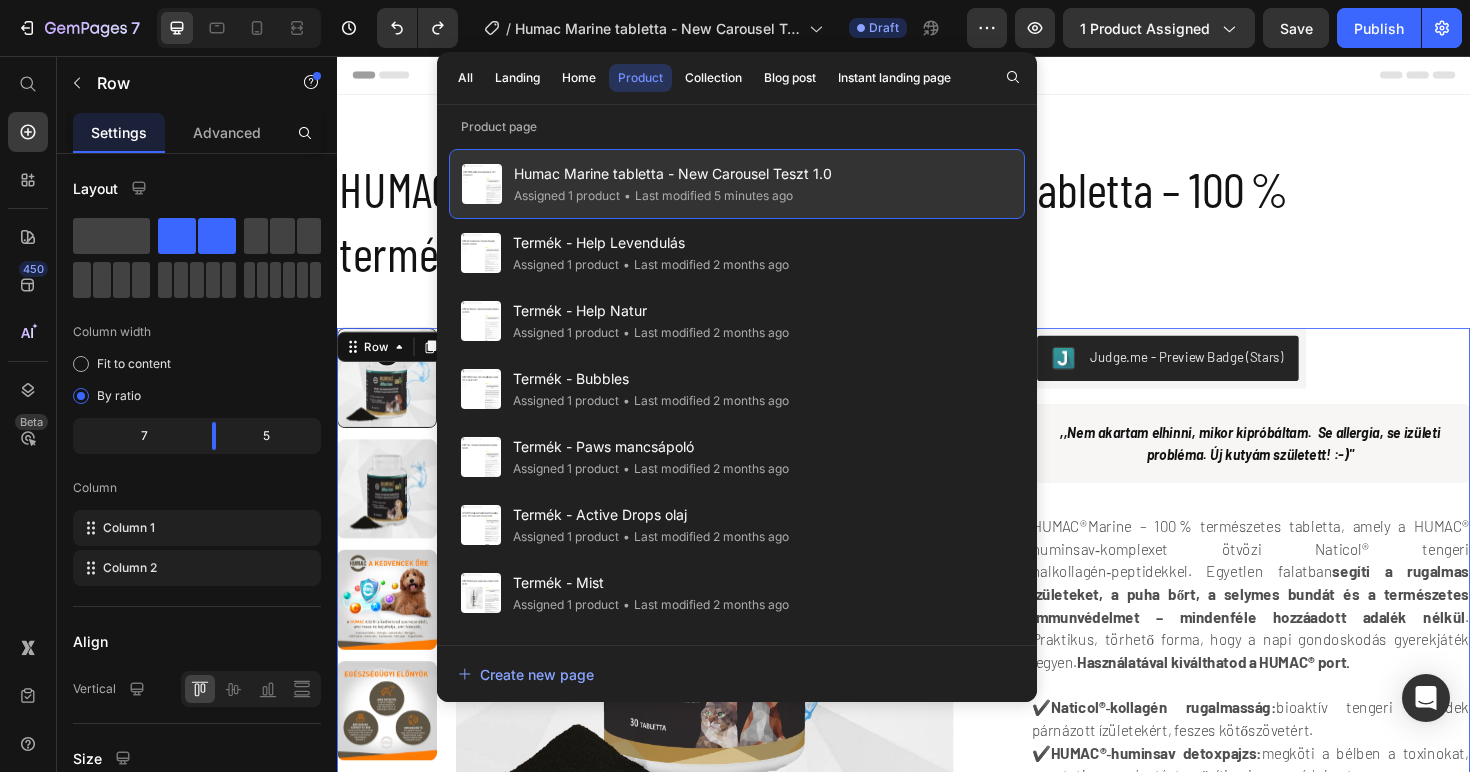 click on "Humac Marine tabletta - New Carousel Teszt [NUMBER]" at bounding box center [673, 174] 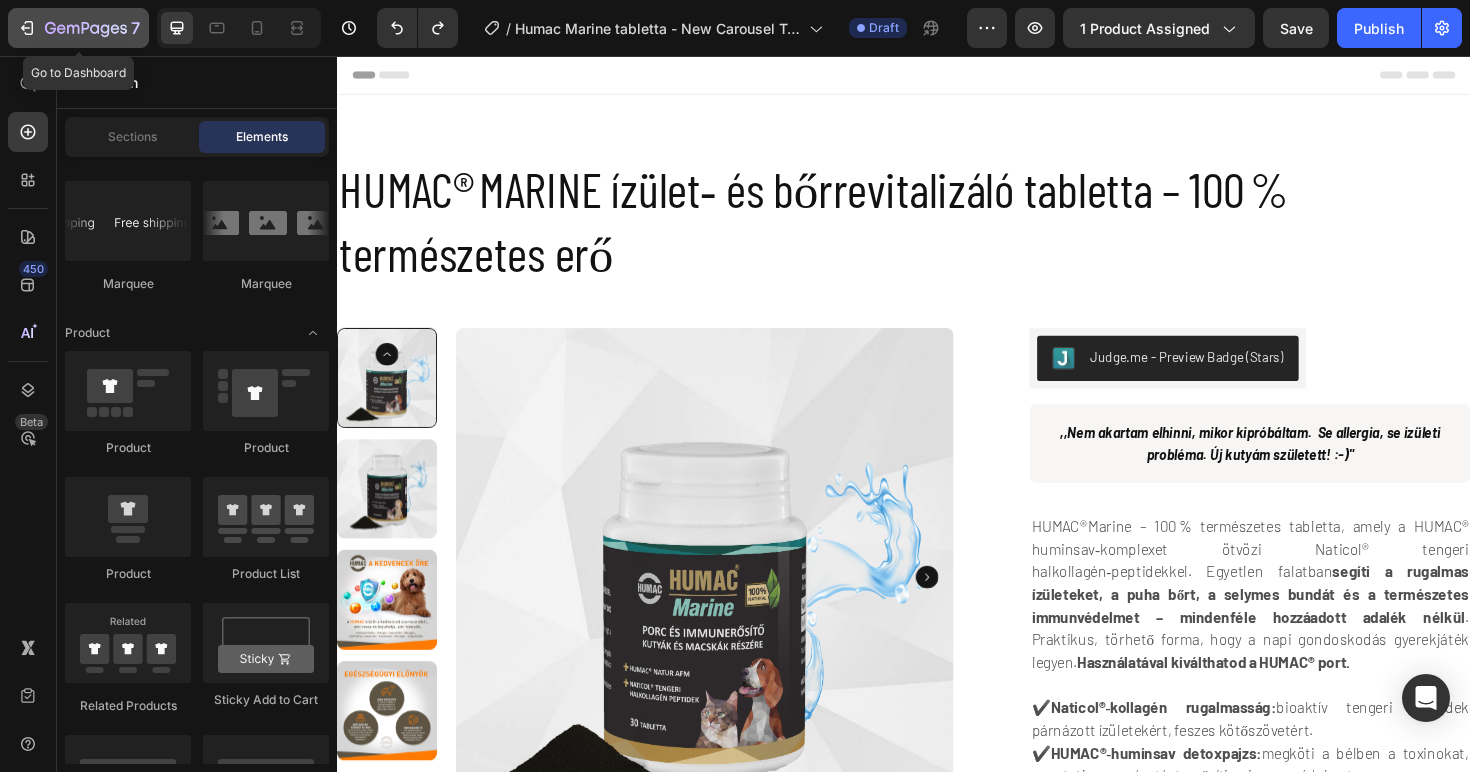 click 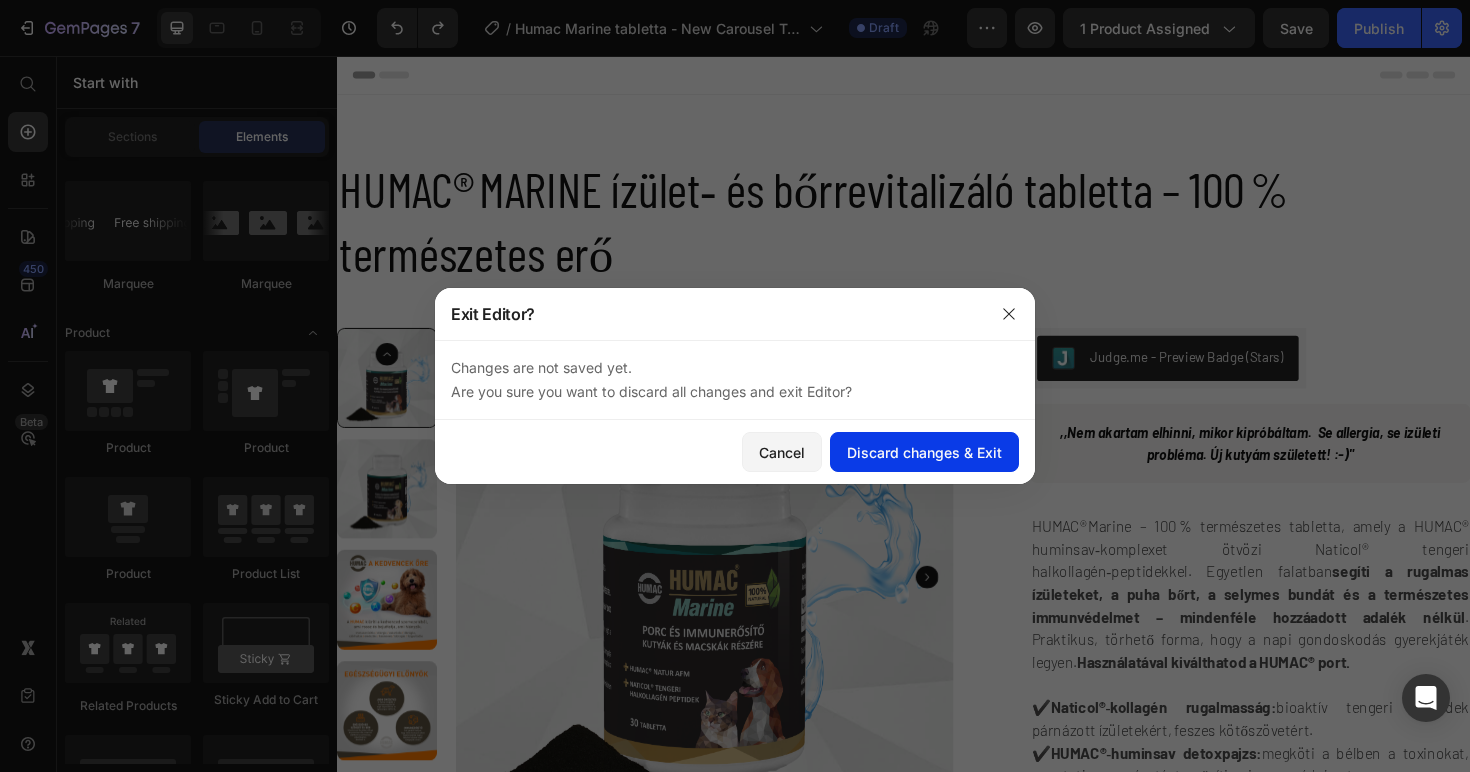click on "Discard changes & Exit" at bounding box center [924, 452] 